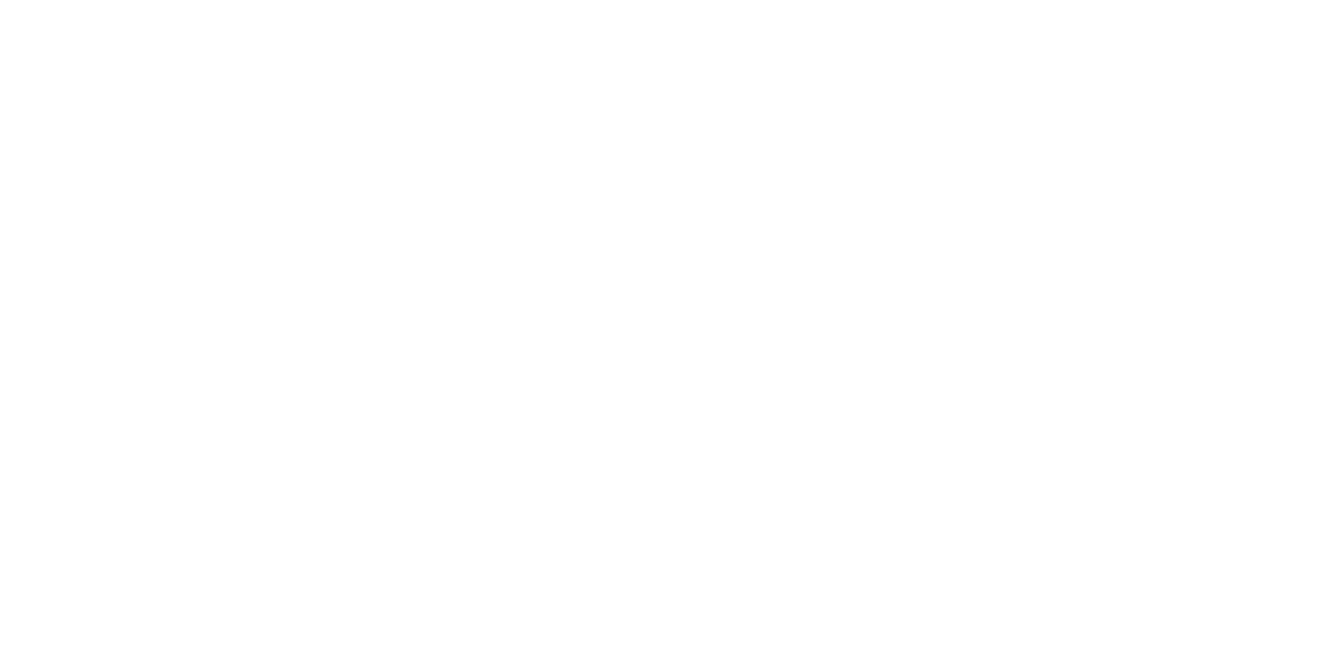 scroll, scrollTop: 0, scrollLeft: 0, axis: both 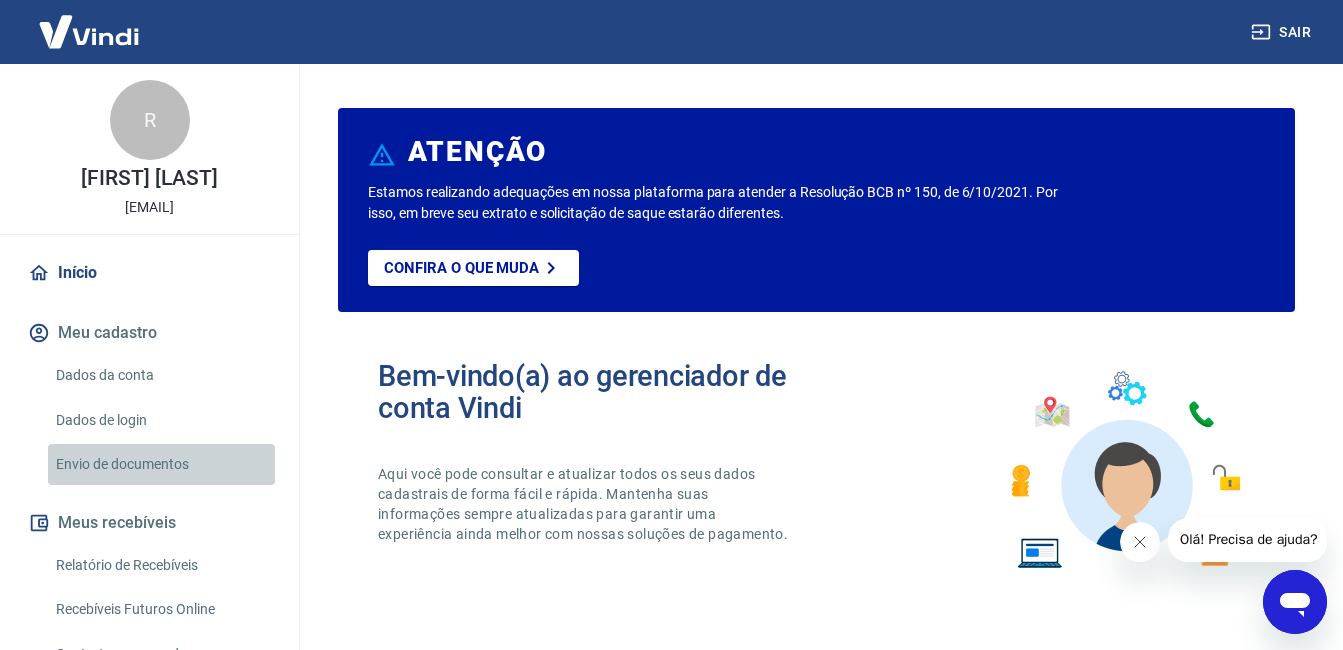 click on "Envio de documentos" at bounding box center [161, 464] 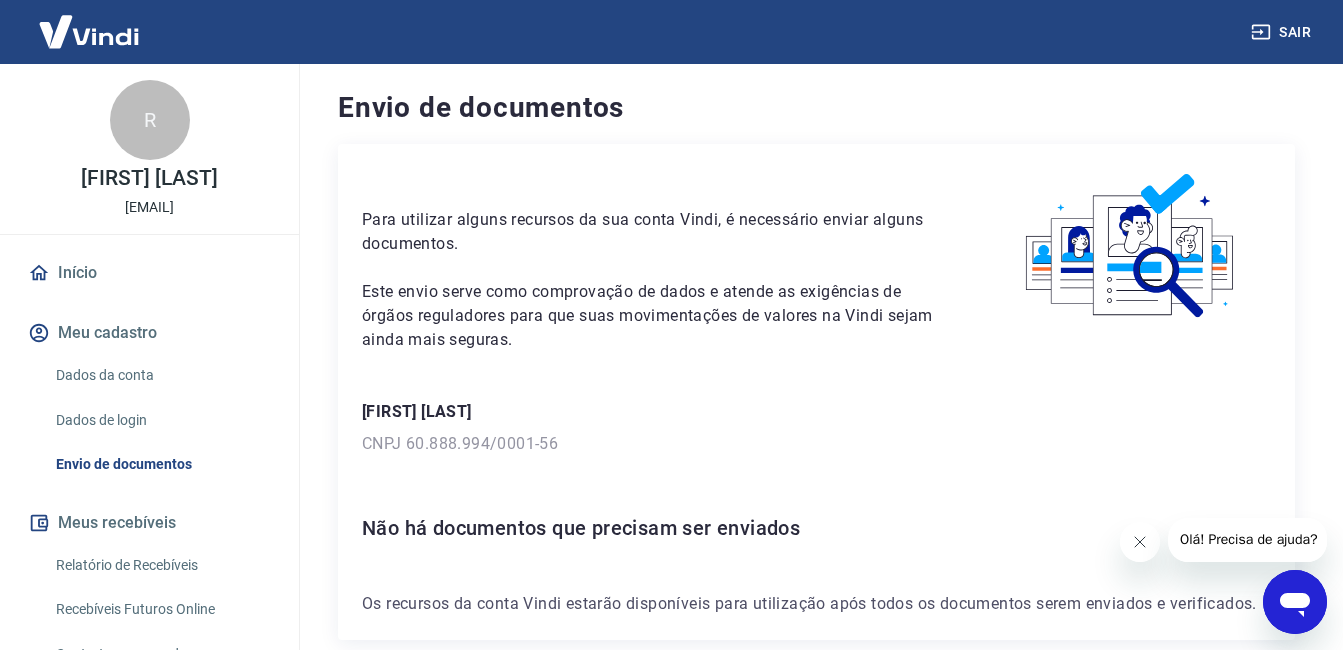 scroll, scrollTop: 100, scrollLeft: 0, axis: vertical 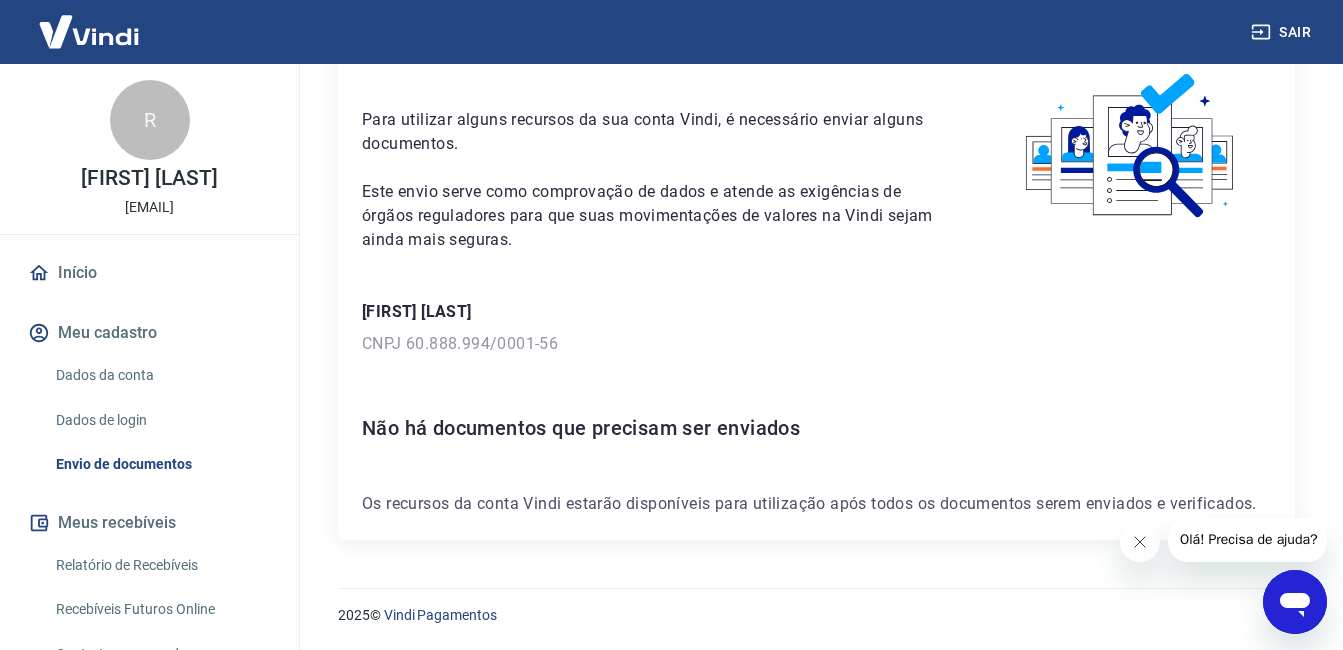 click 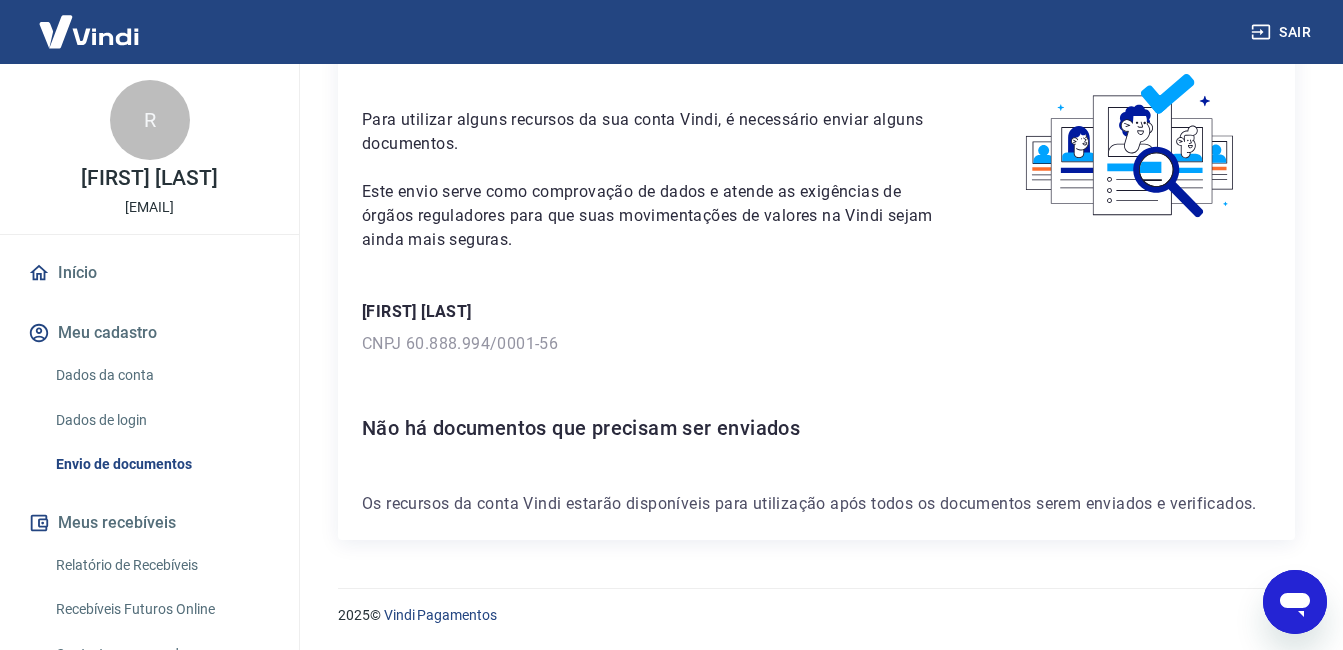 click on "Dados da conta" at bounding box center [161, 375] 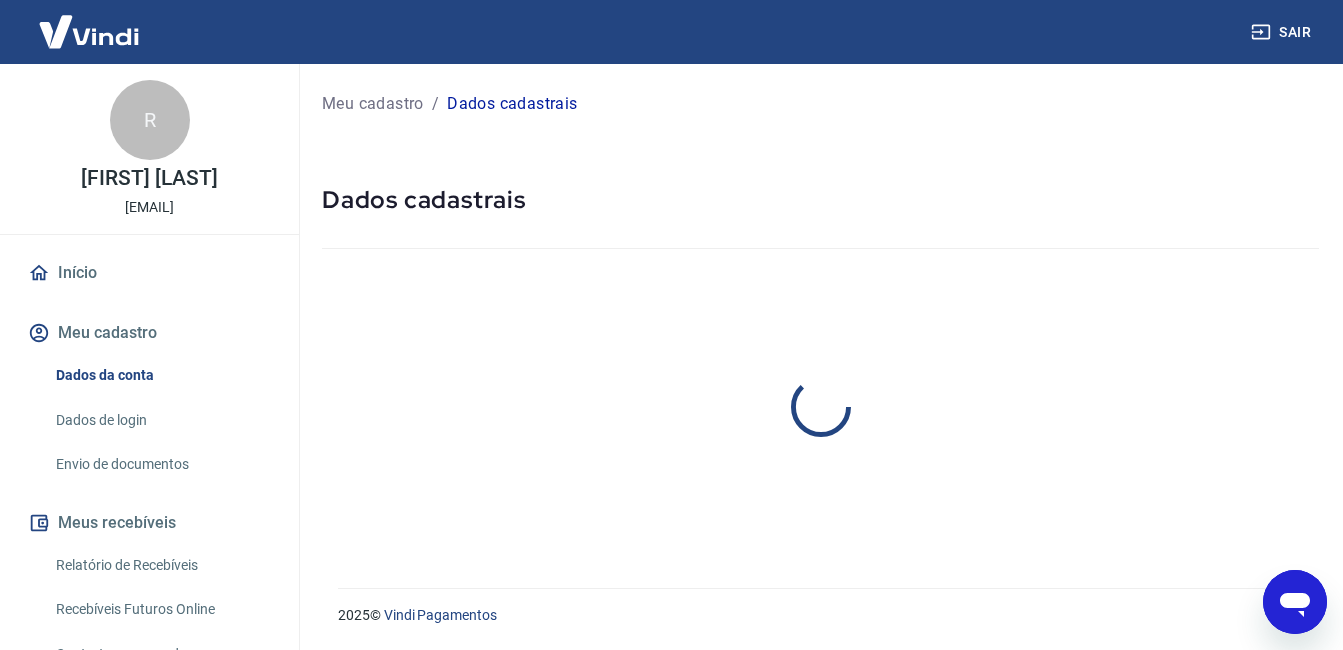 scroll, scrollTop: 0, scrollLeft: 0, axis: both 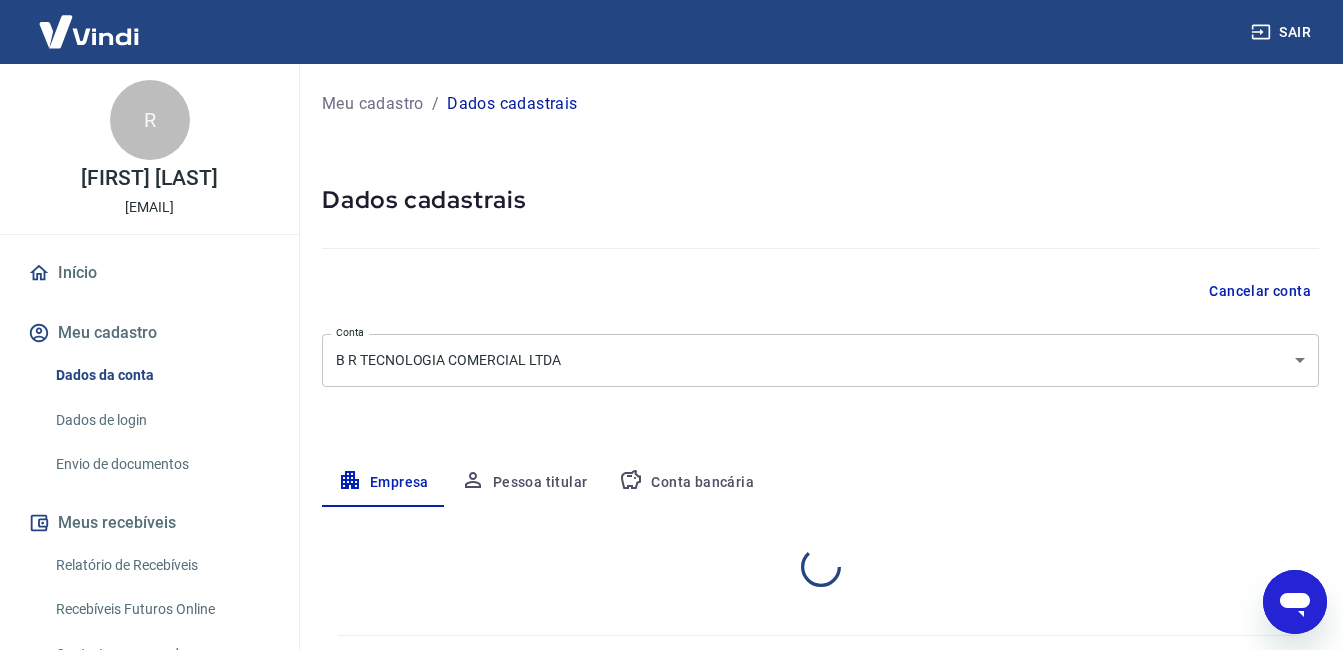 select on "SP" 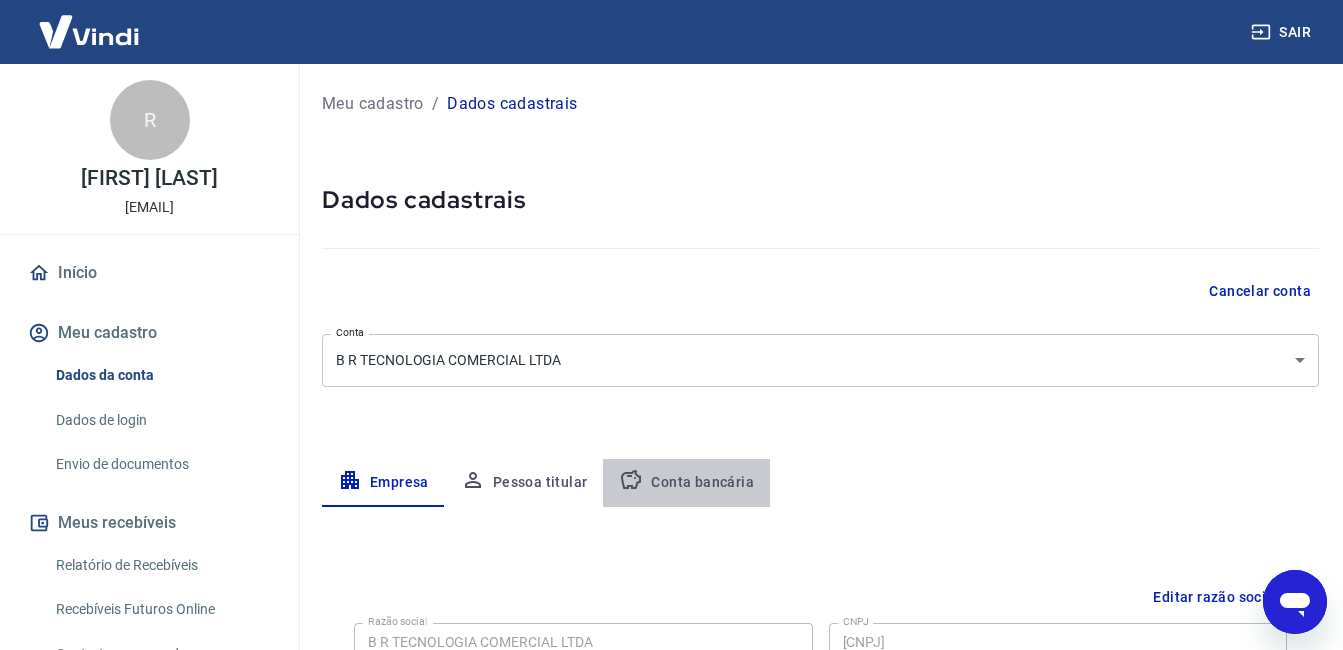 click on "Conta bancária" at bounding box center [686, 483] 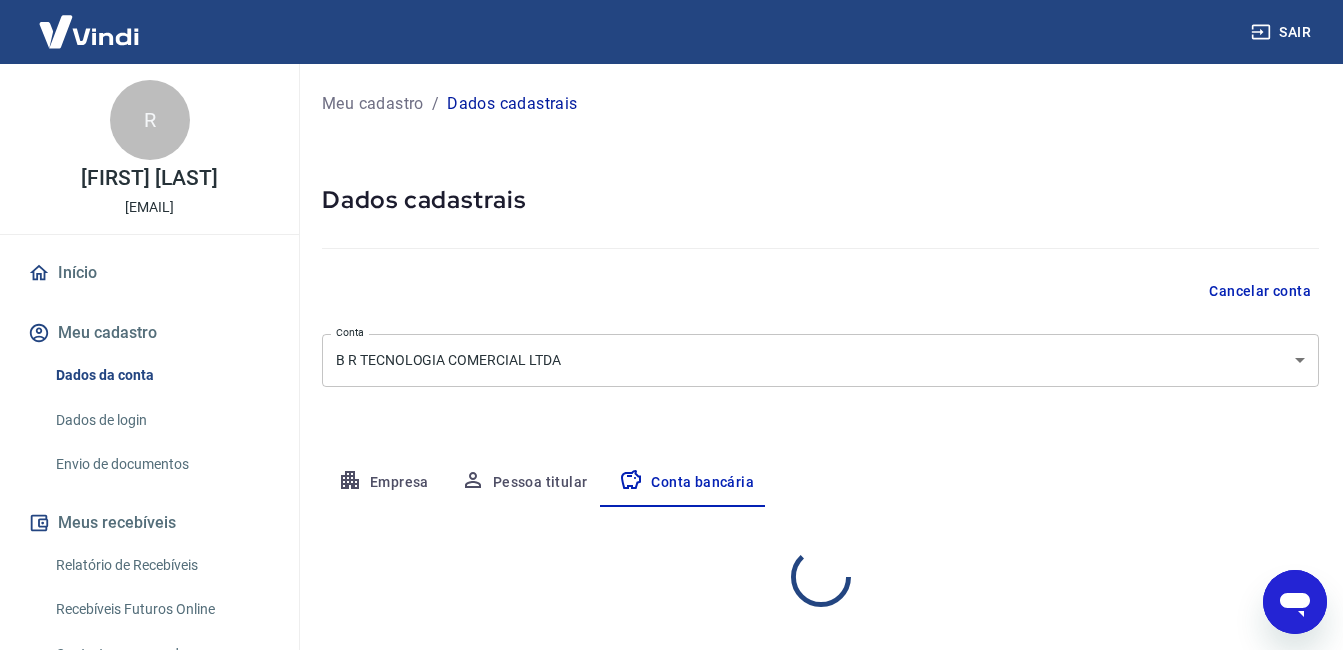 select on "1" 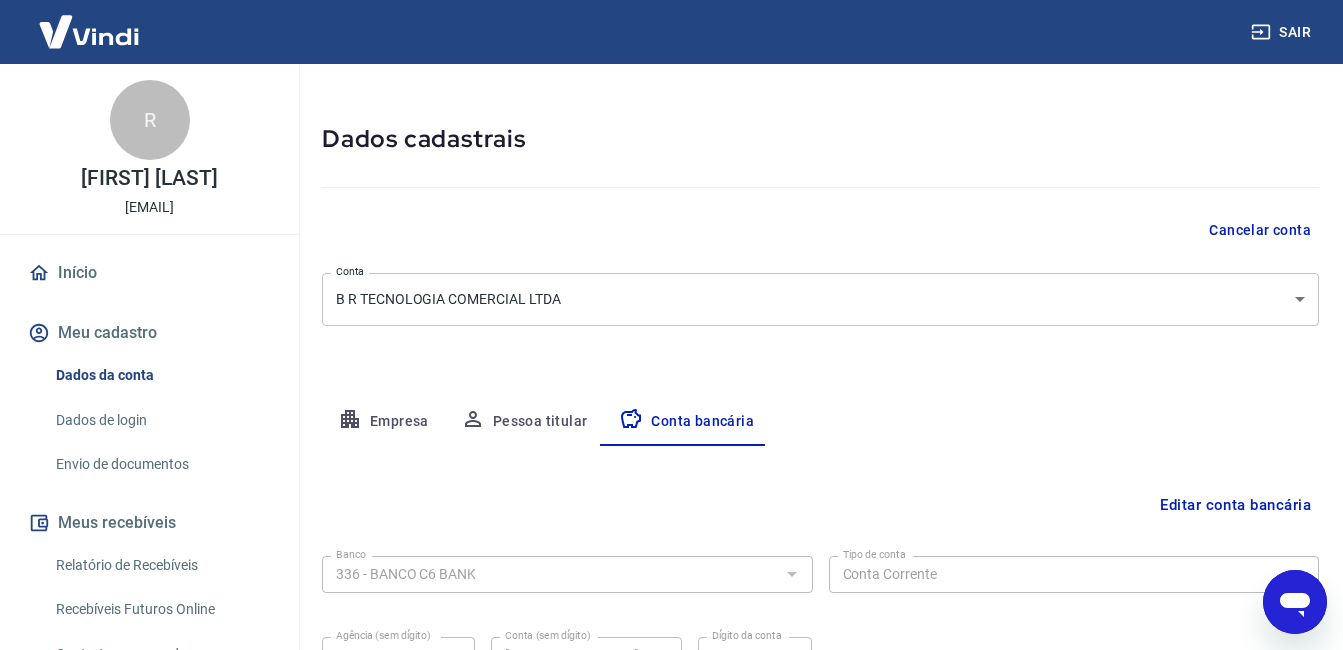 scroll, scrollTop: 0, scrollLeft: 0, axis: both 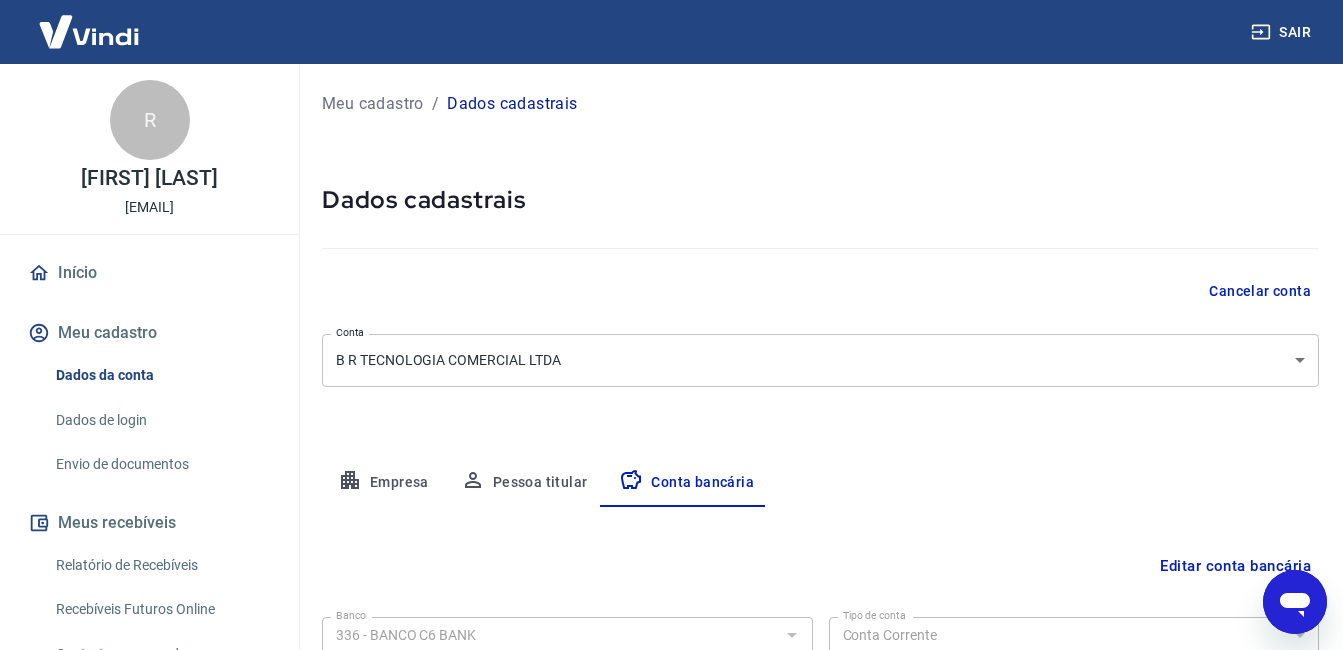 click on "Envio de documentos" at bounding box center (161, 464) 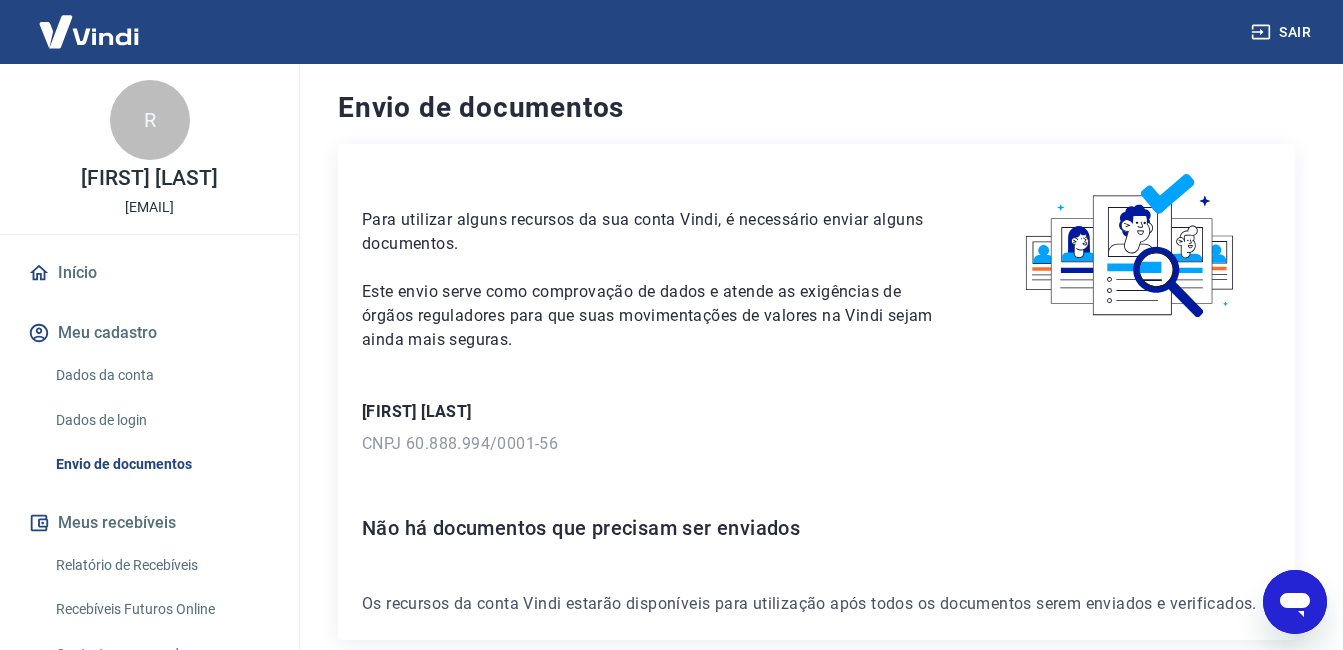 scroll, scrollTop: 100, scrollLeft: 0, axis: vertical 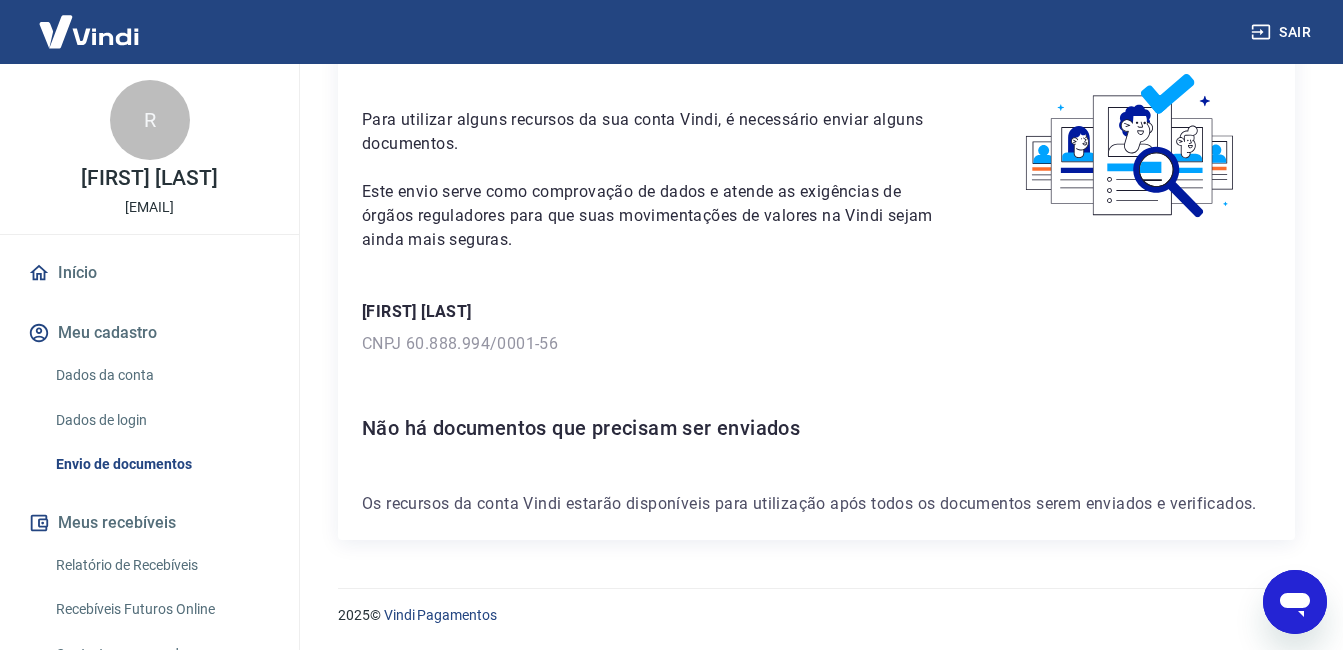 click 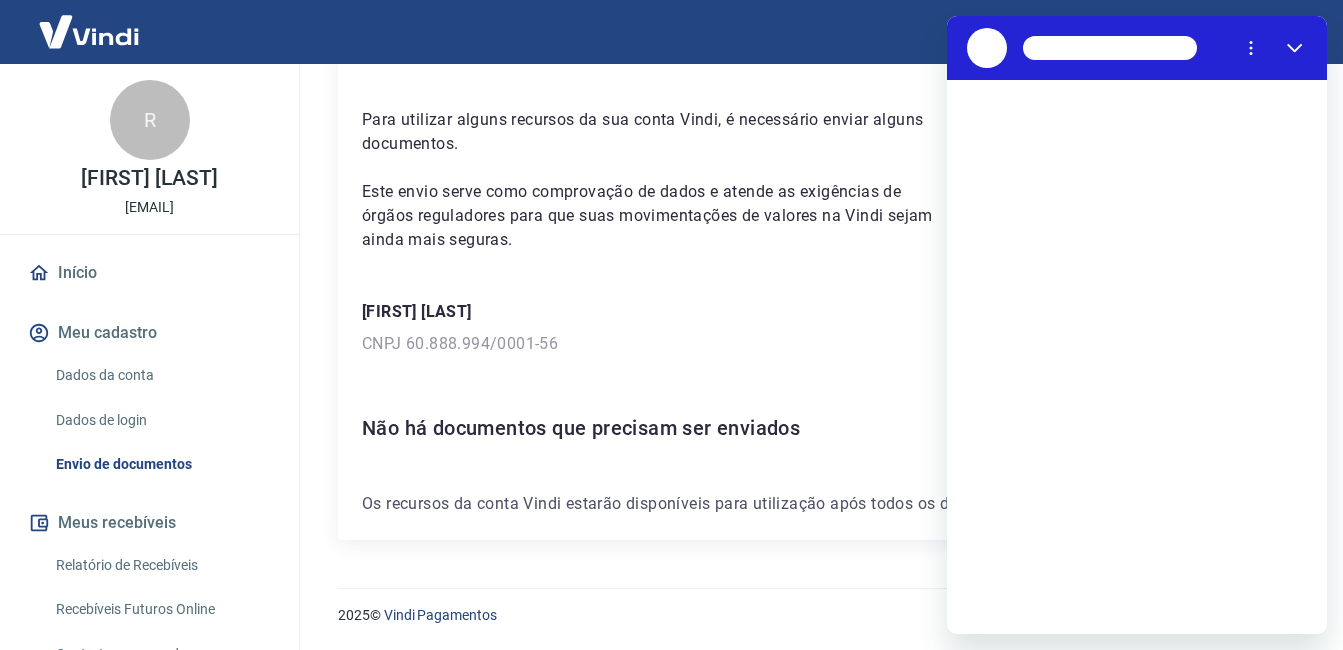 scroll, scrollTop: 0, scrollLeft: 0, axis: both 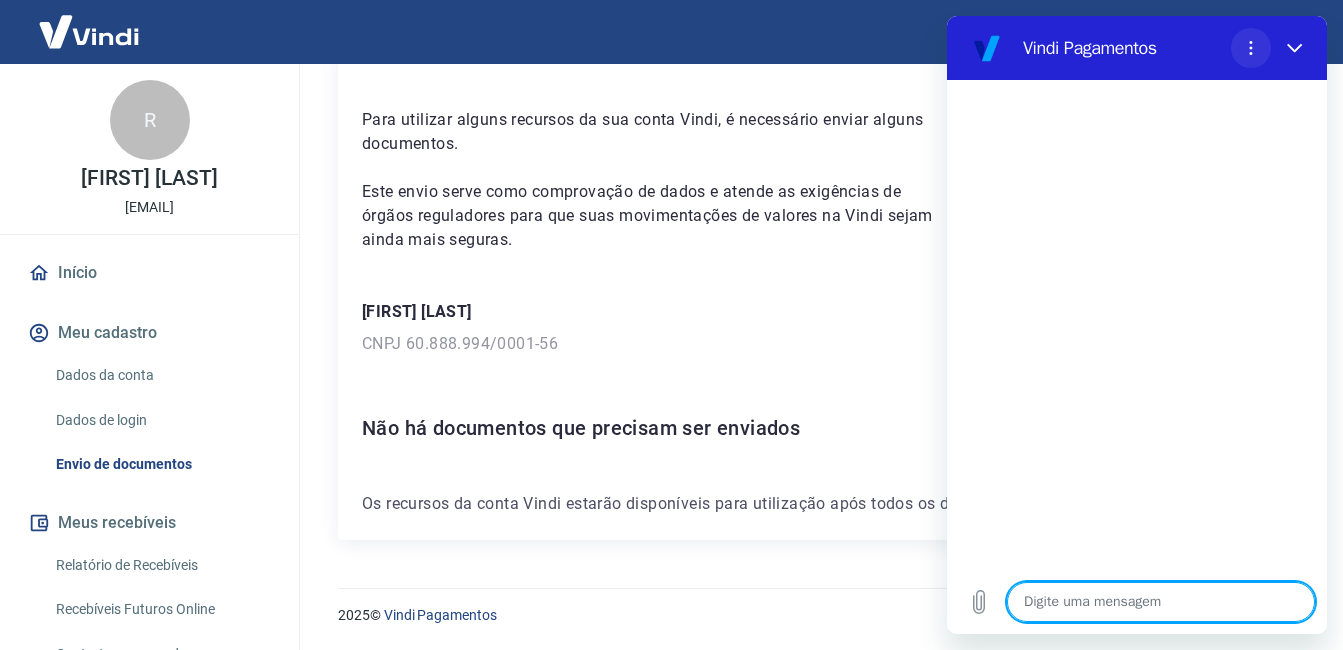 click 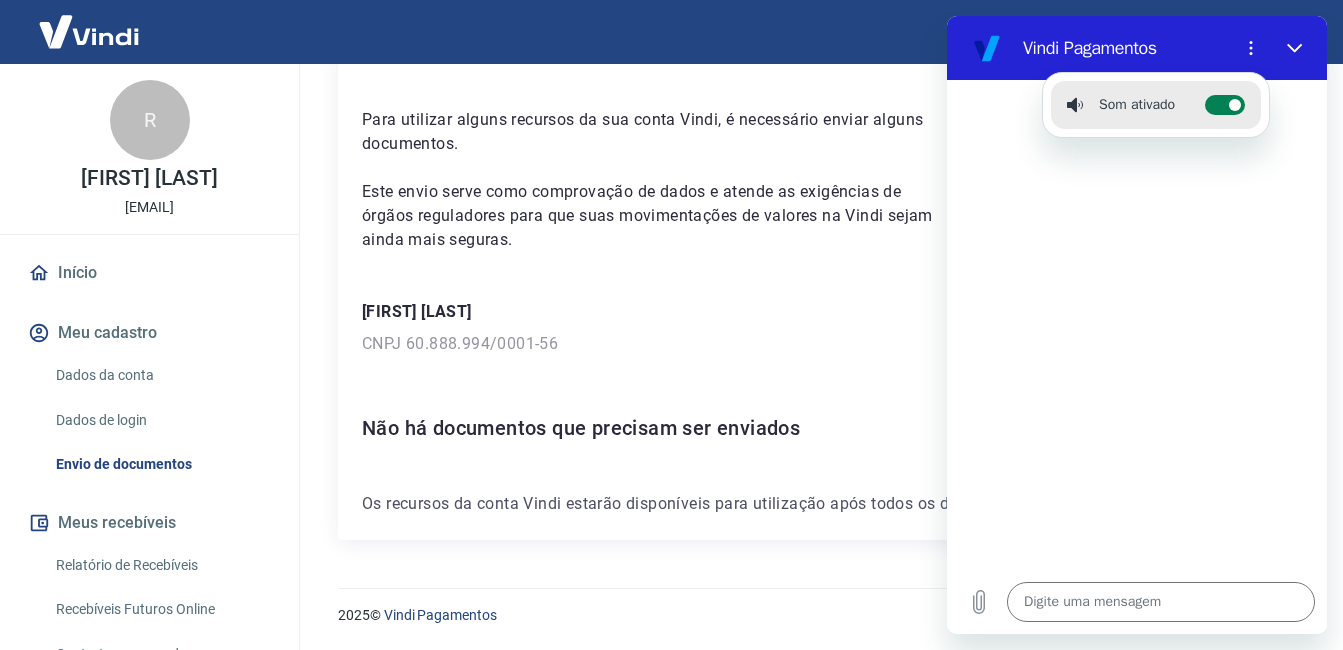 click 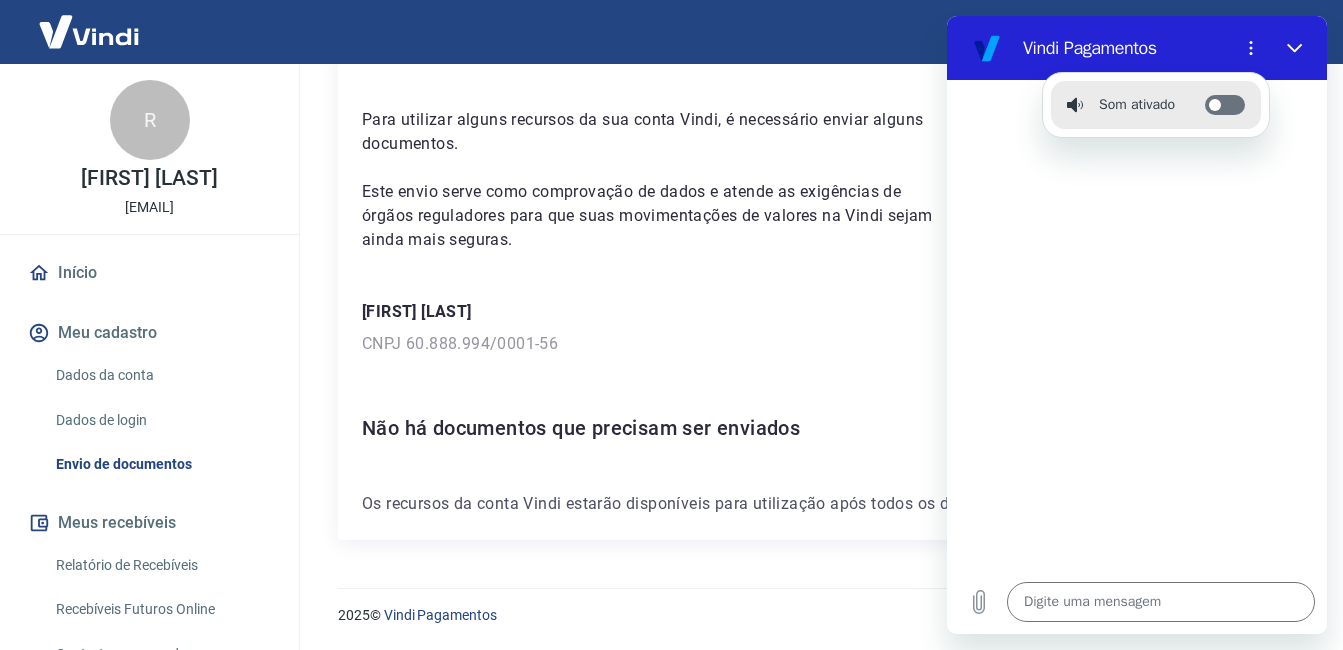 click on "Alternar notificações sonoras" at bounding box center [1225, 105] 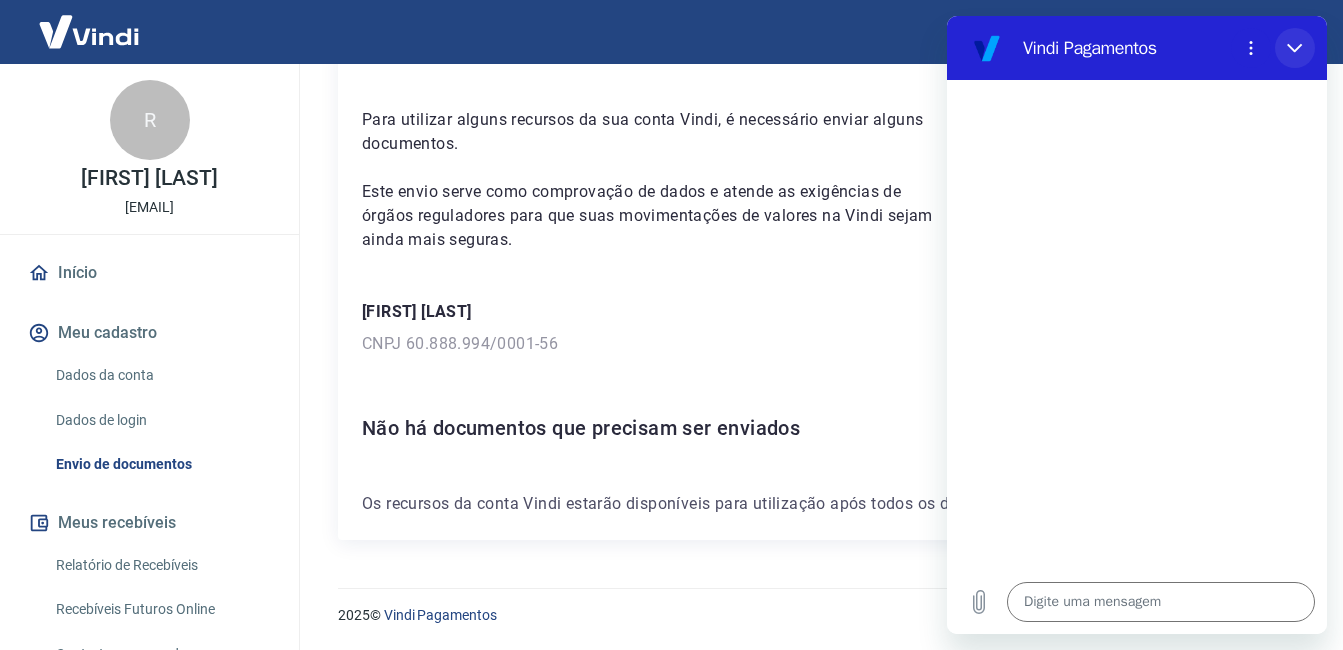 click 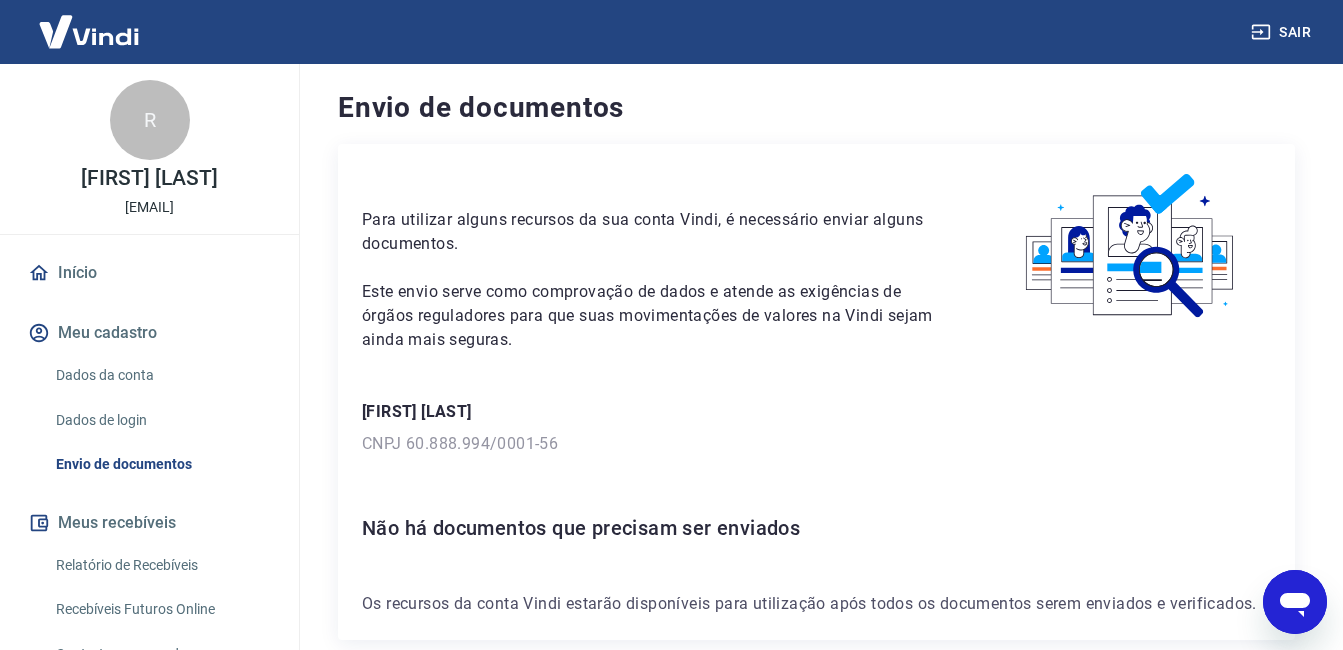 scroll, scrollTop: 100, scrollLeft: 0, axis: vertical 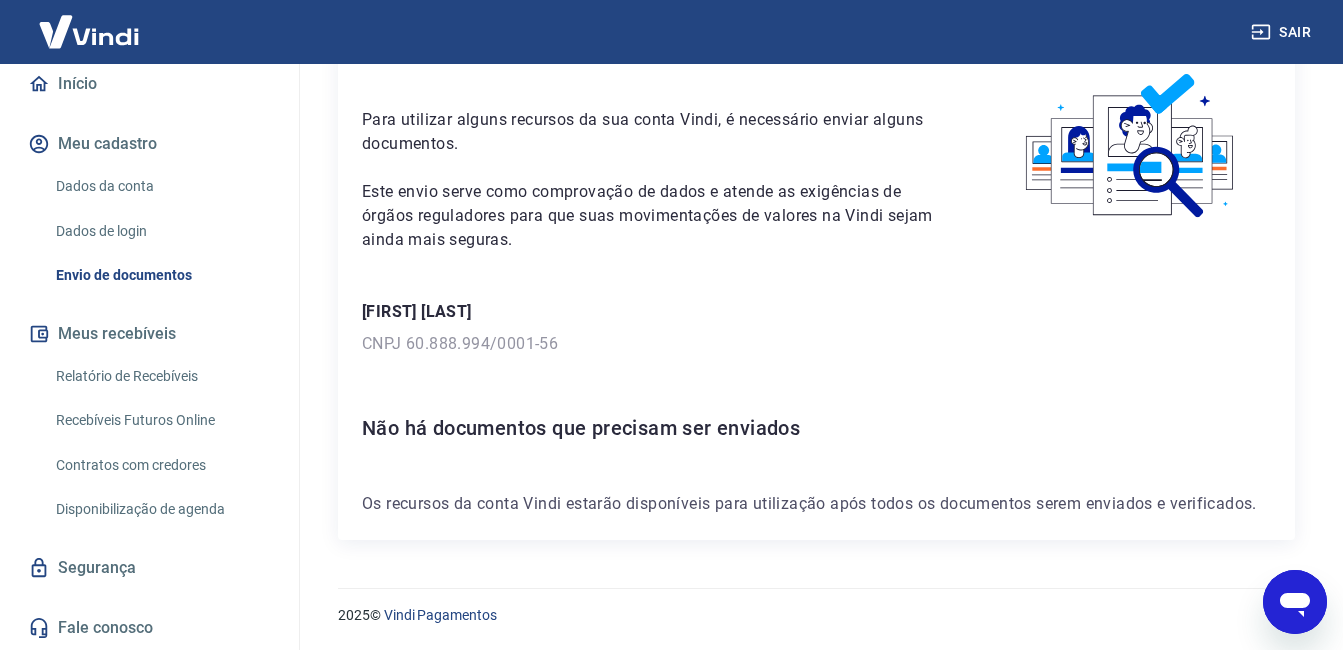 click on "Fale conosco" at bounding box center [149, 628] 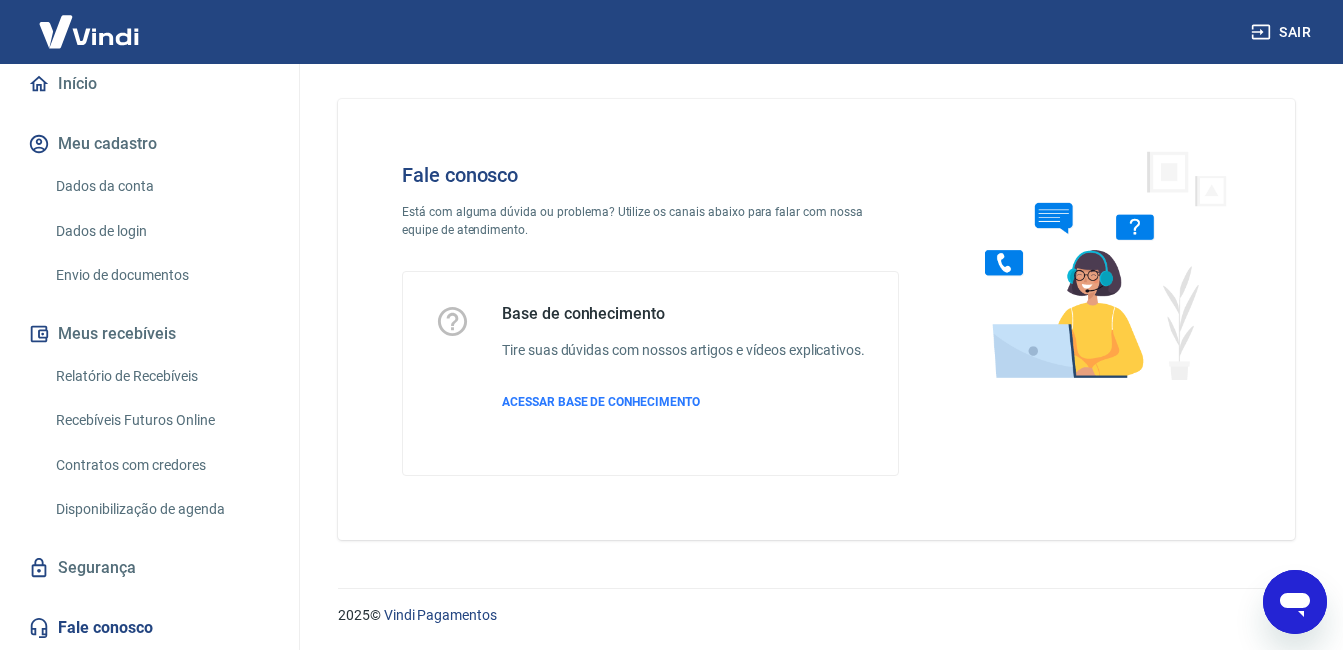 scroll, scrollTop: 26, scrollLeft: 0, axis: vertical 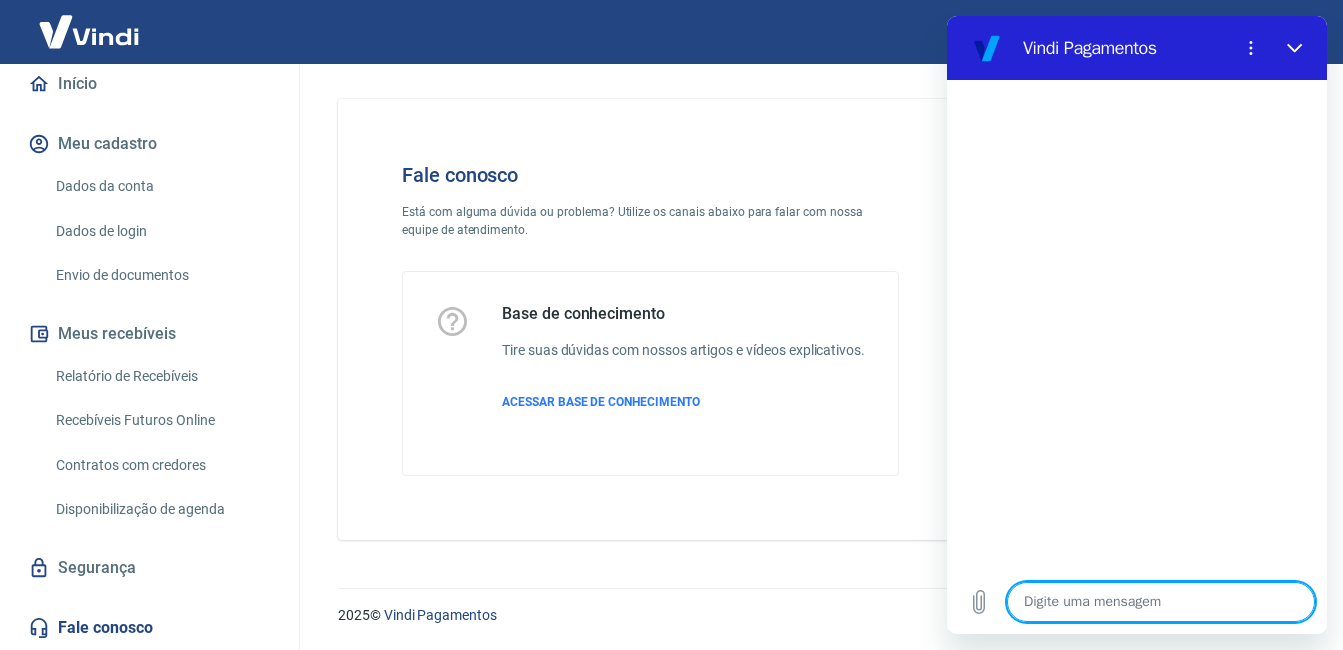 click at bounding box center [1161, 602] 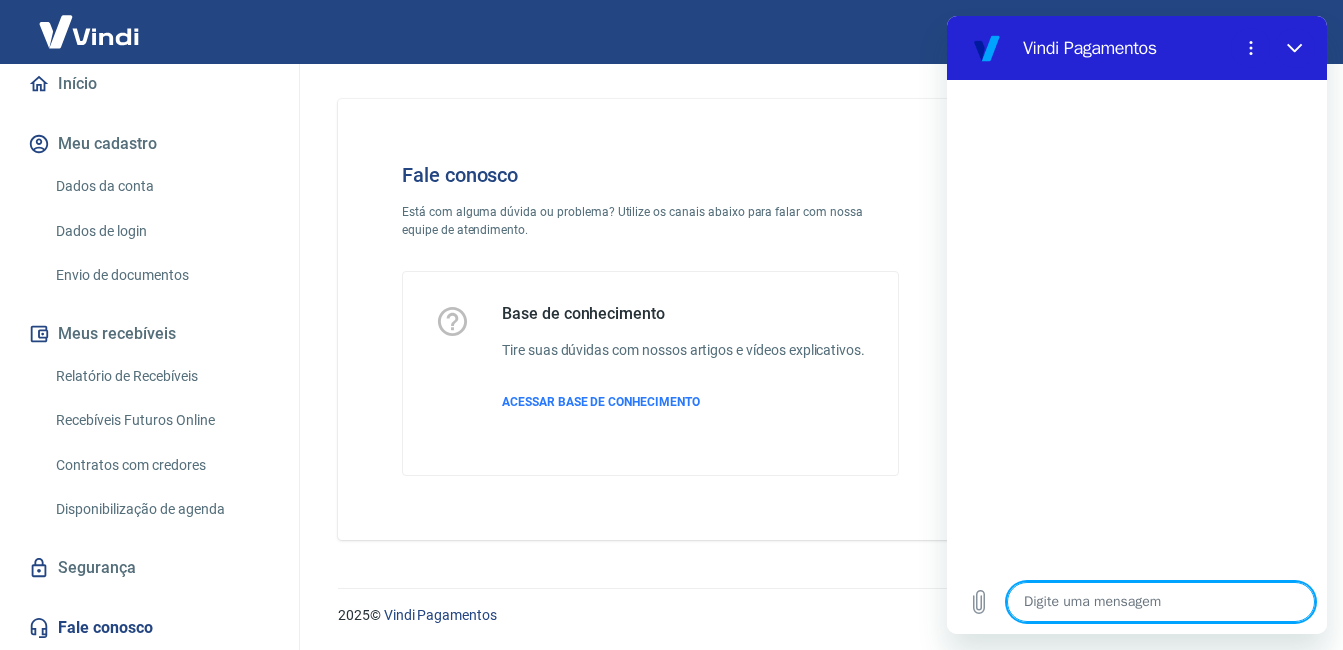 type on "F" 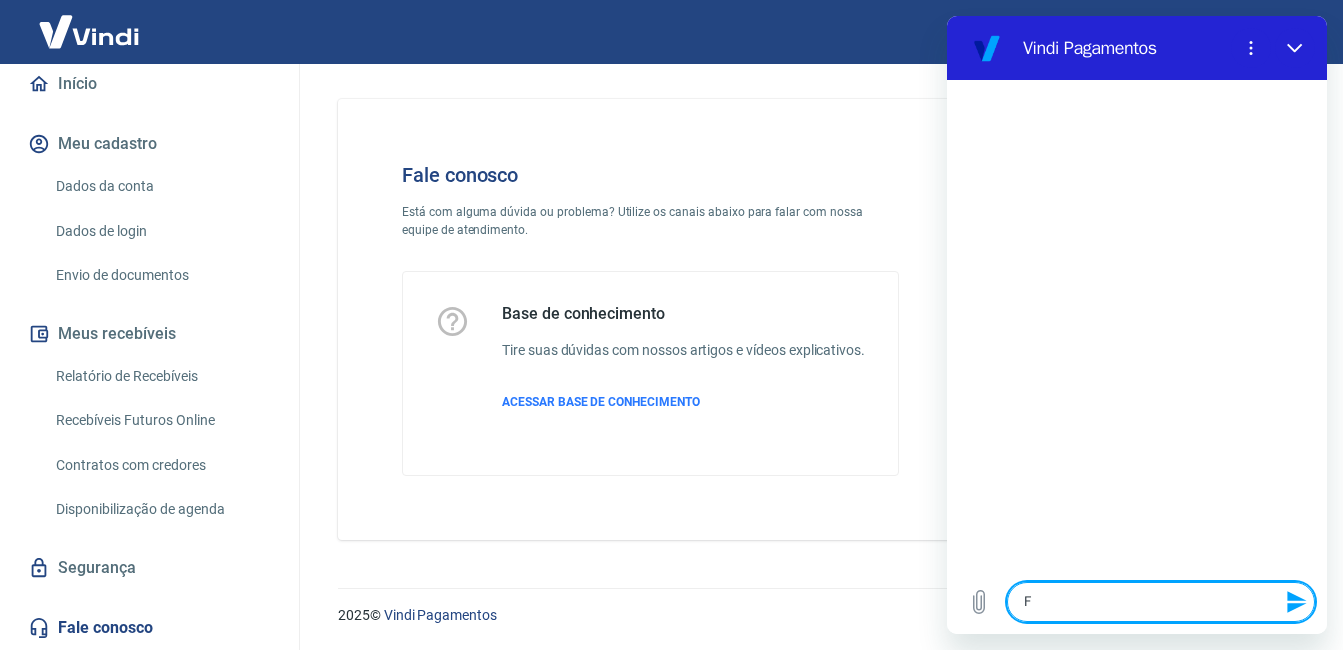type on "Fa" 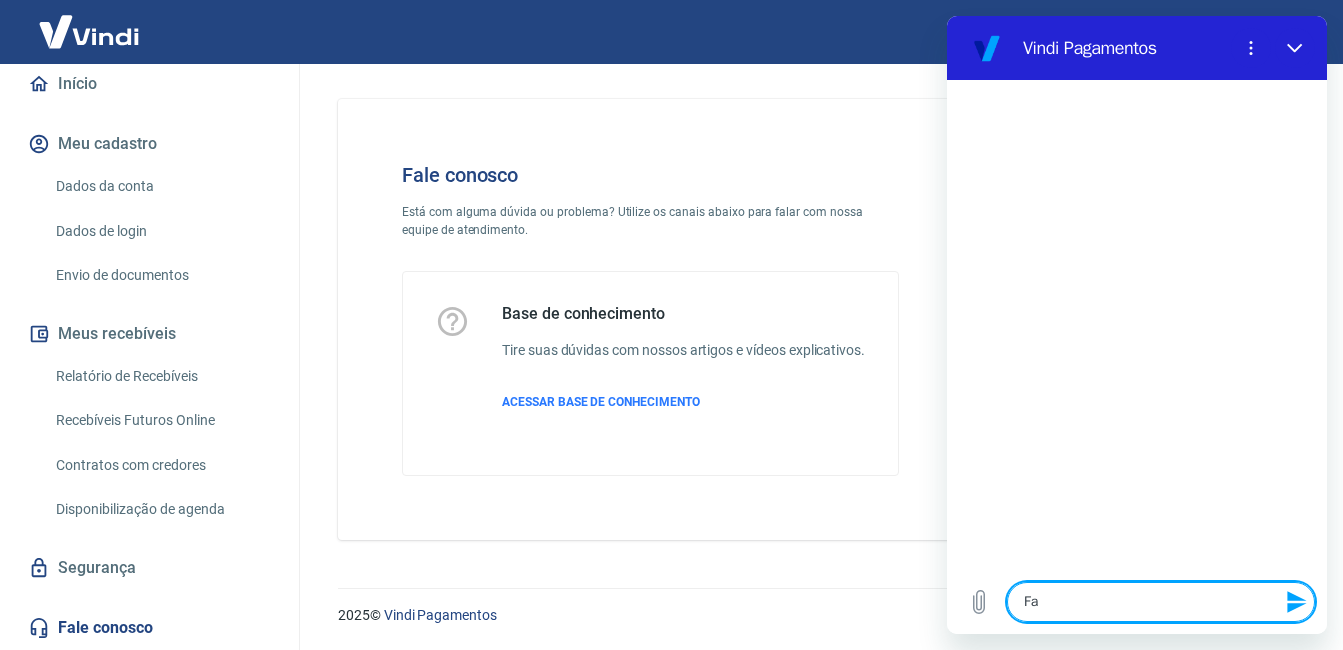type on "Fal" 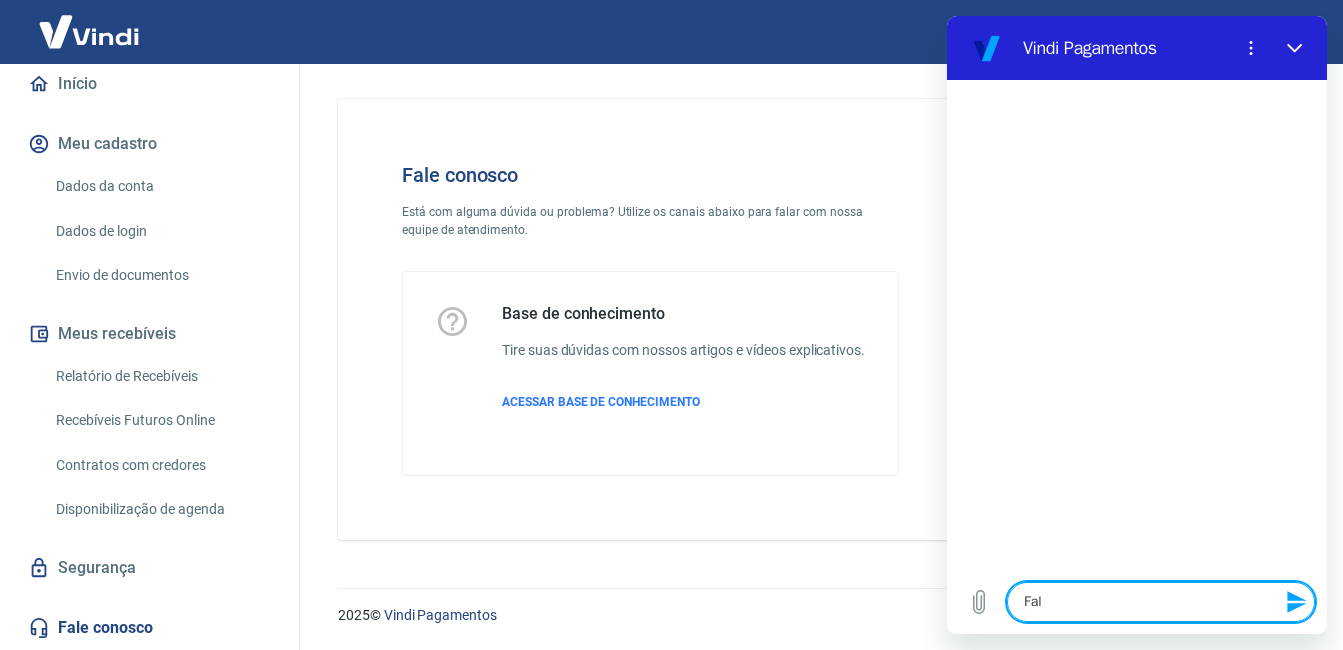type on "Fala" 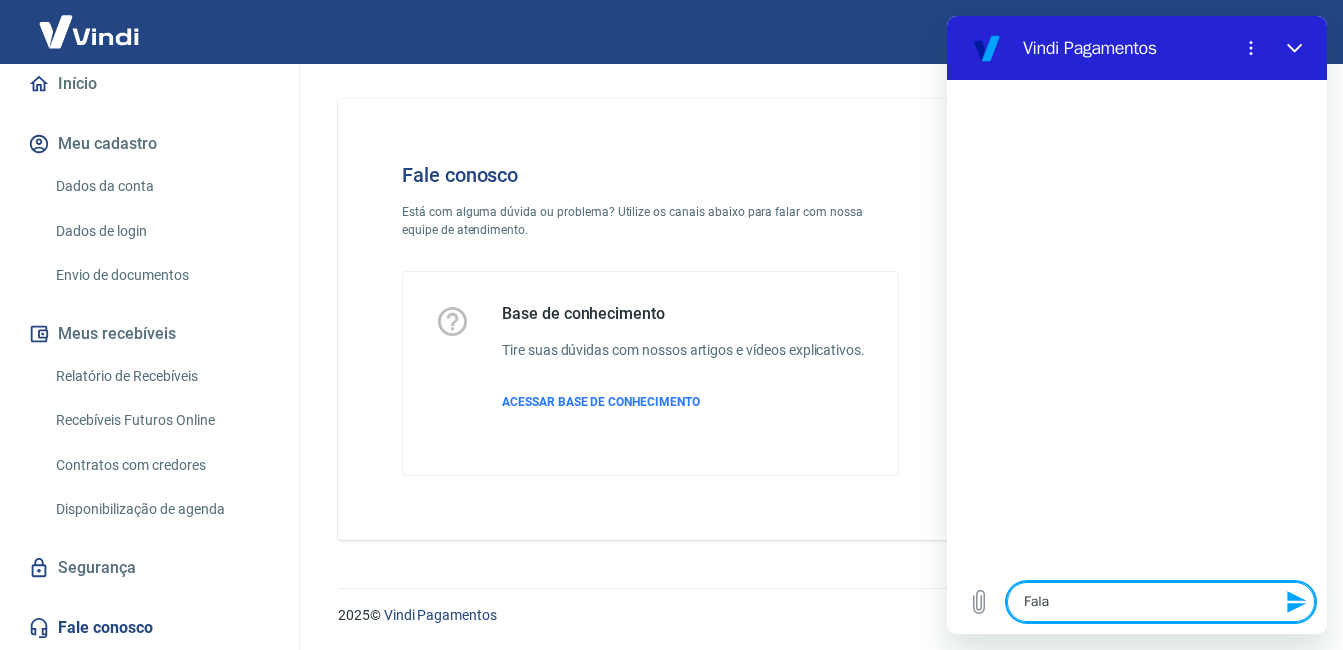 type on "Falar" 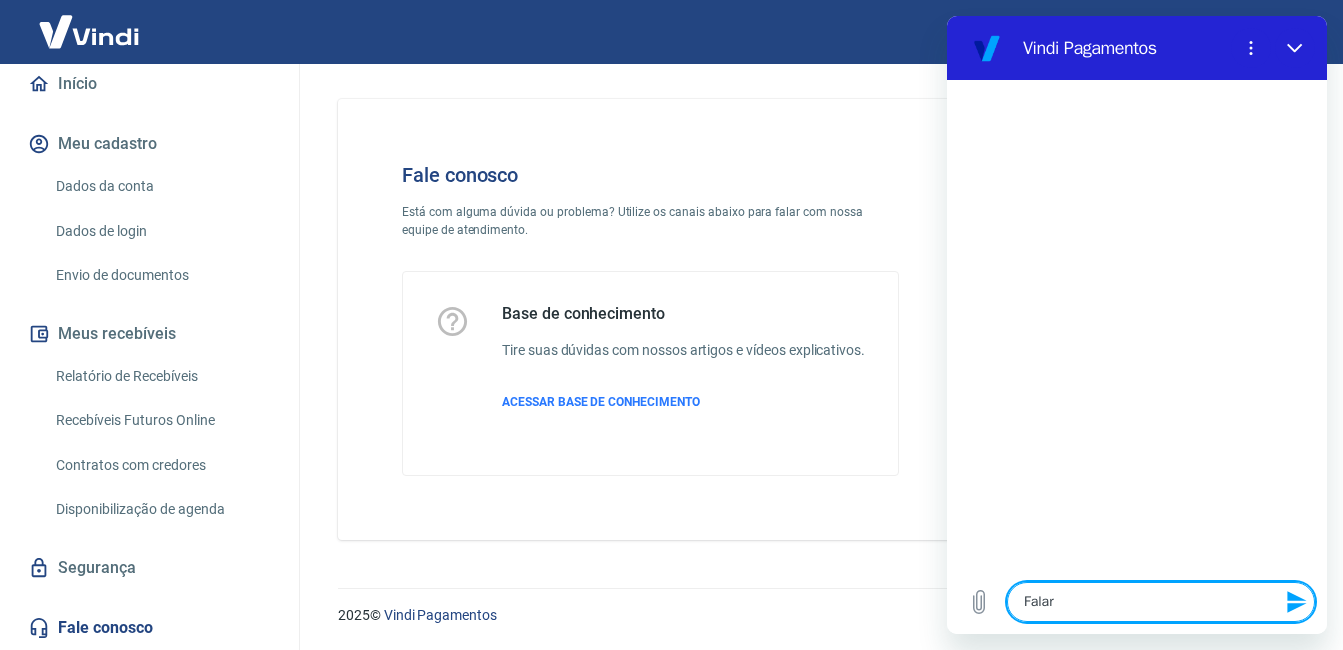 type on "Falar" 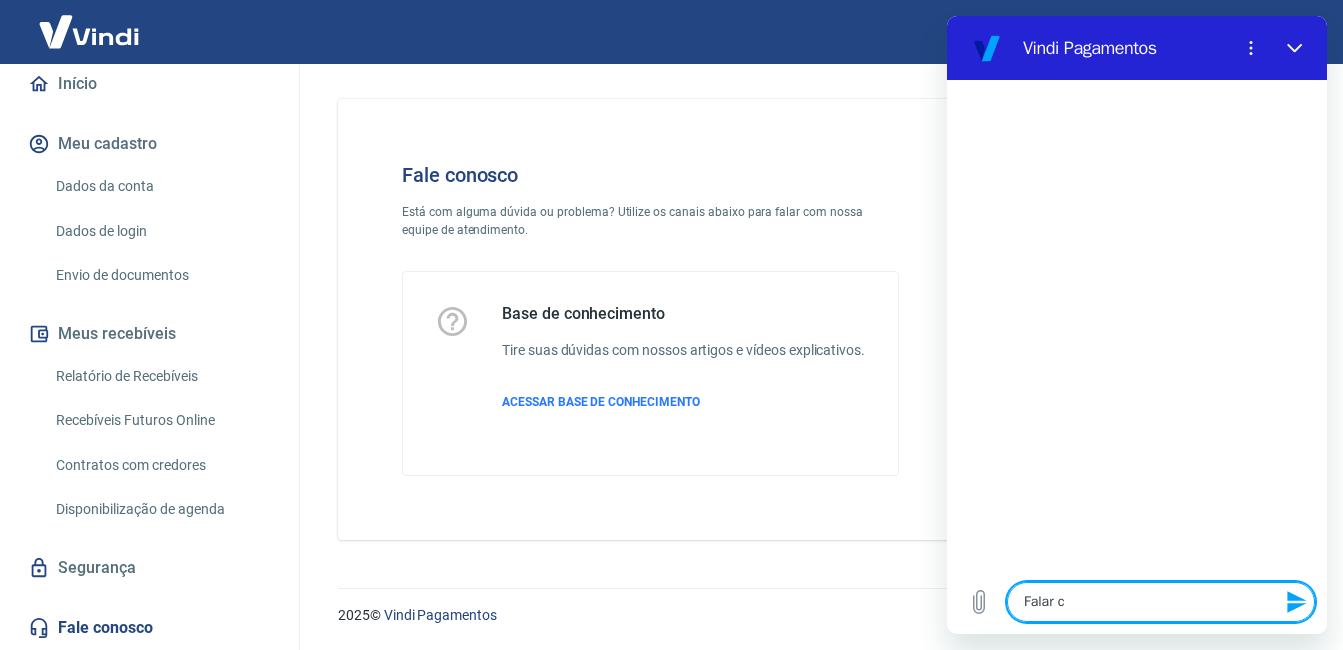 type on "Falar co" 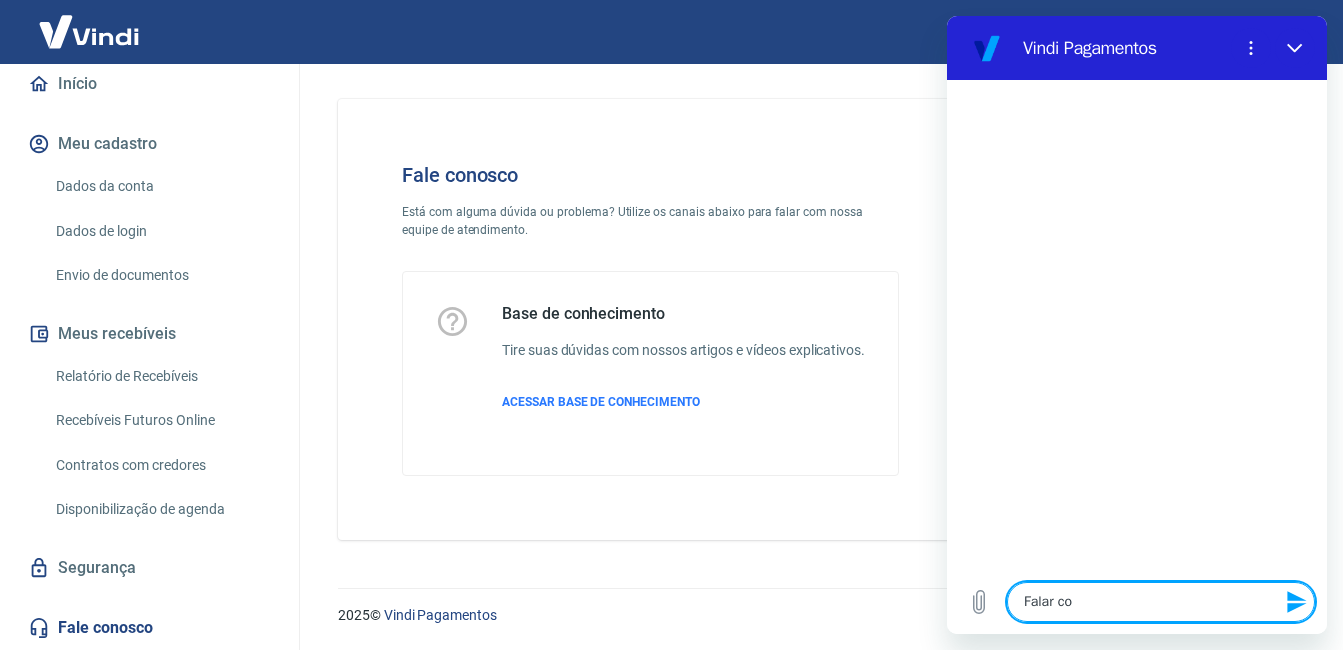 type on "Falar com" 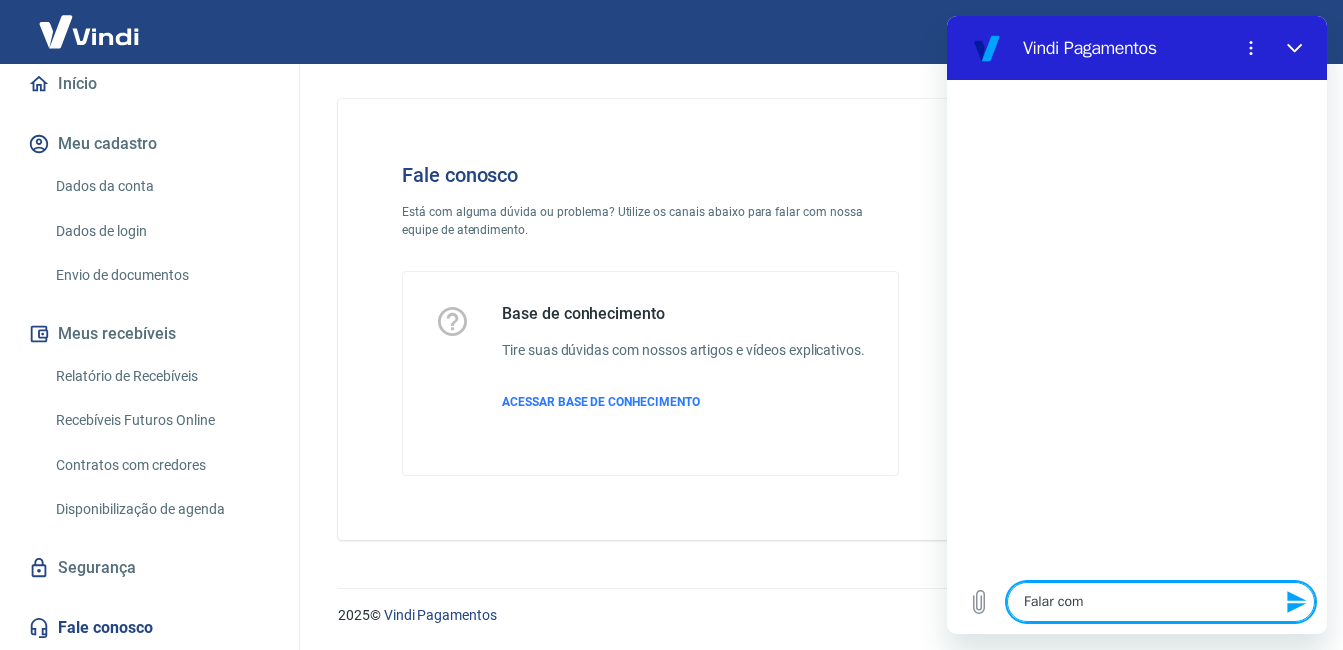 type on "Falar com" 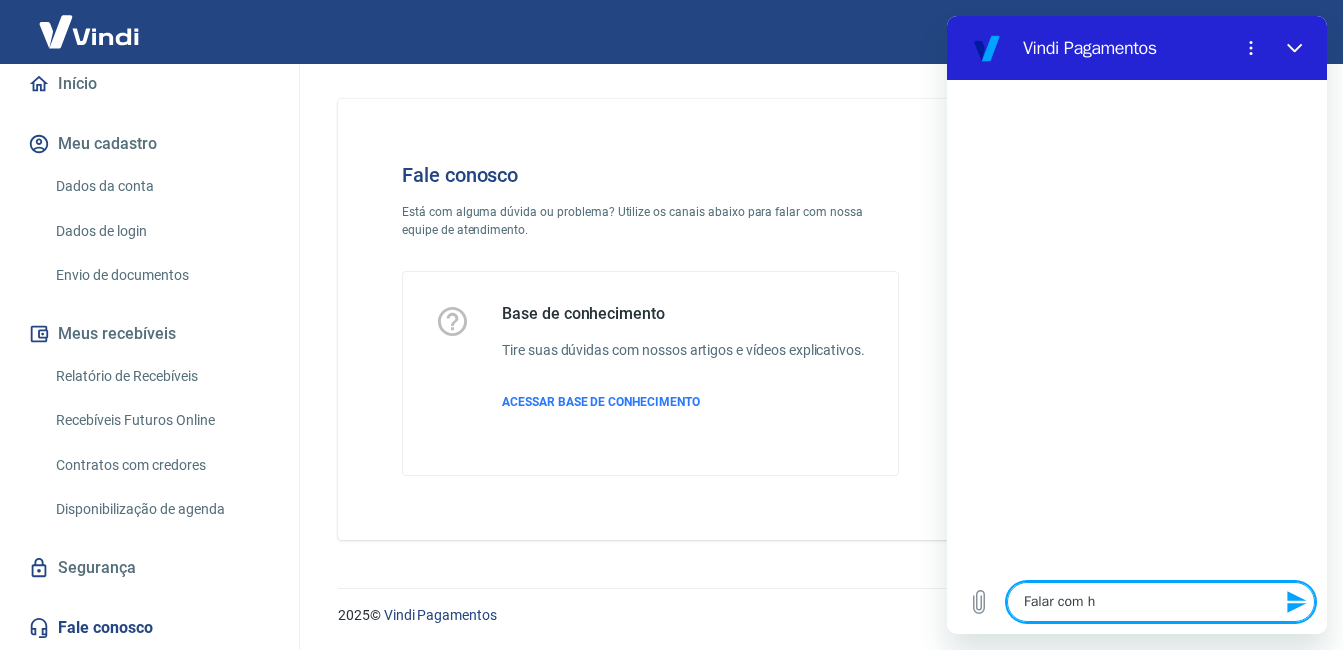 type on "Falar com hu" 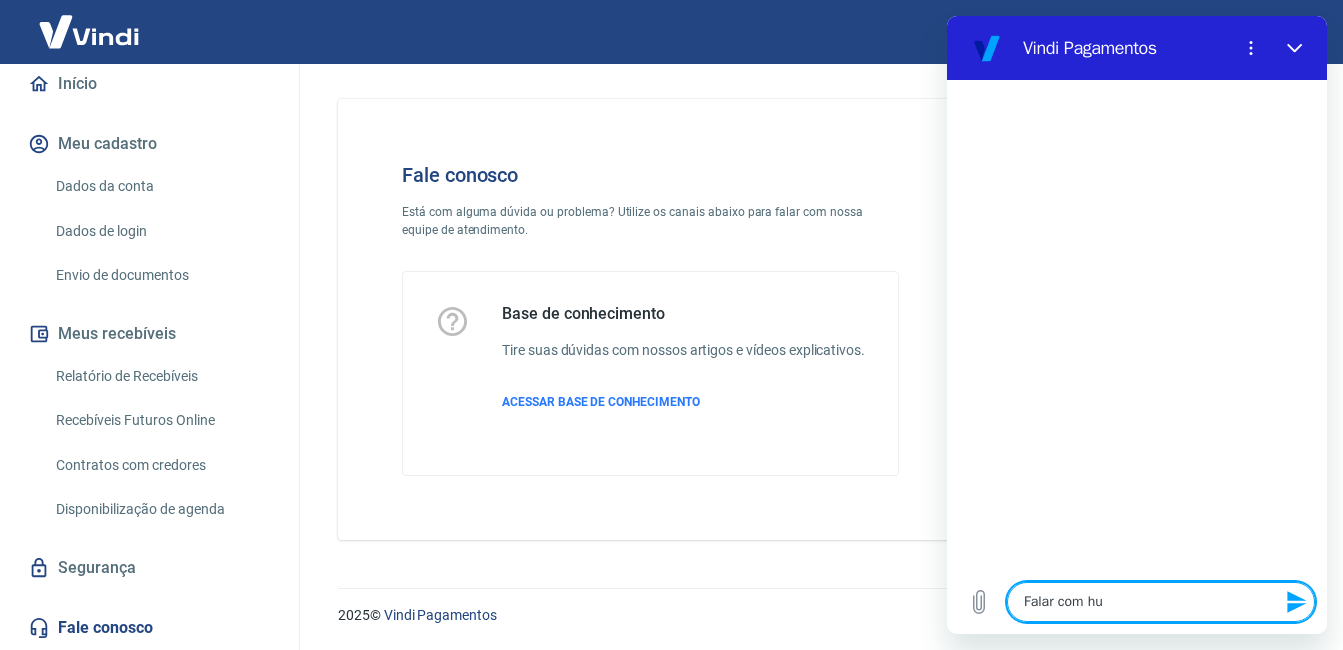 type on "Falar com hum" 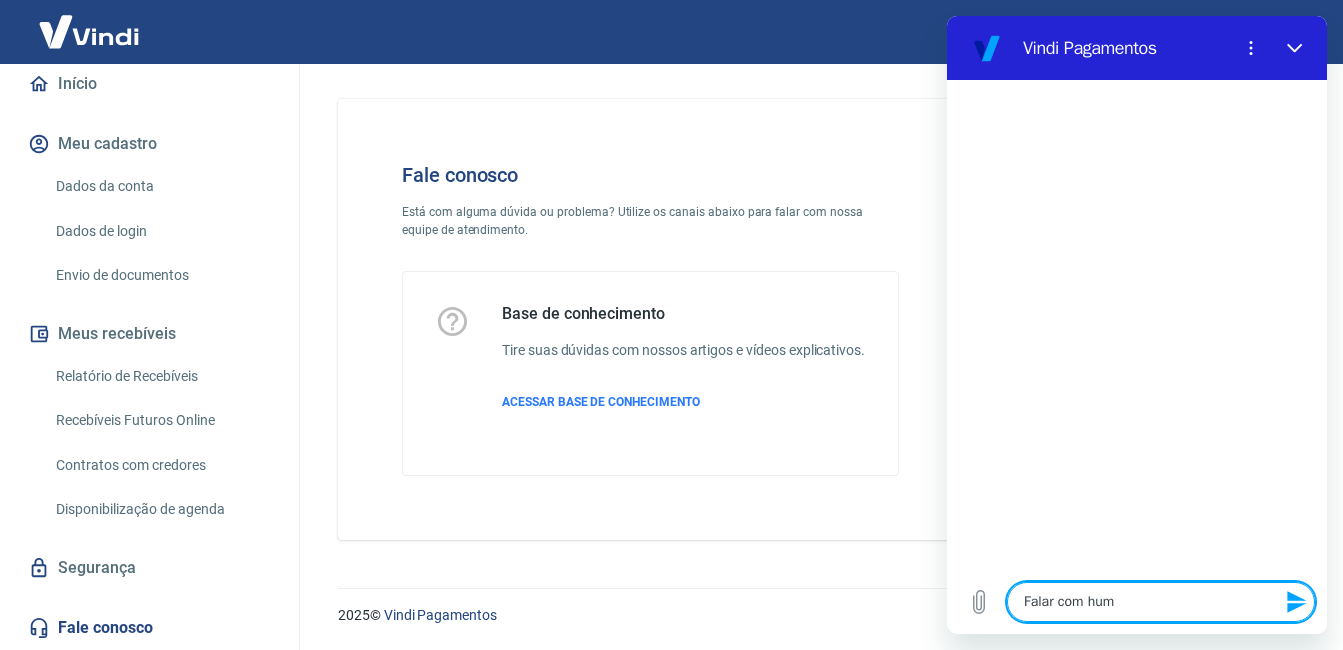 type on "Falar com huma" 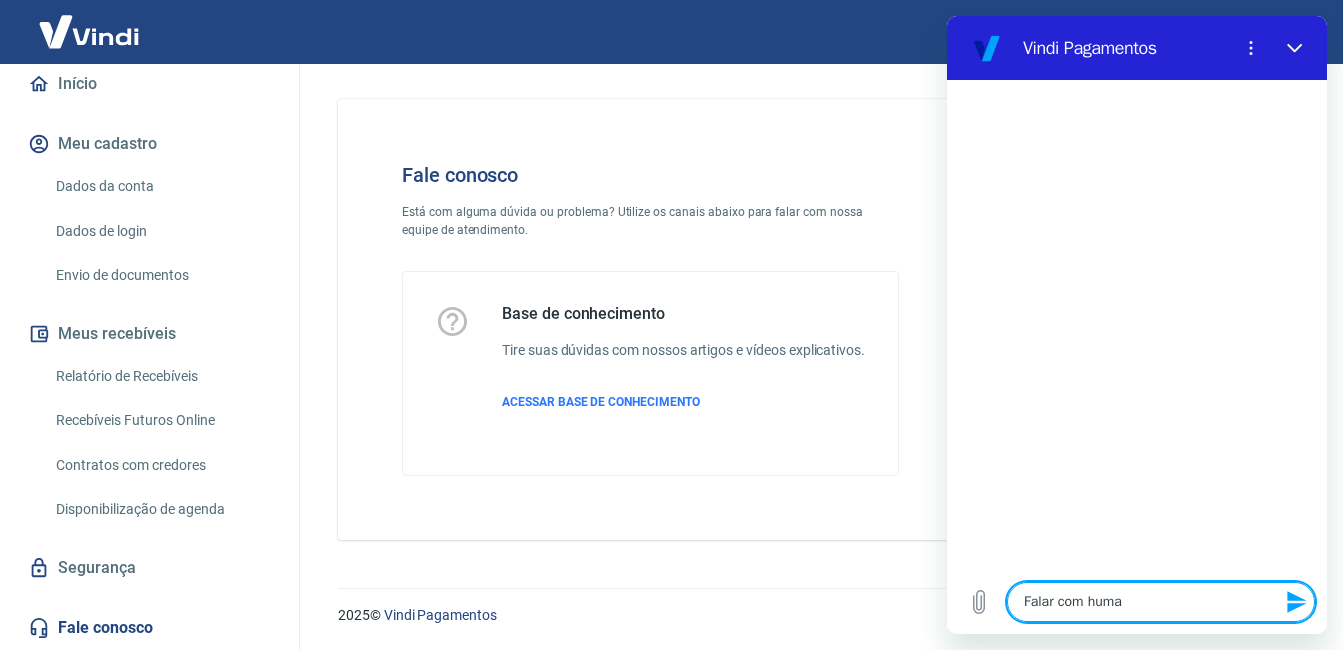 type on "Falar com human" 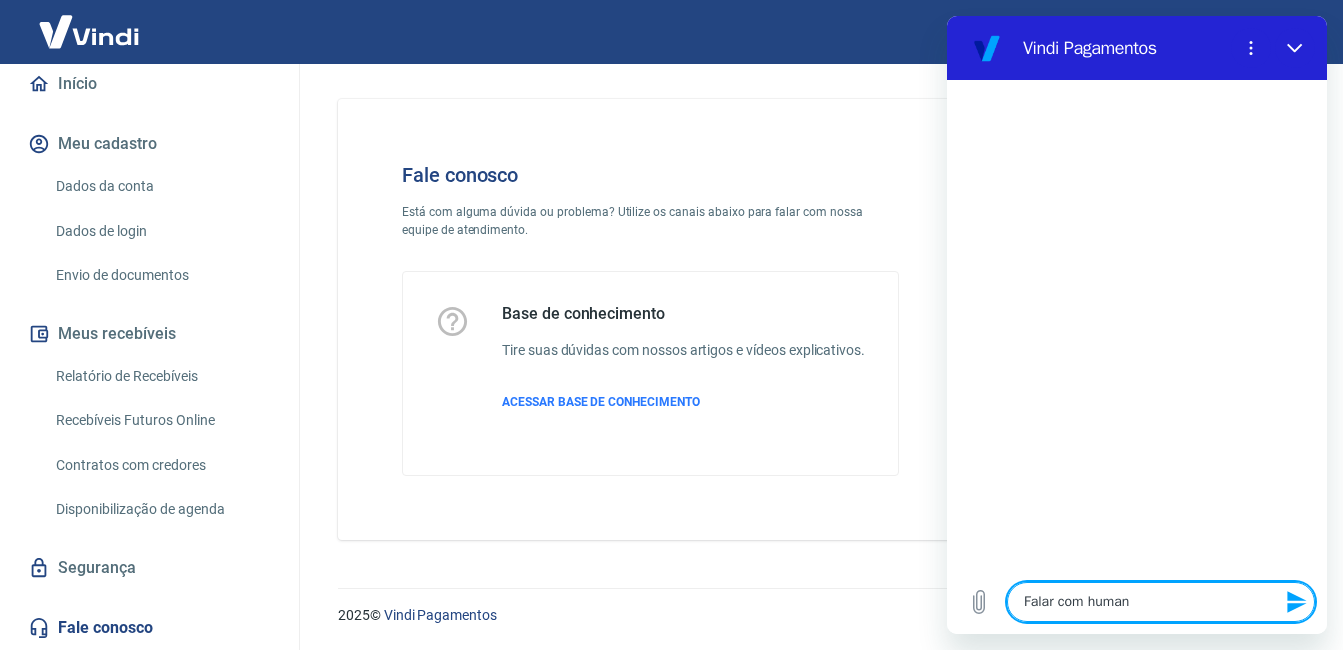 type on "Falar com humano" 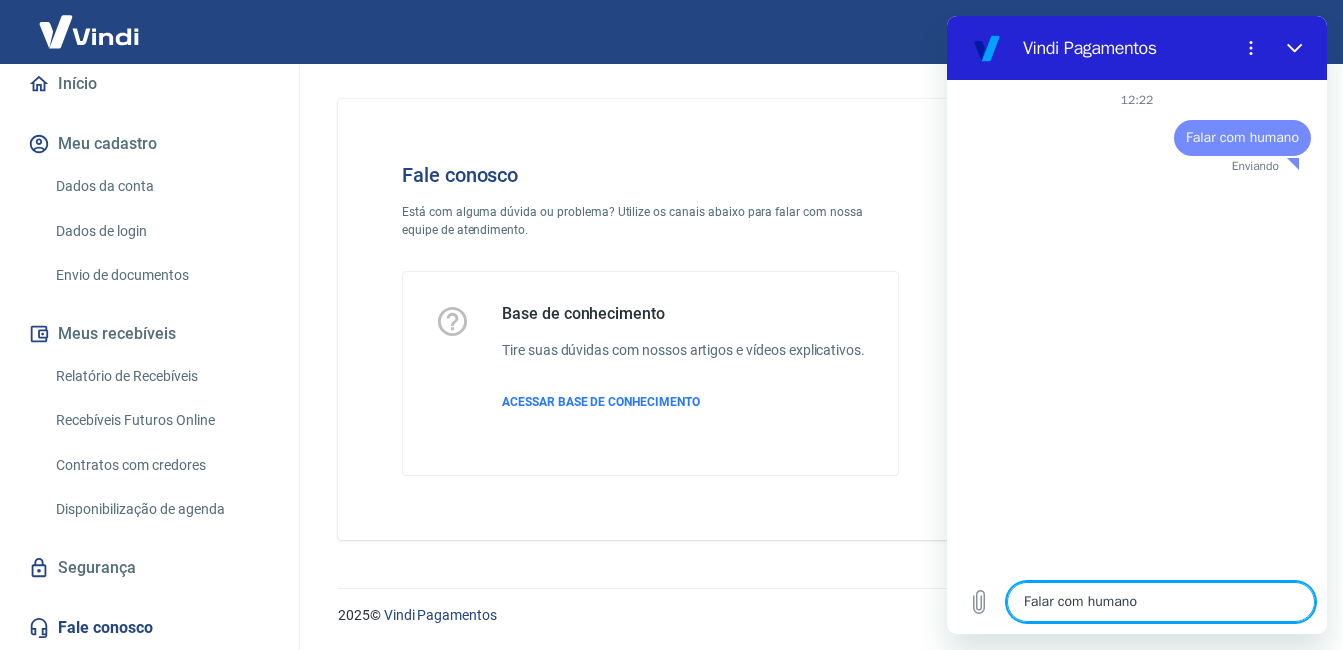 type 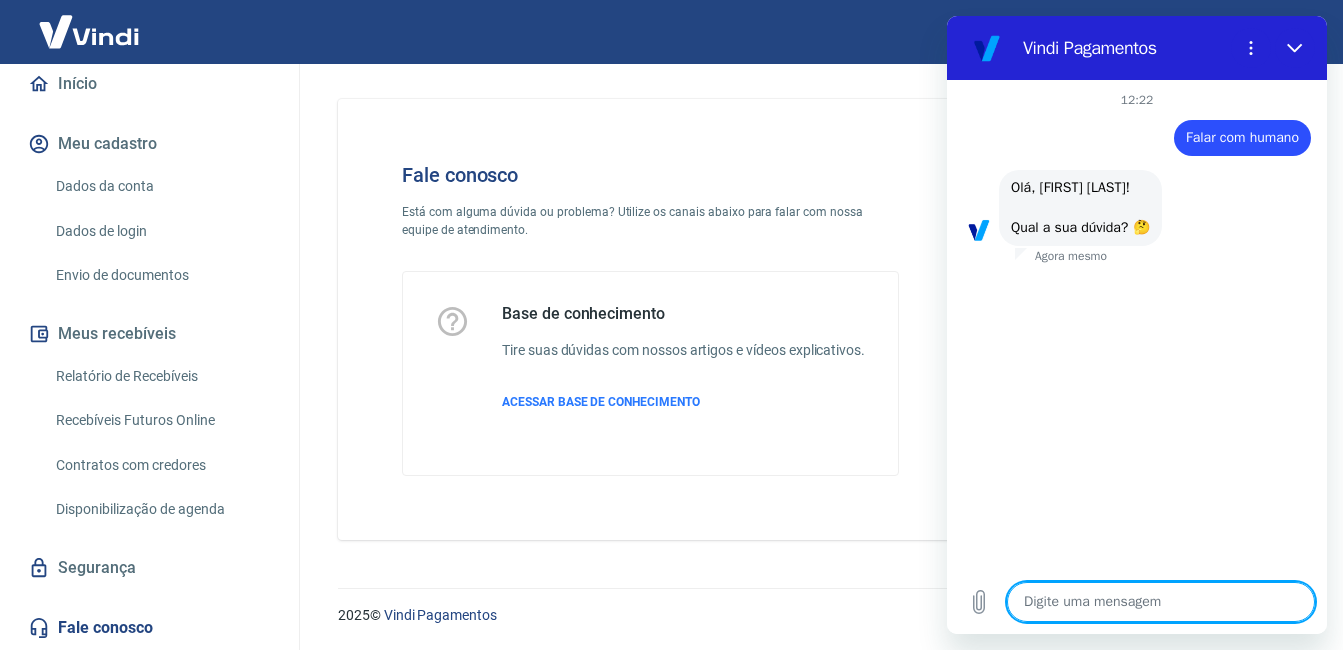 scroll, scrollTop: 67, scrollLeft: 0, axis: vertical 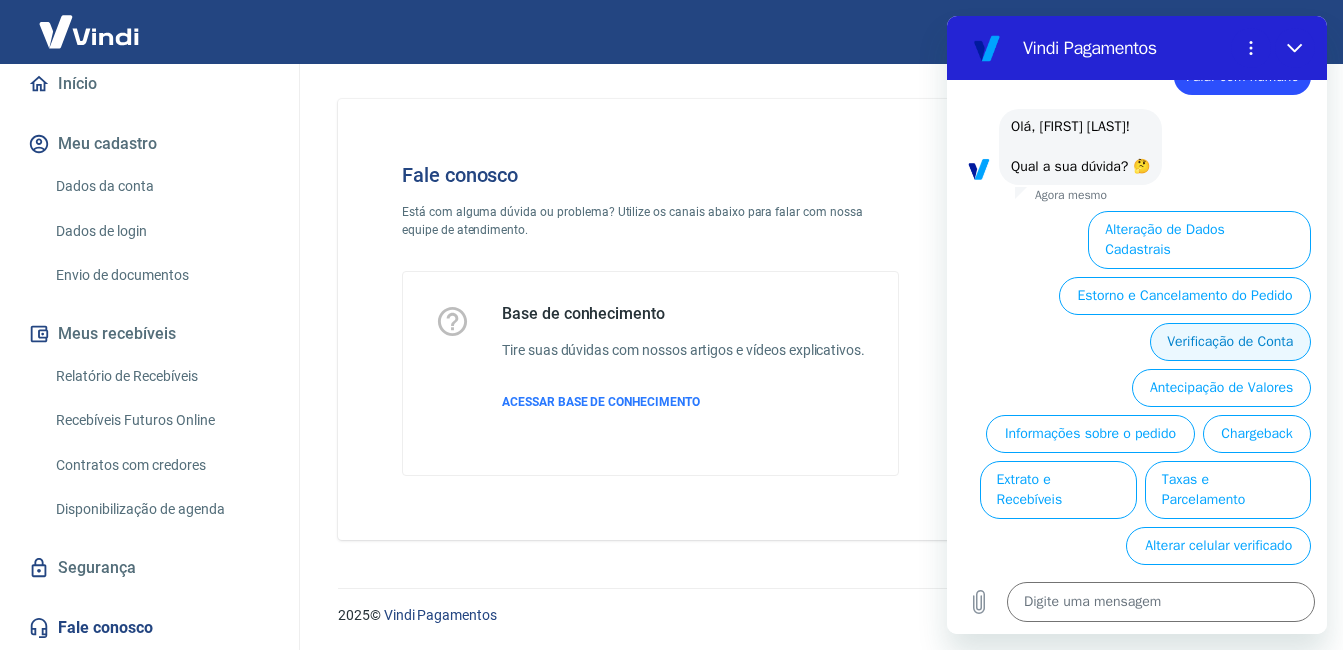 click on "Verificação de Conta" at bounding box center [1230, 342] 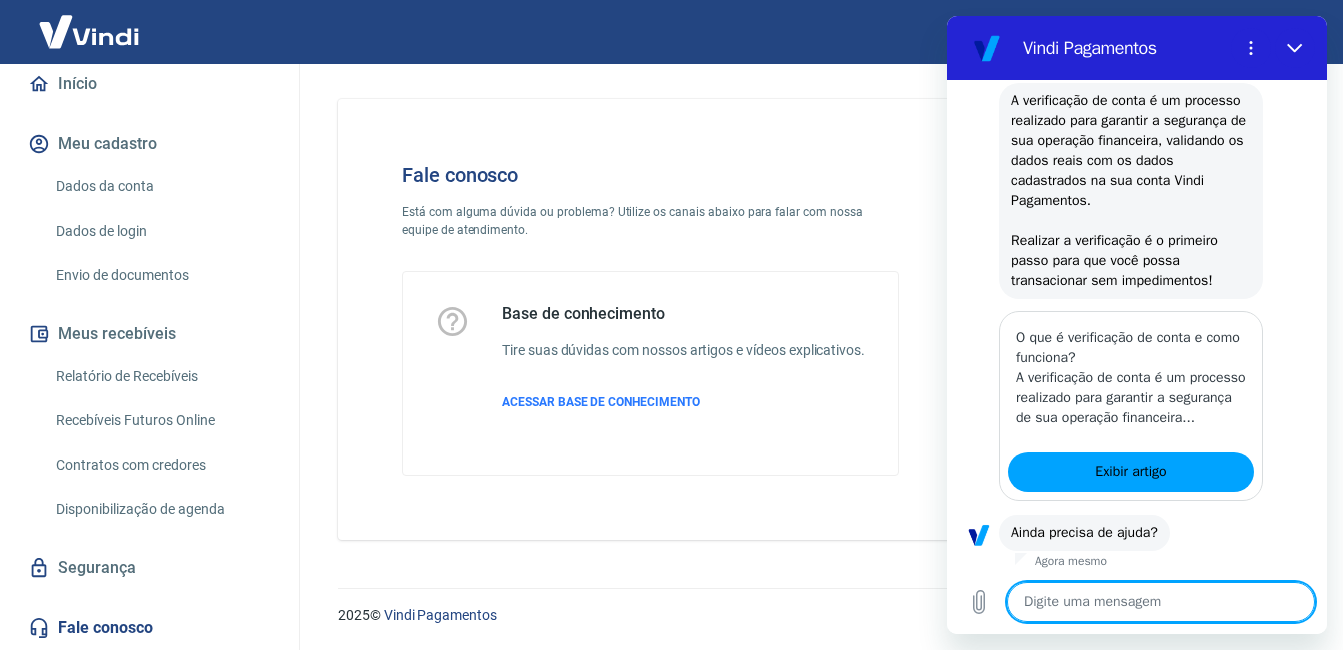 scroll, scrollTop: 311, scrollLeft: 0, axis: vertical 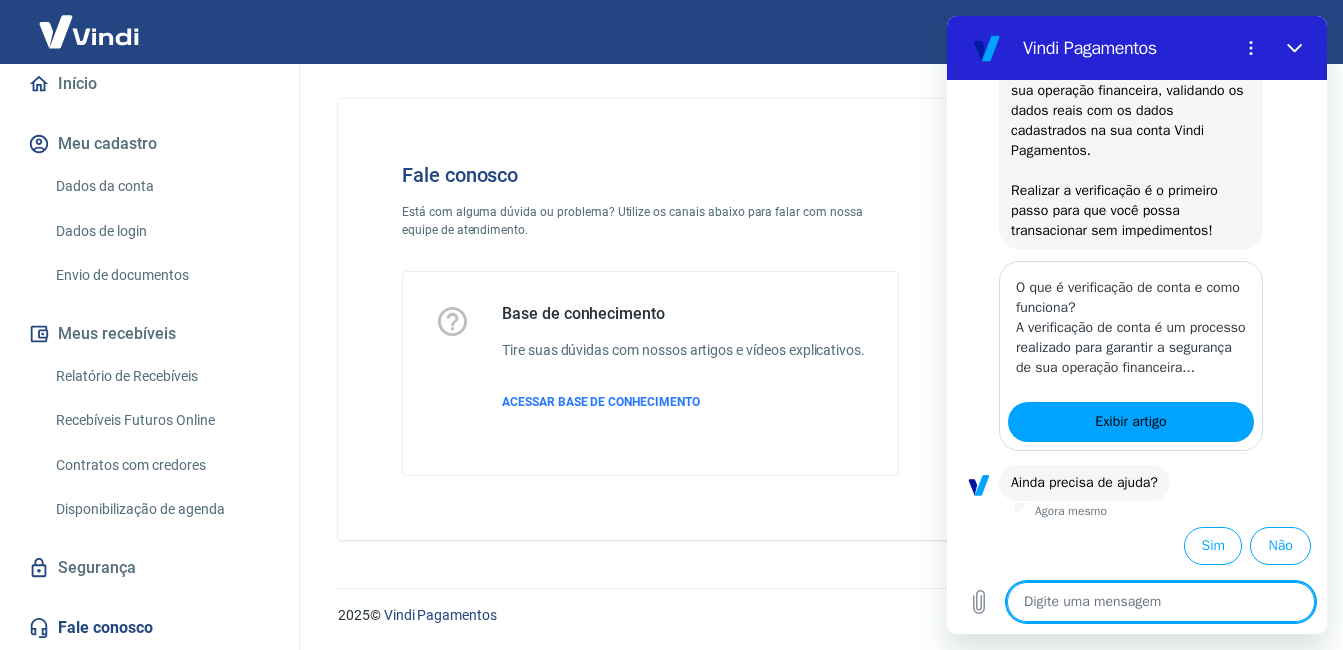 click at bounding box center (1161, 602) 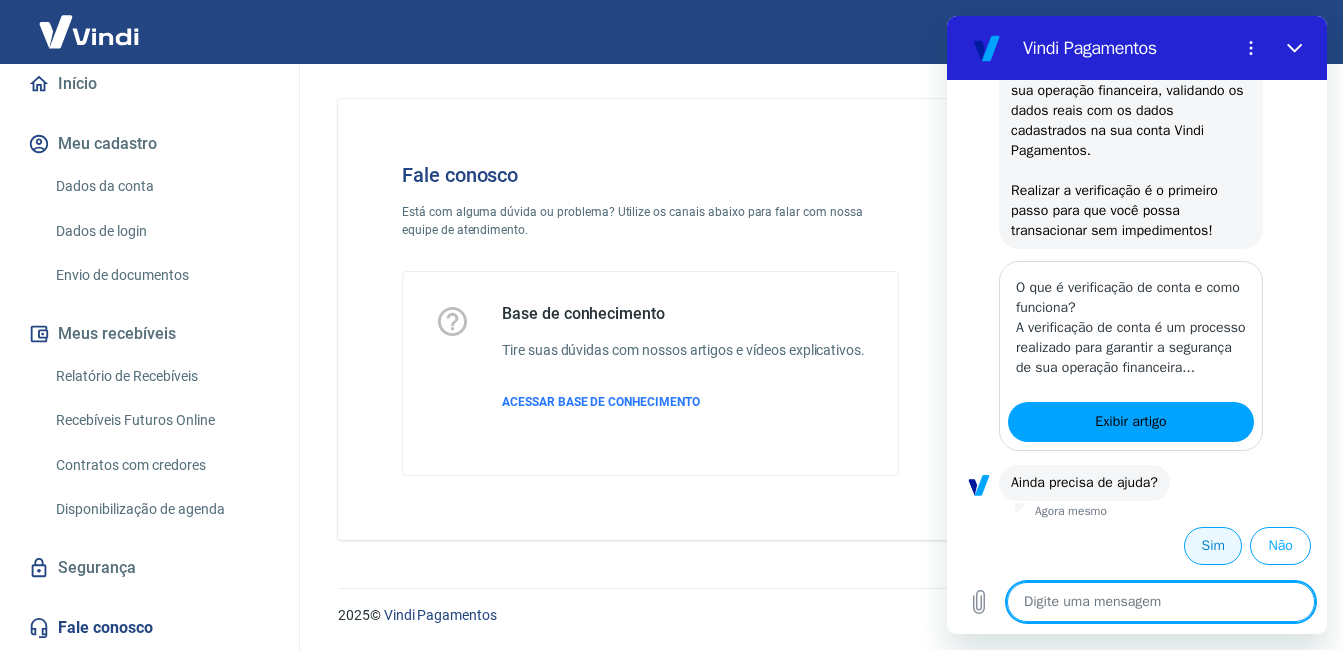click on "Sim" at bounding box center (1213, 546) 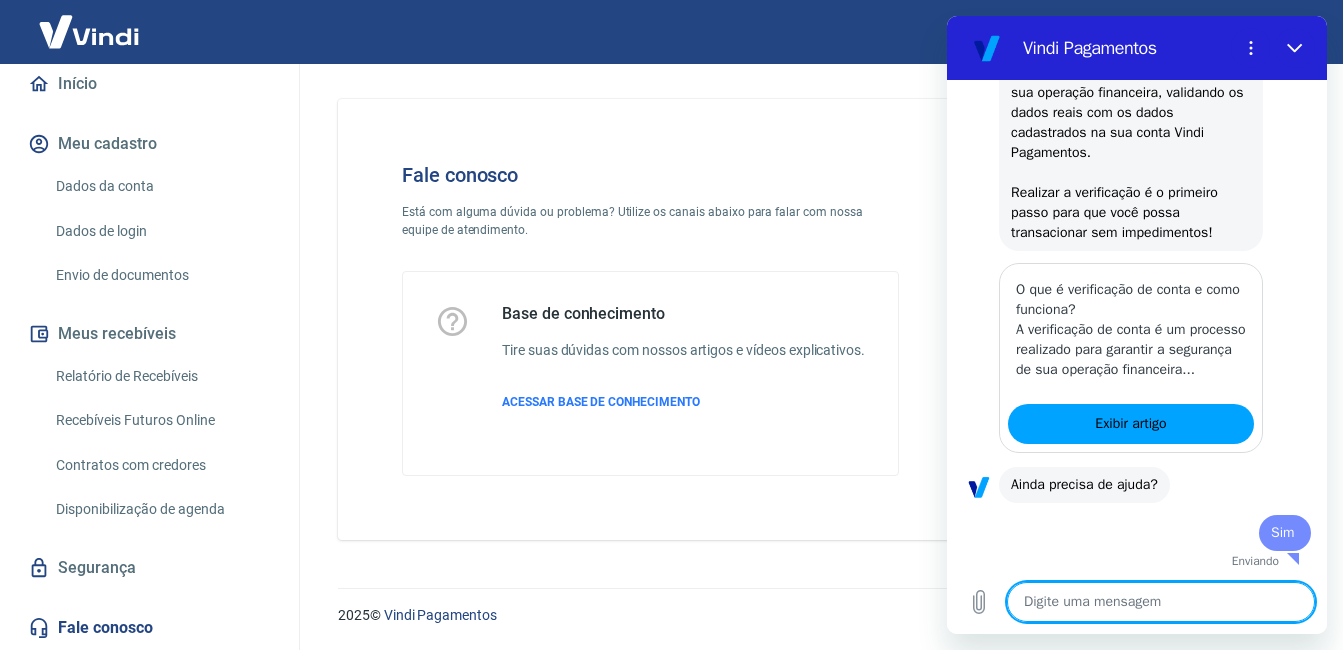 type on "x" 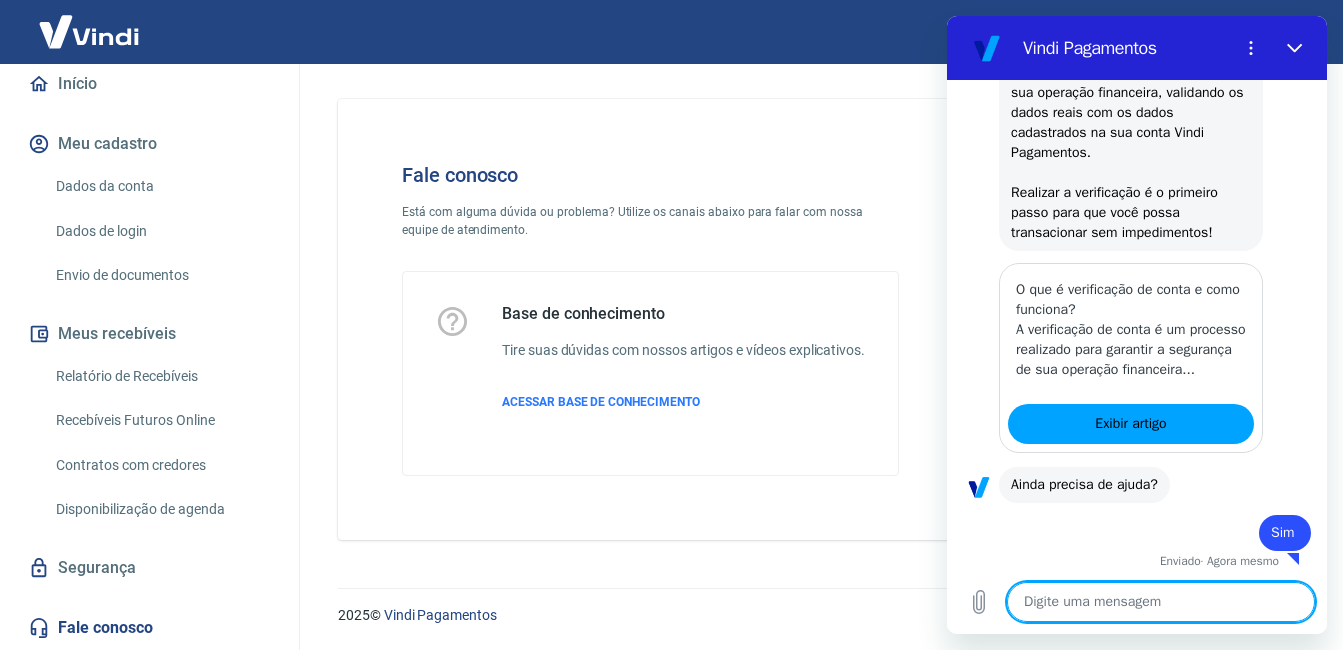 click at bounding box center [1161, 602] 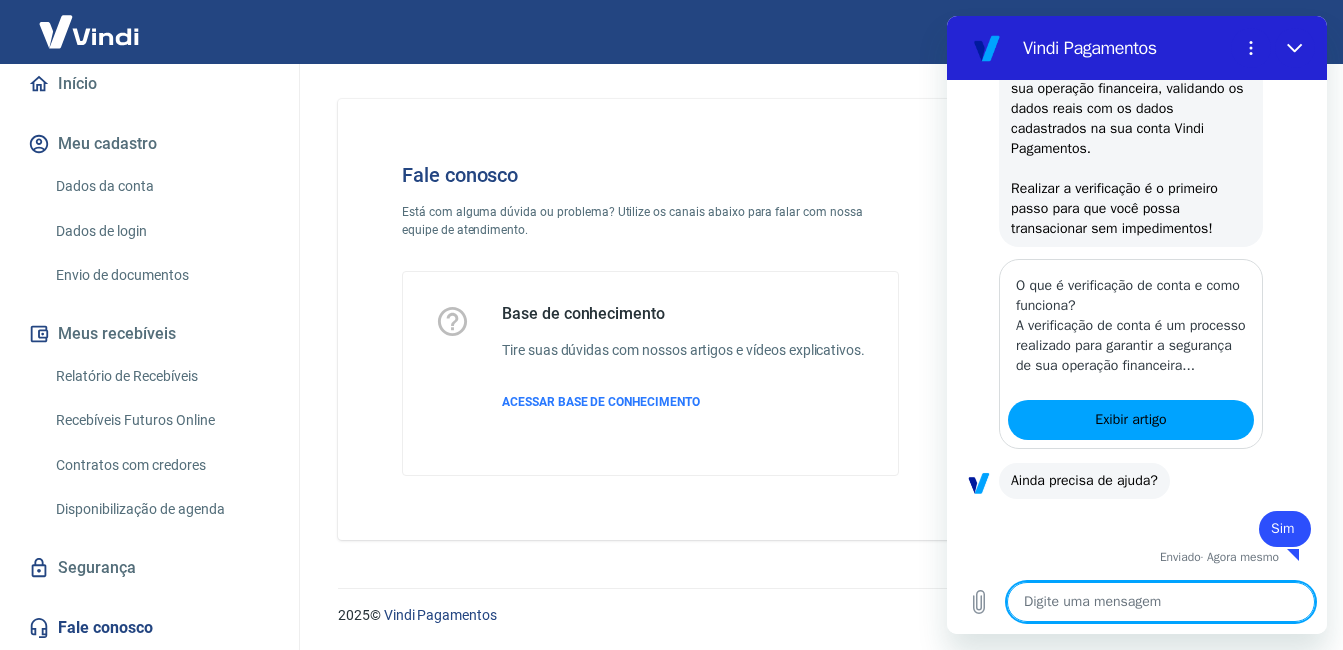 scroll, scrollTop: 313, scrollLeft: 0, axis: vertical 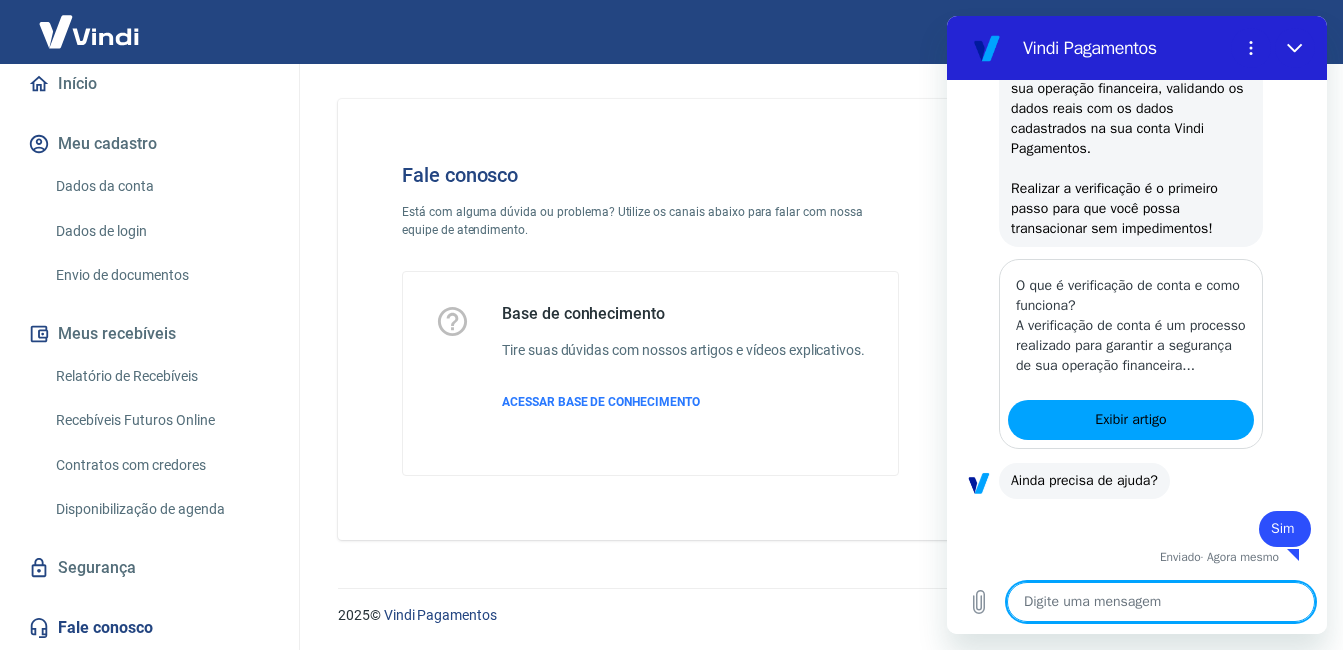 type on "f" 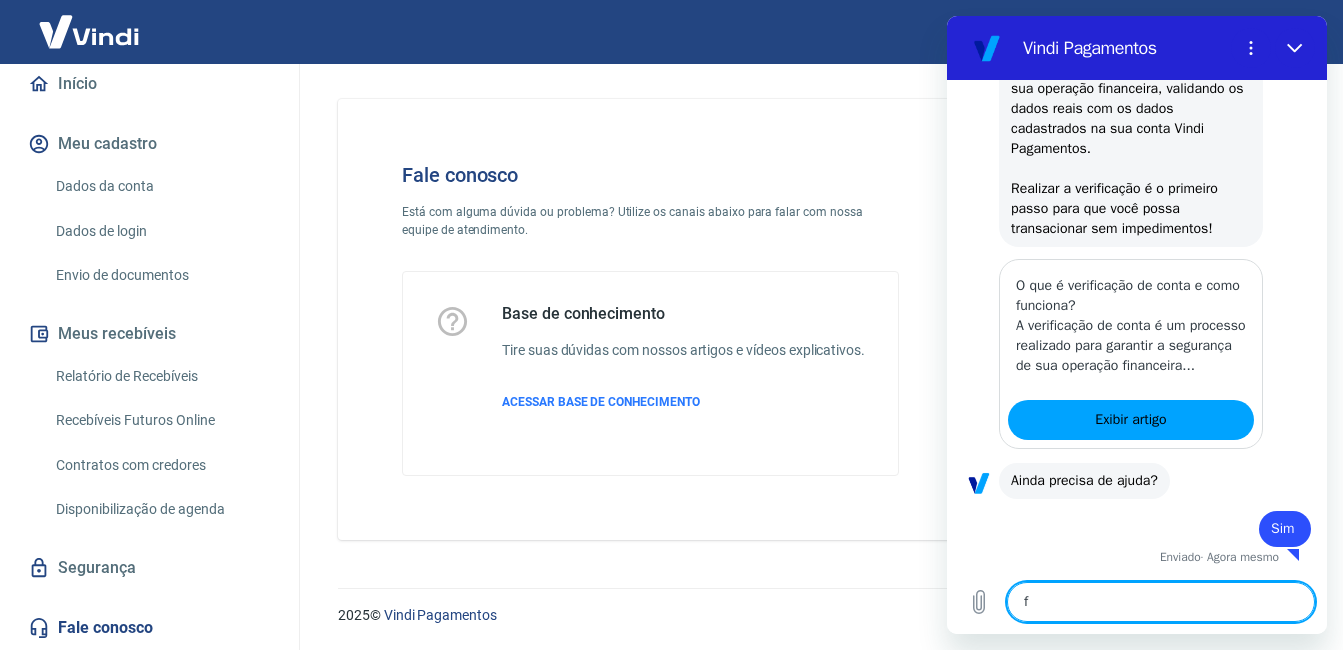 type on "x" 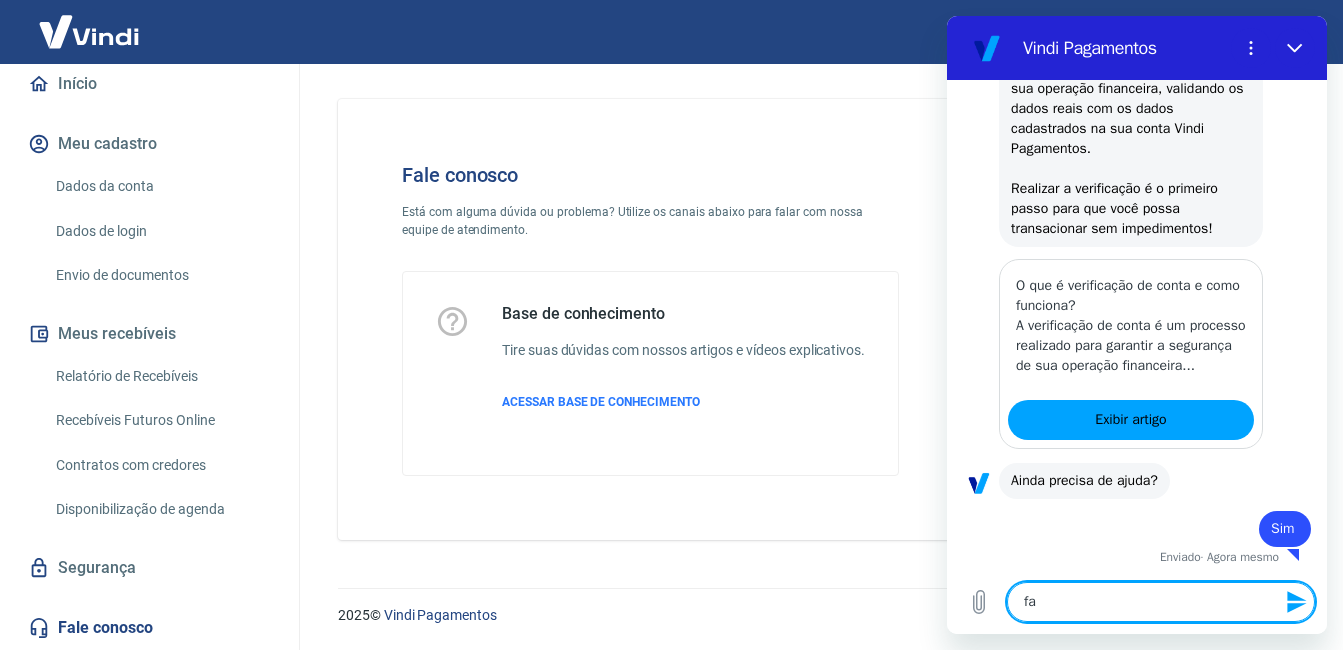 type on "fal" 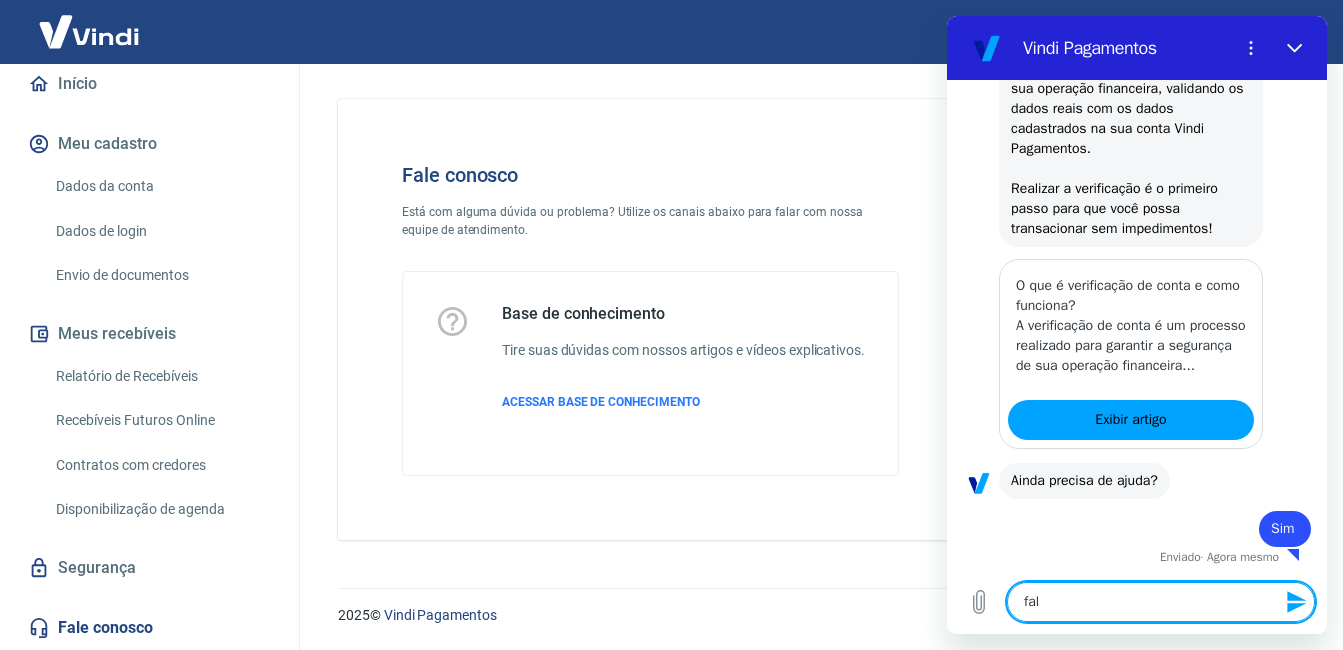 type on "fala" 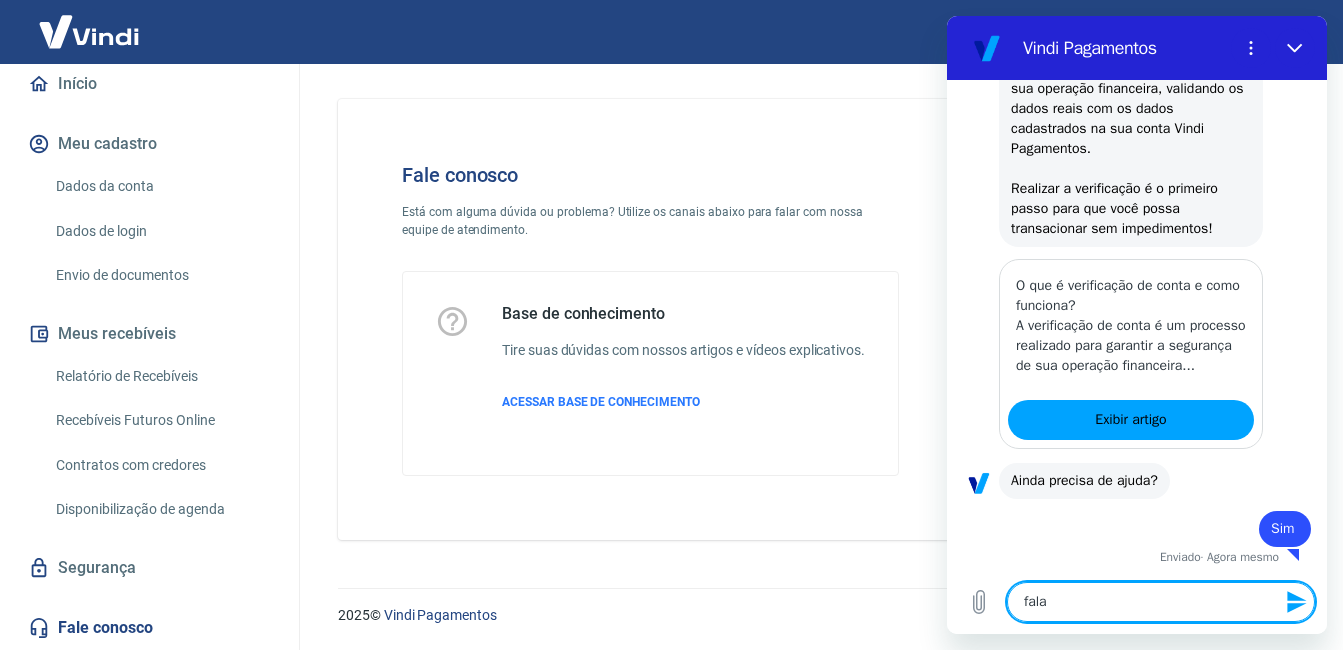 type on "falar" 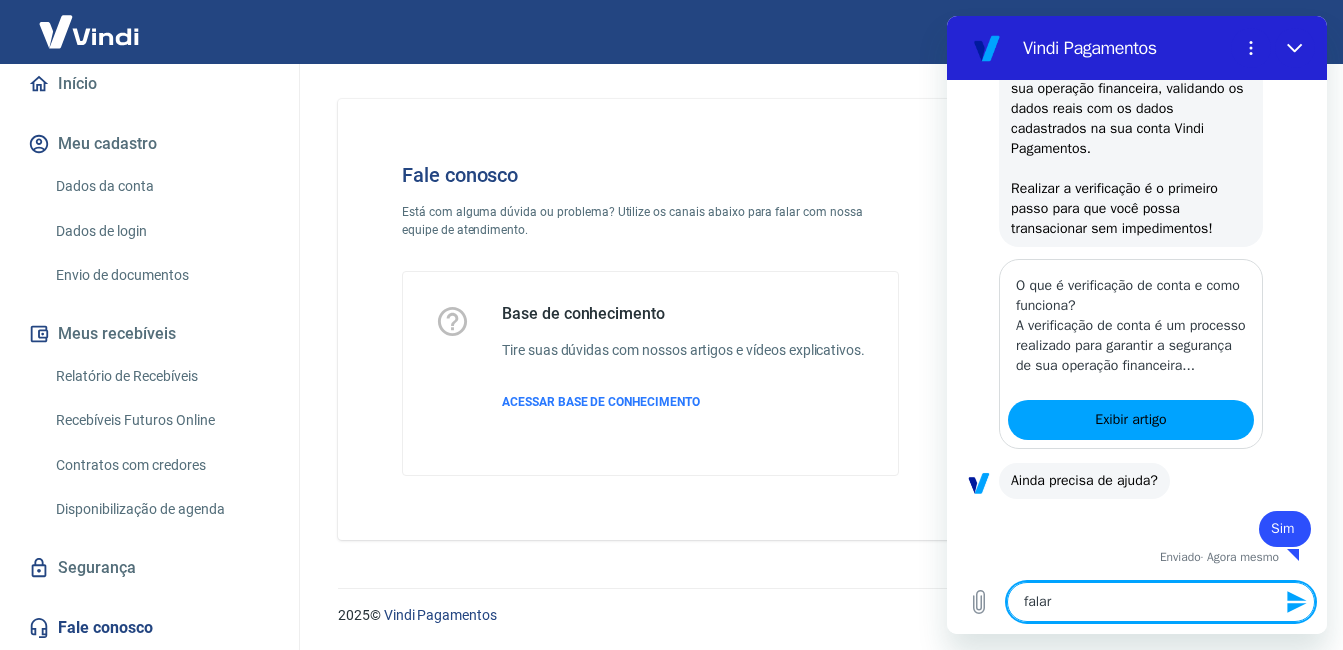 type on "falar" 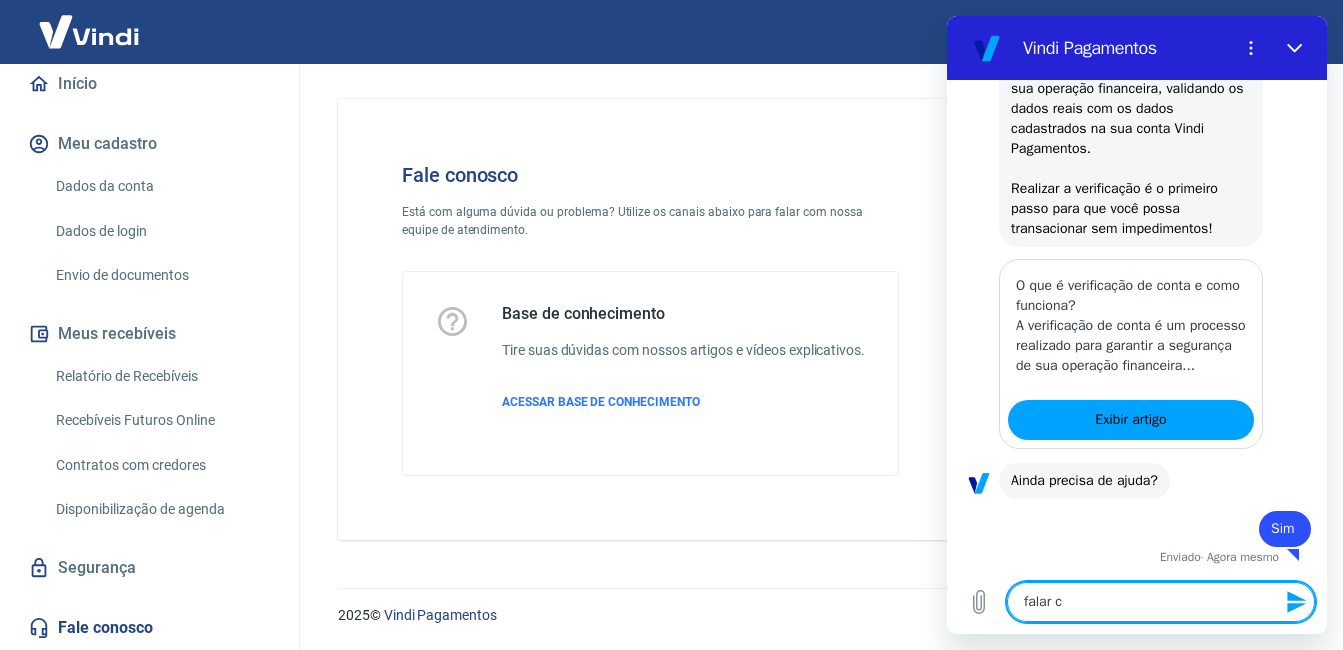 type on "falar co" 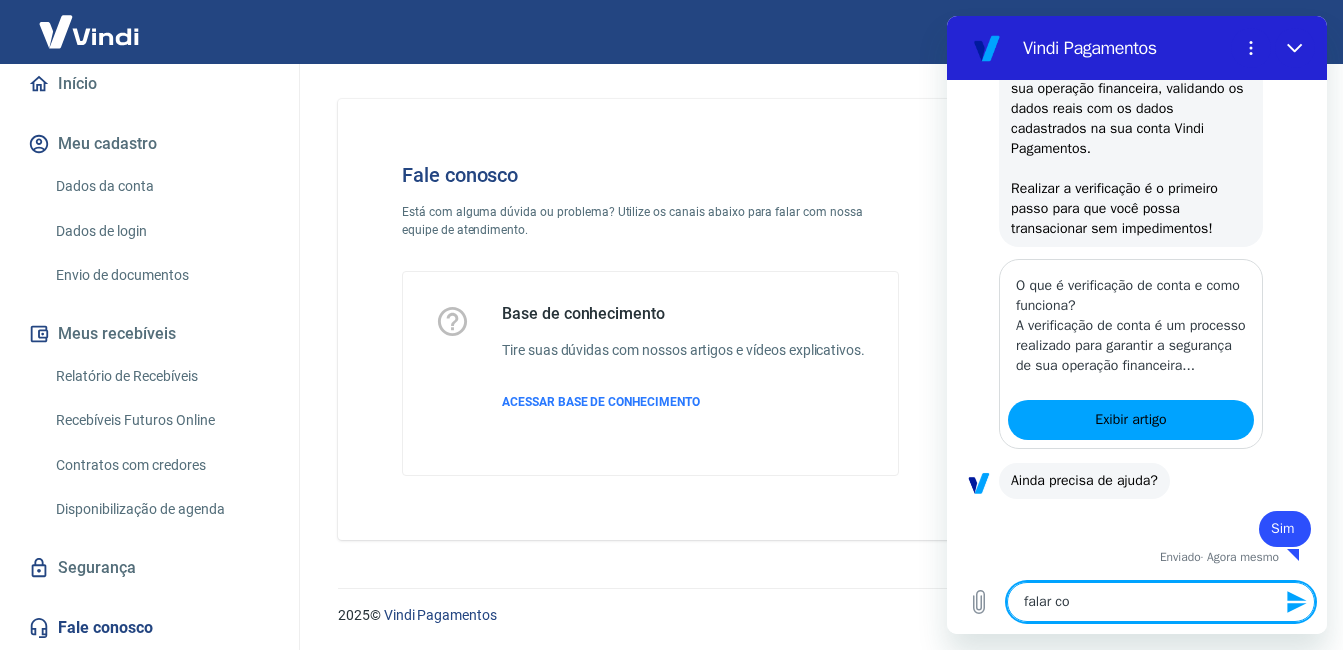 type on "falar com" 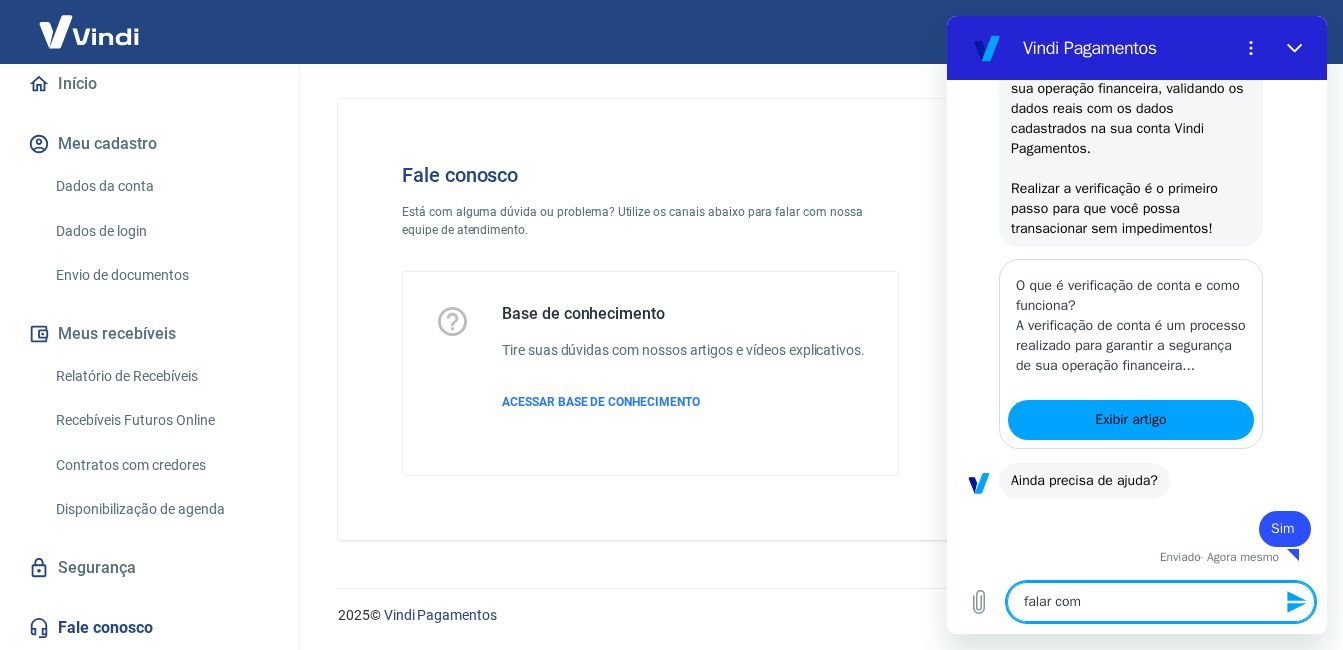 type on "falar com" 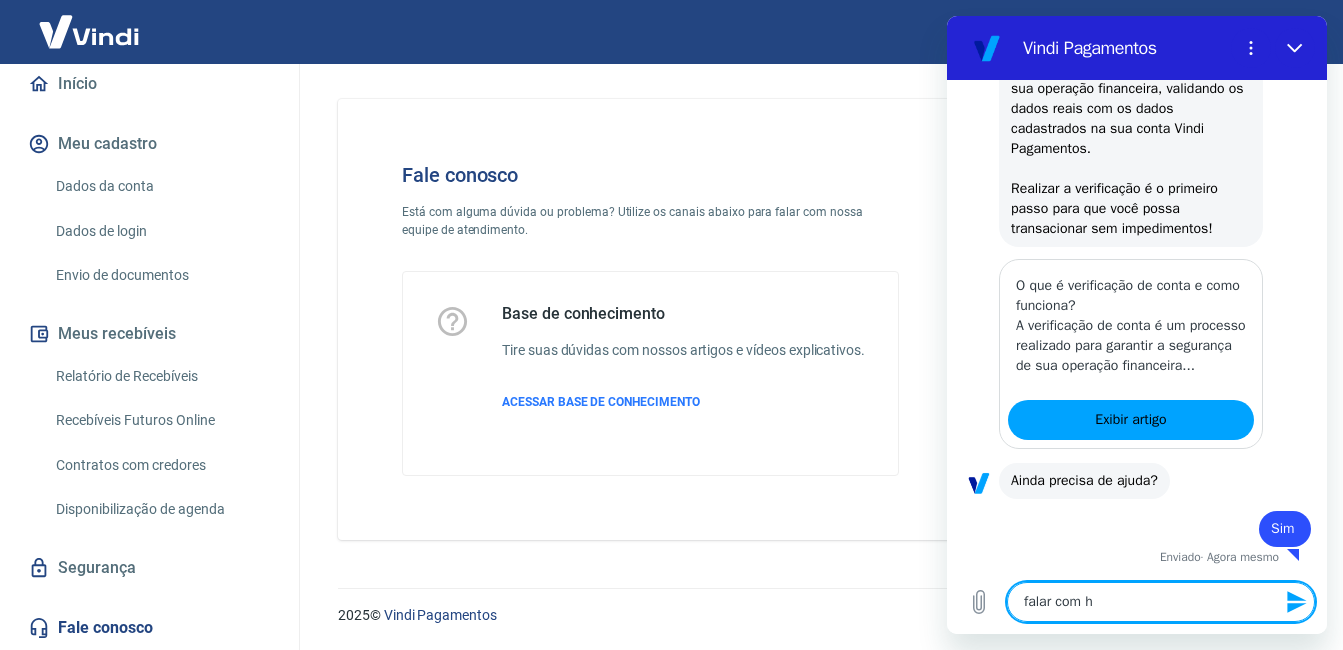 type on "falar com hu" 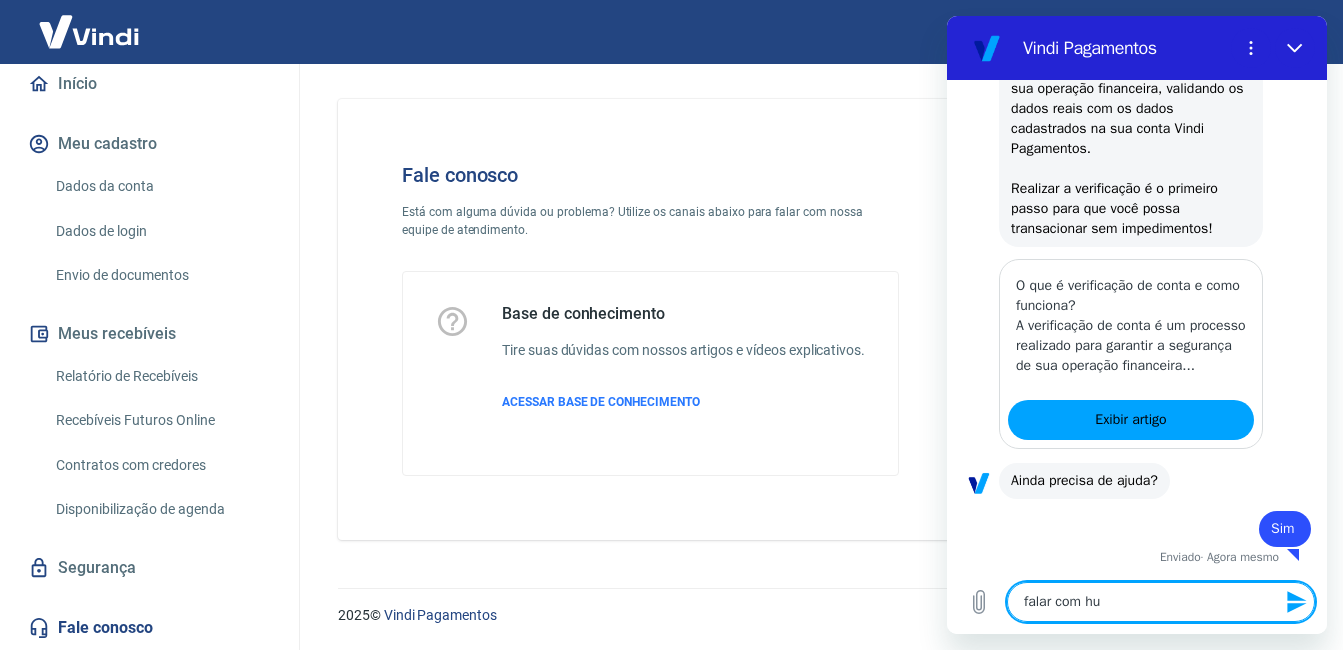 type on "falar com hum" 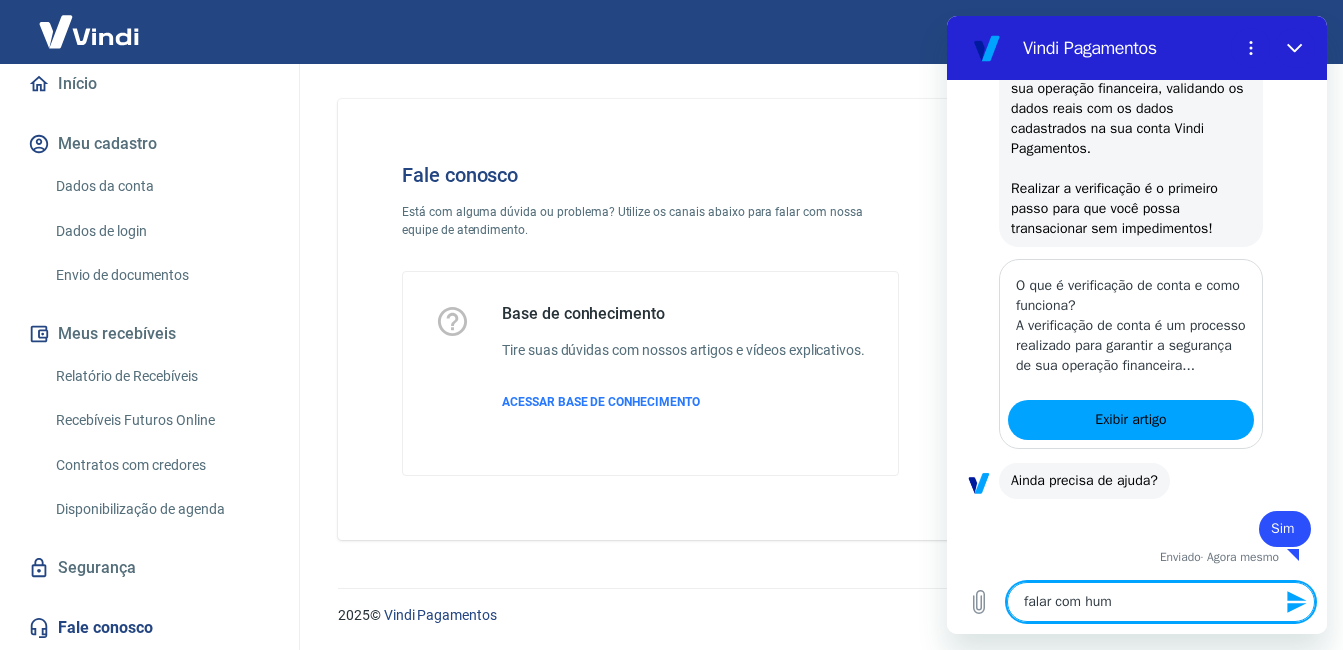 type on "falar com huma" 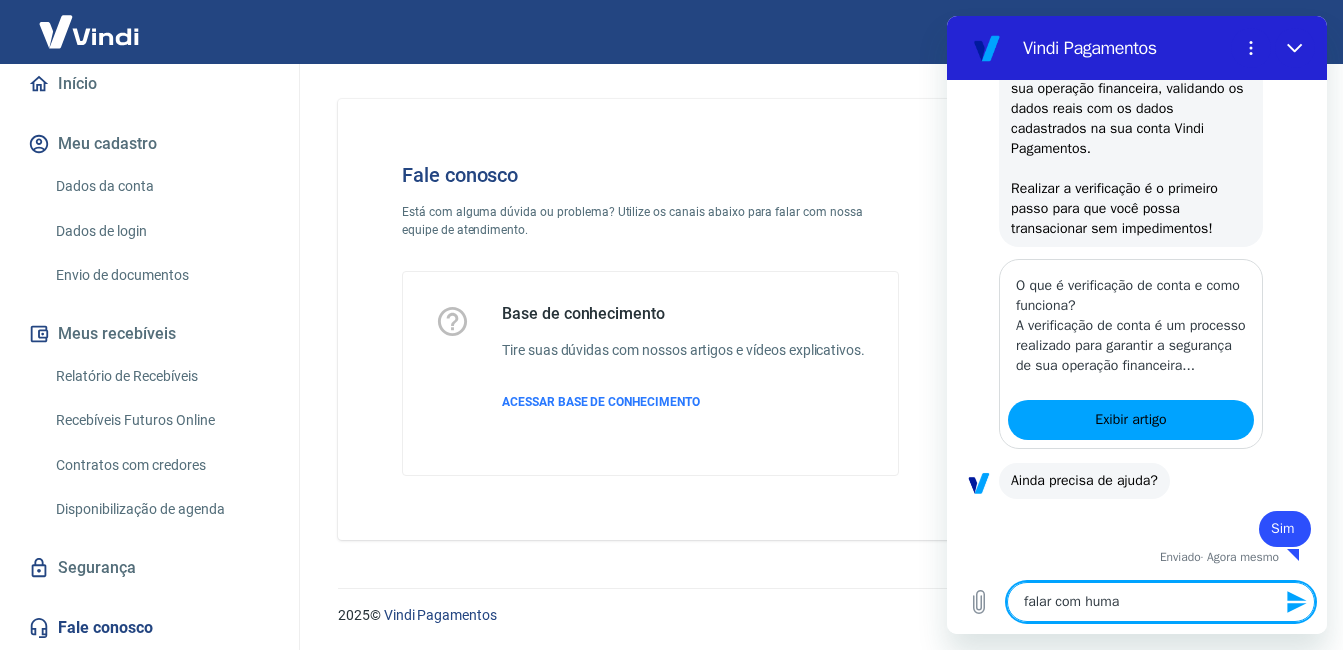 type on "falar com human" 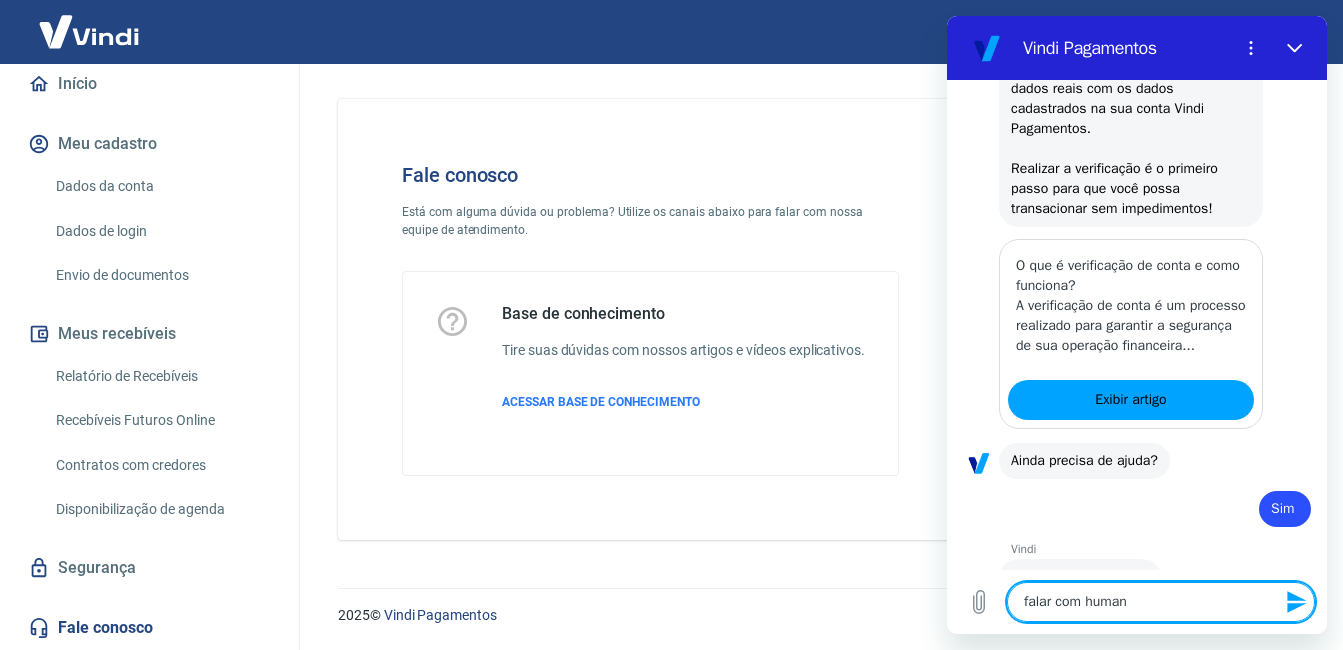 type on "x" 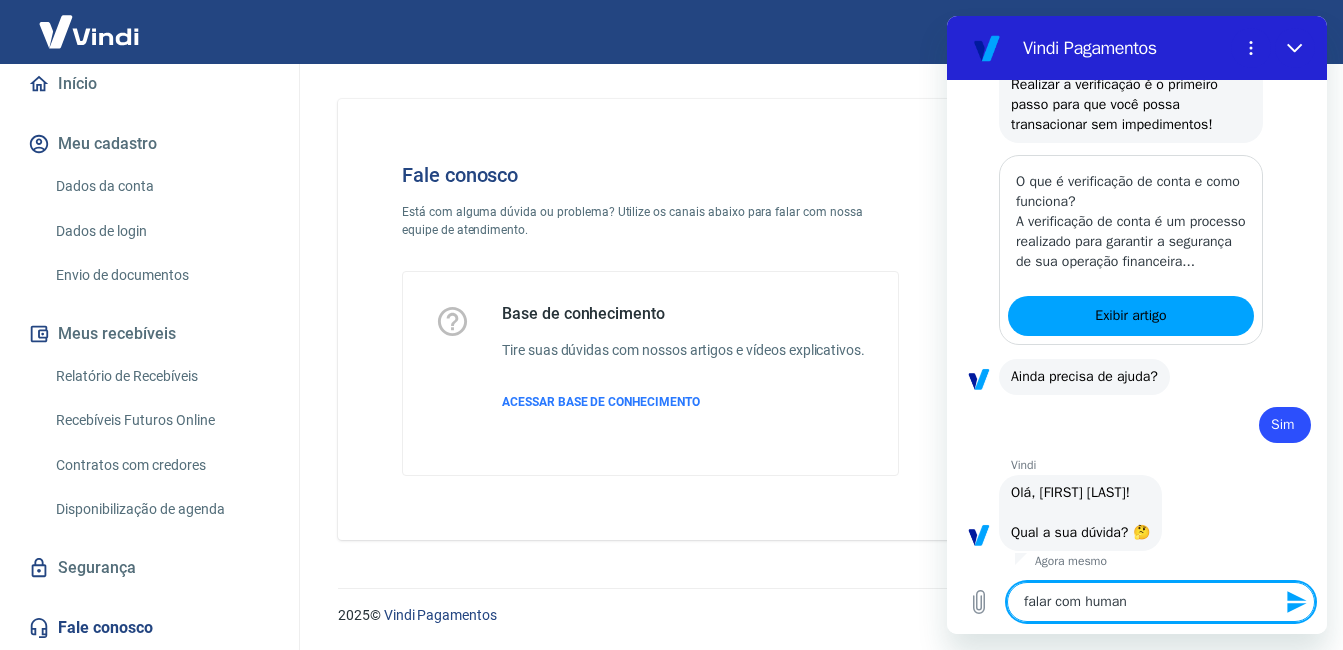 type on "falar com humano" 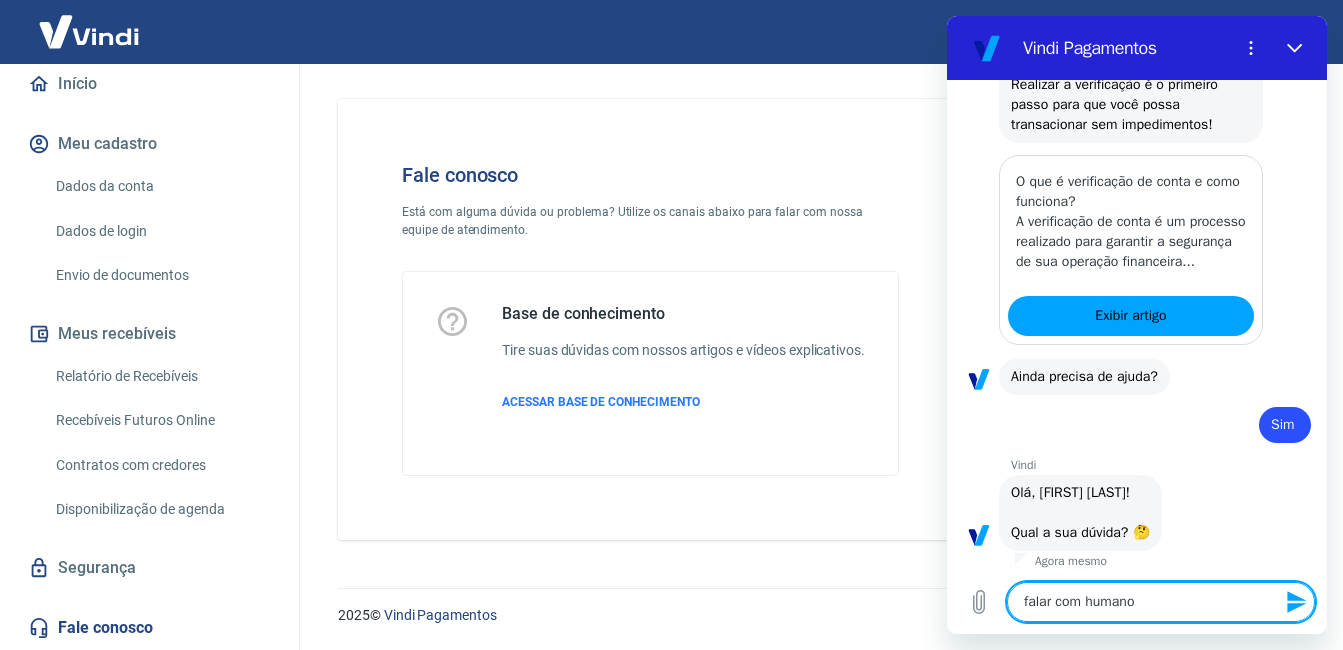 type 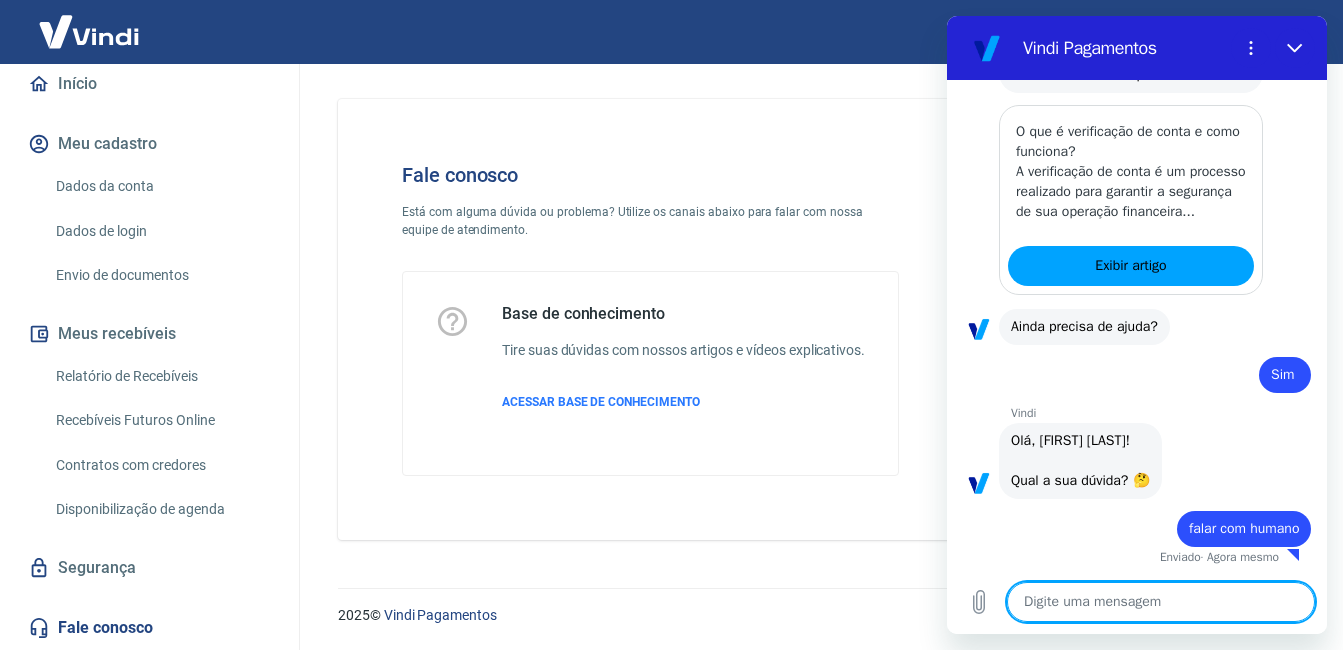 scroll, scrollTop: 467, scrollLeft: 0, axis: vertical 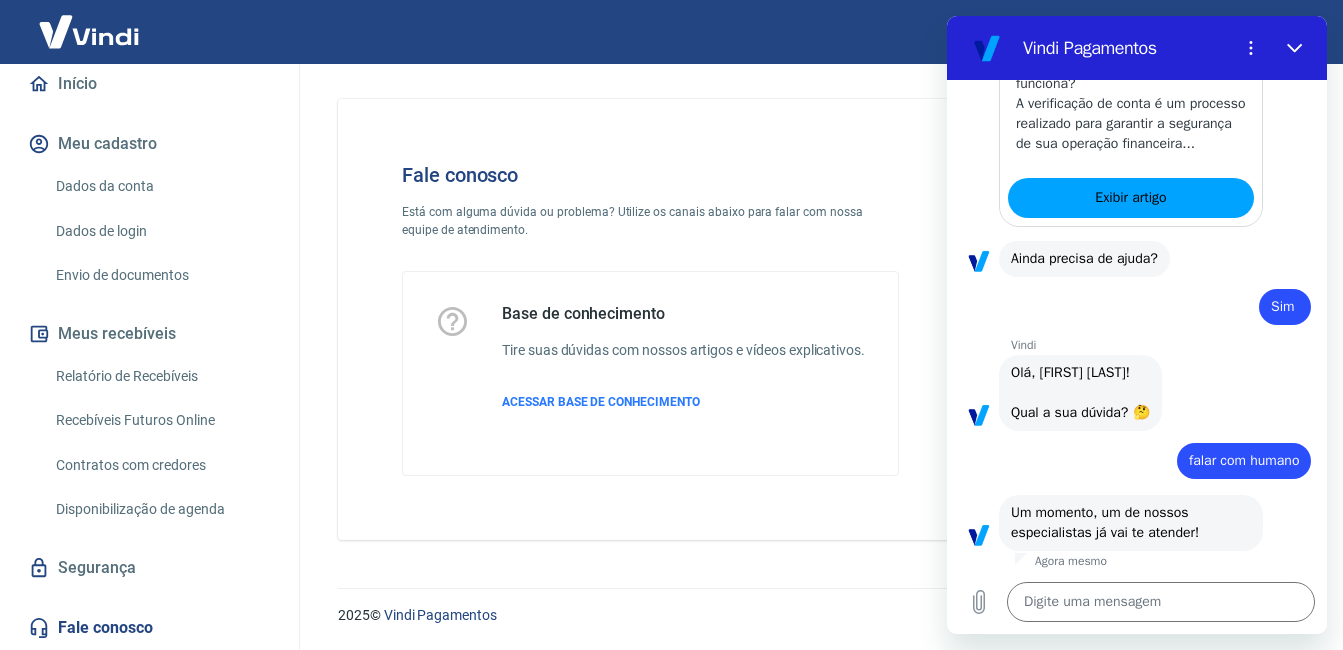 click on "Início" at bounding box center (149, 84) 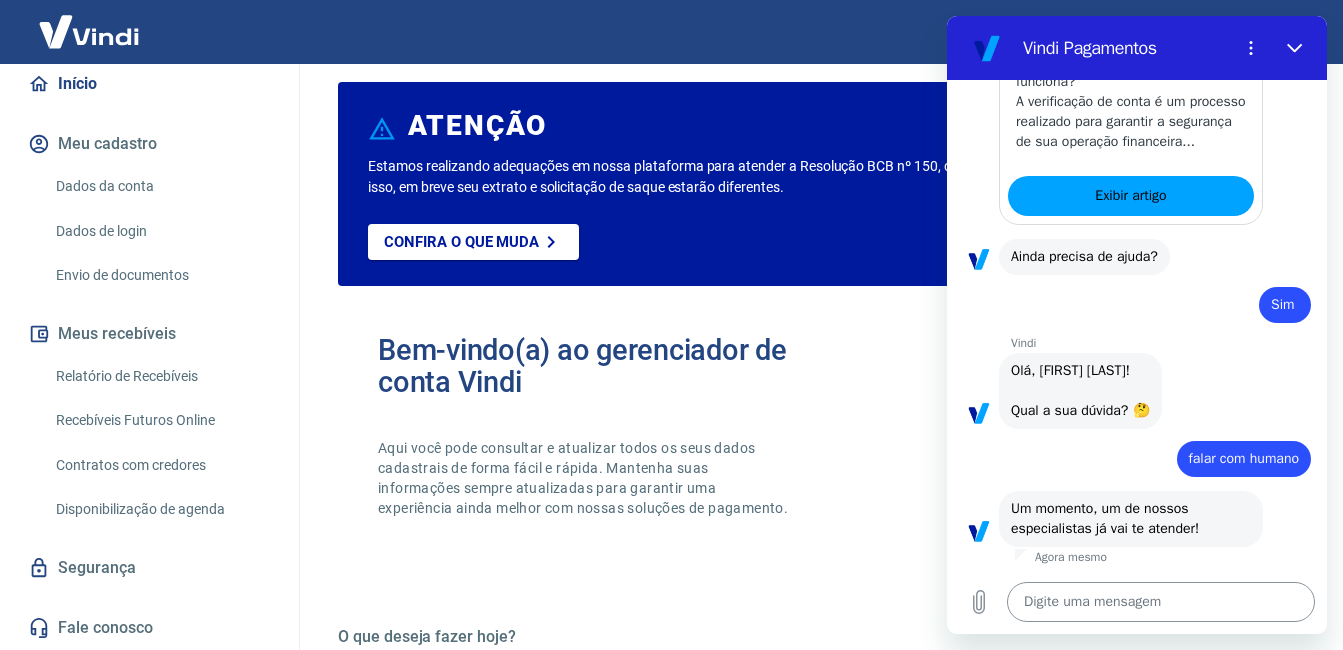 scroll, scrollTop: 627, scrollLeft: 0, axis: vertical 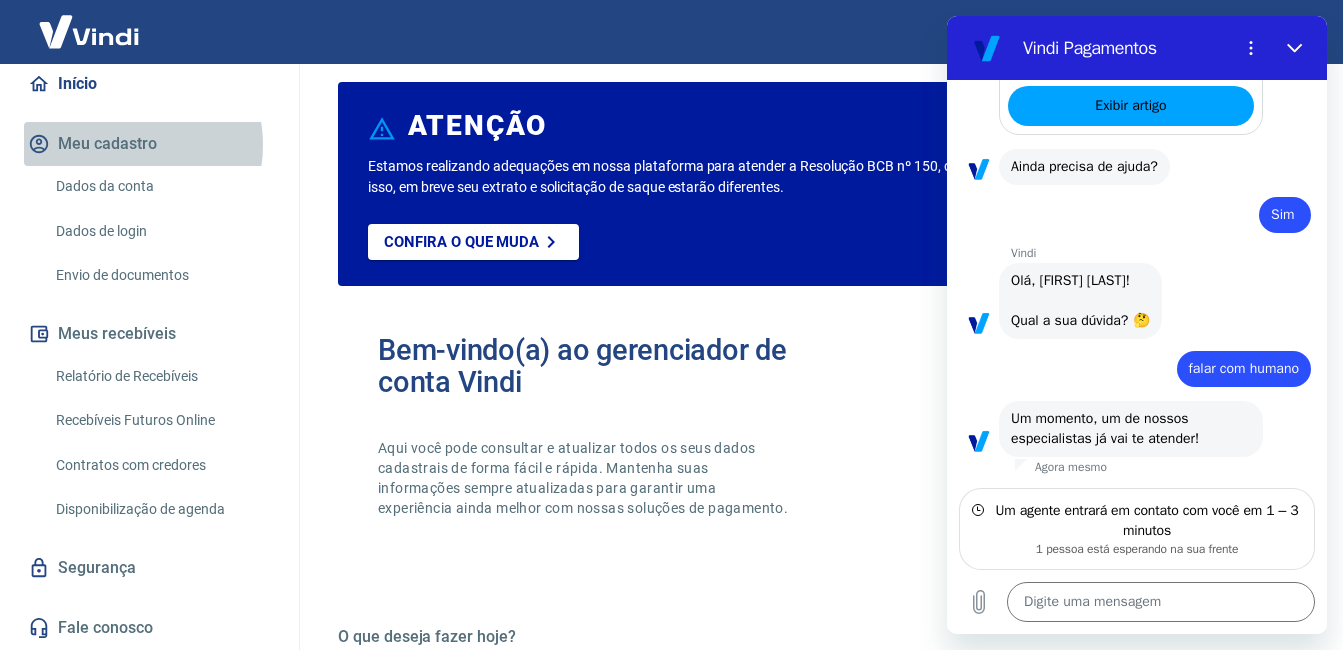click on "Meu cadastro" at bounding box center [149, 144] 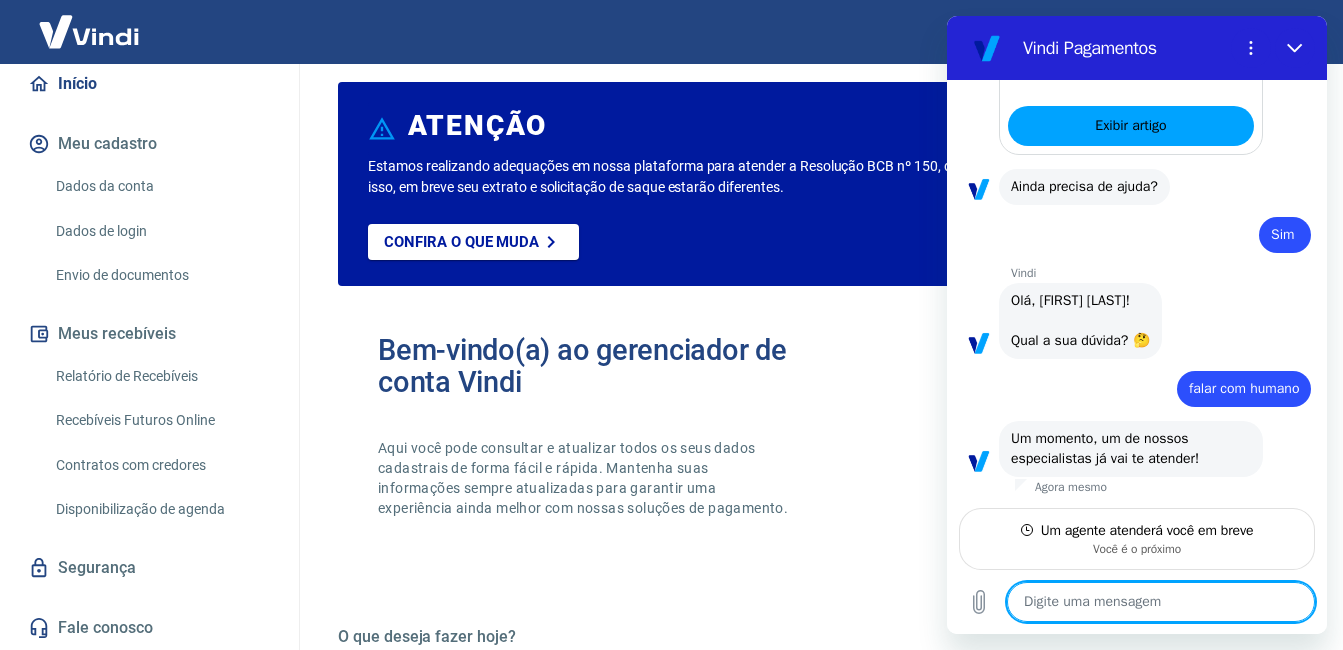 click at bounding box center (1161, 602) 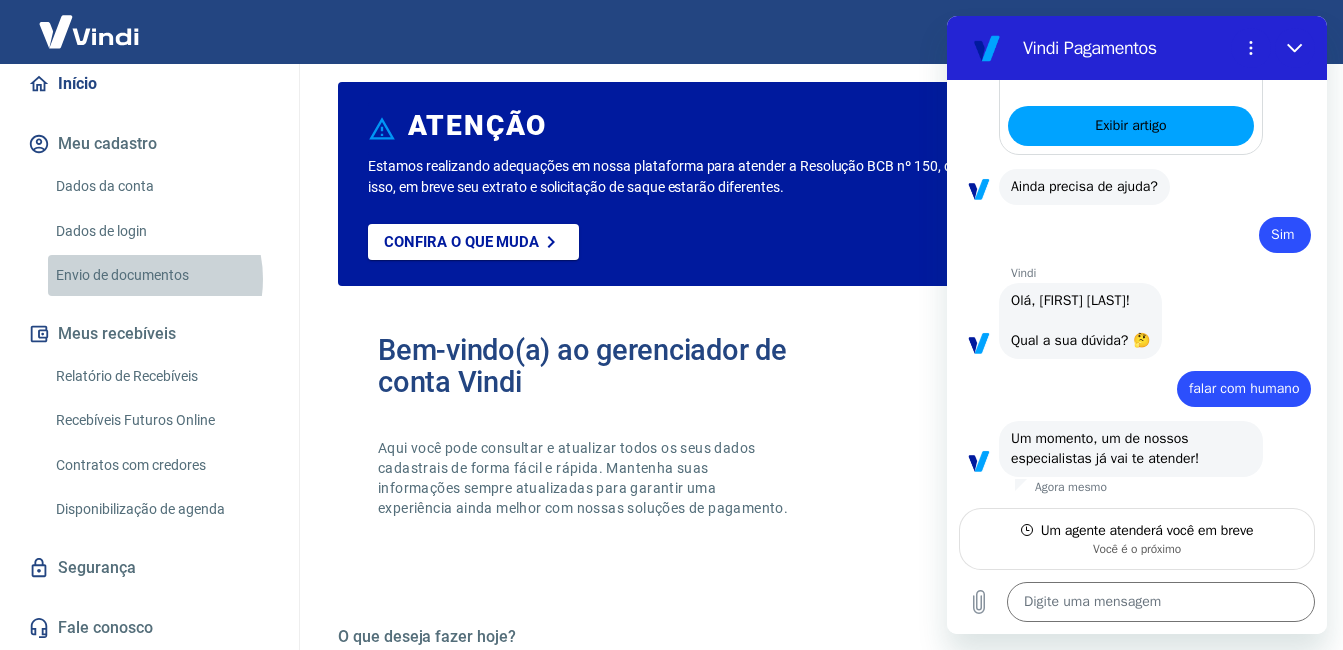 click on "Envio de documentos" at bounding box center [161, 275] 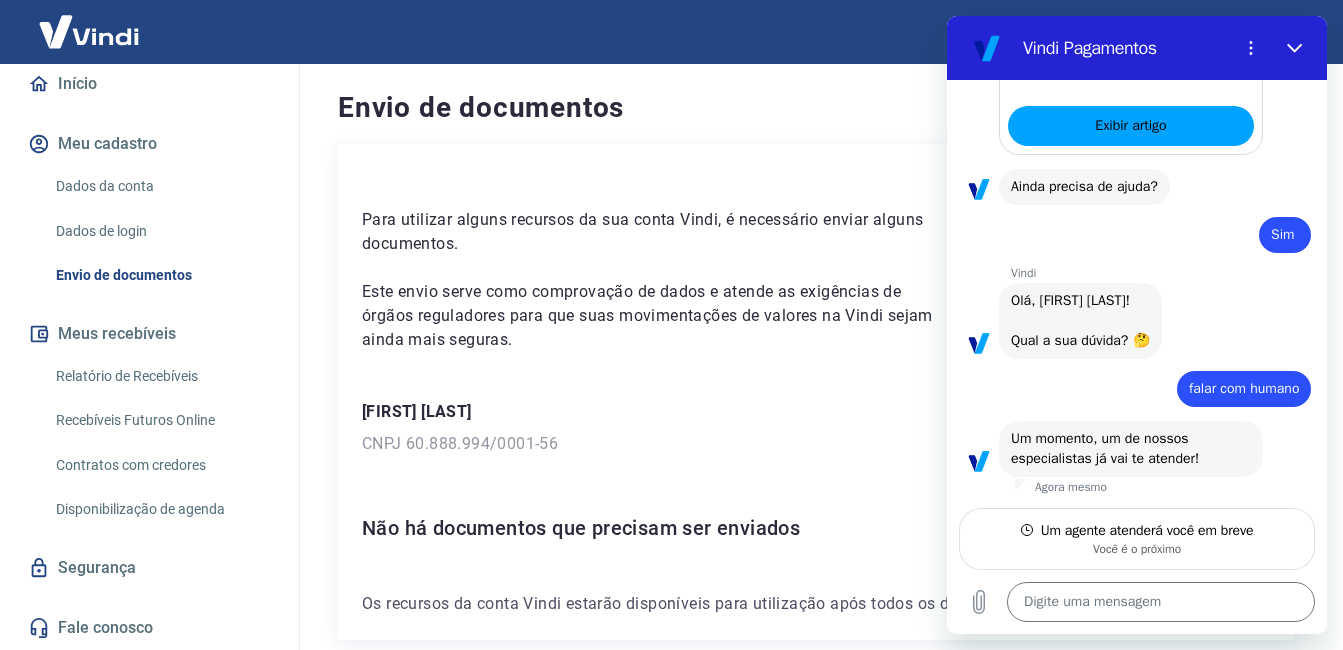 scroll, scrollTop: 100, scrollLeft: 0, axis: vertical 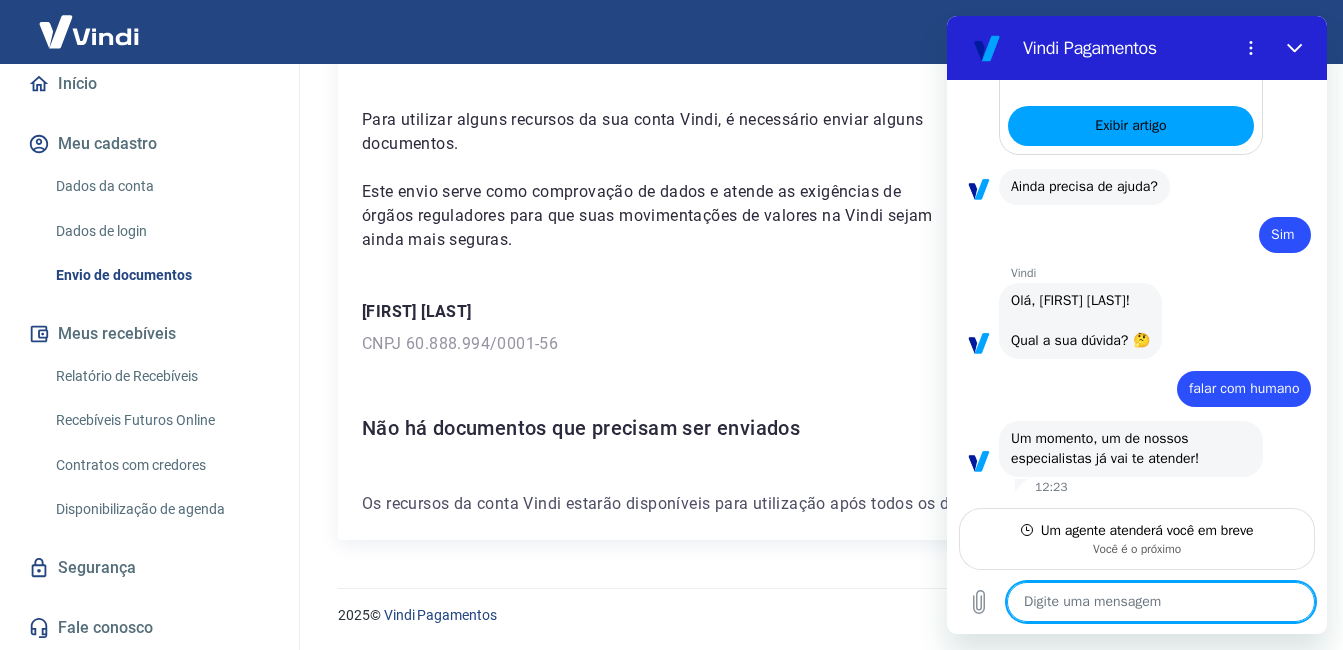 click at bounding box center [1161, 602] 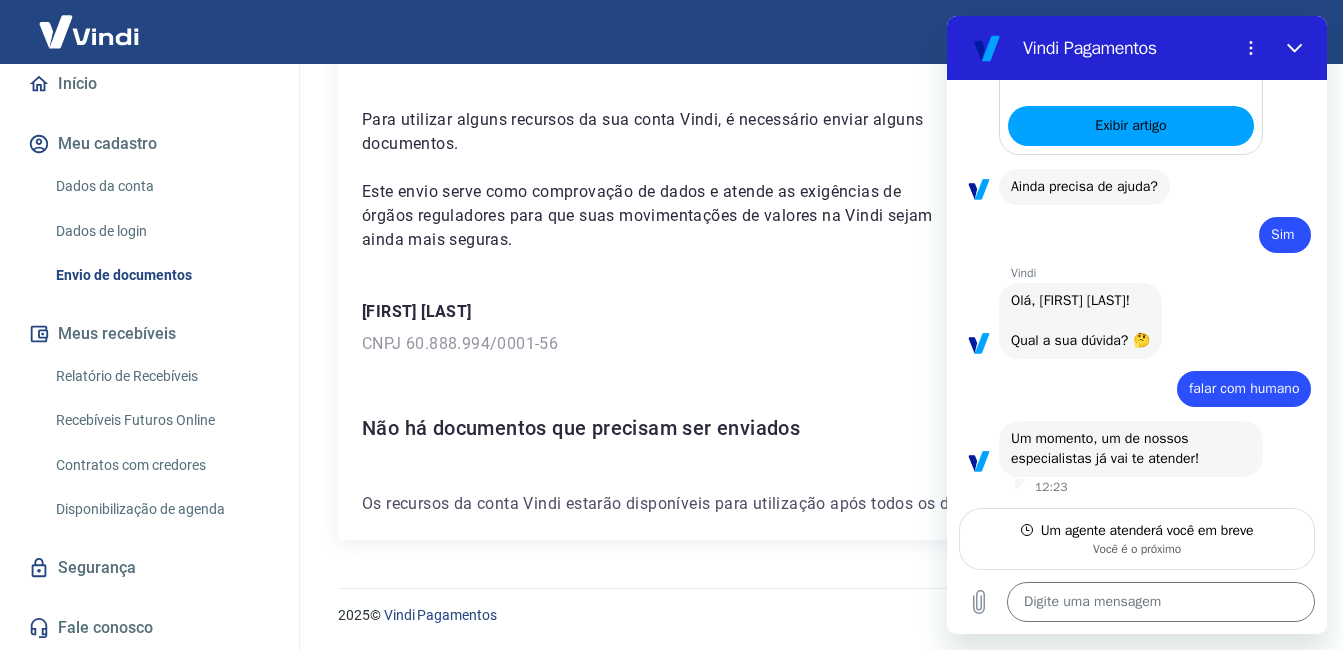 click on "Segurança" at bounding box center [149, 568] 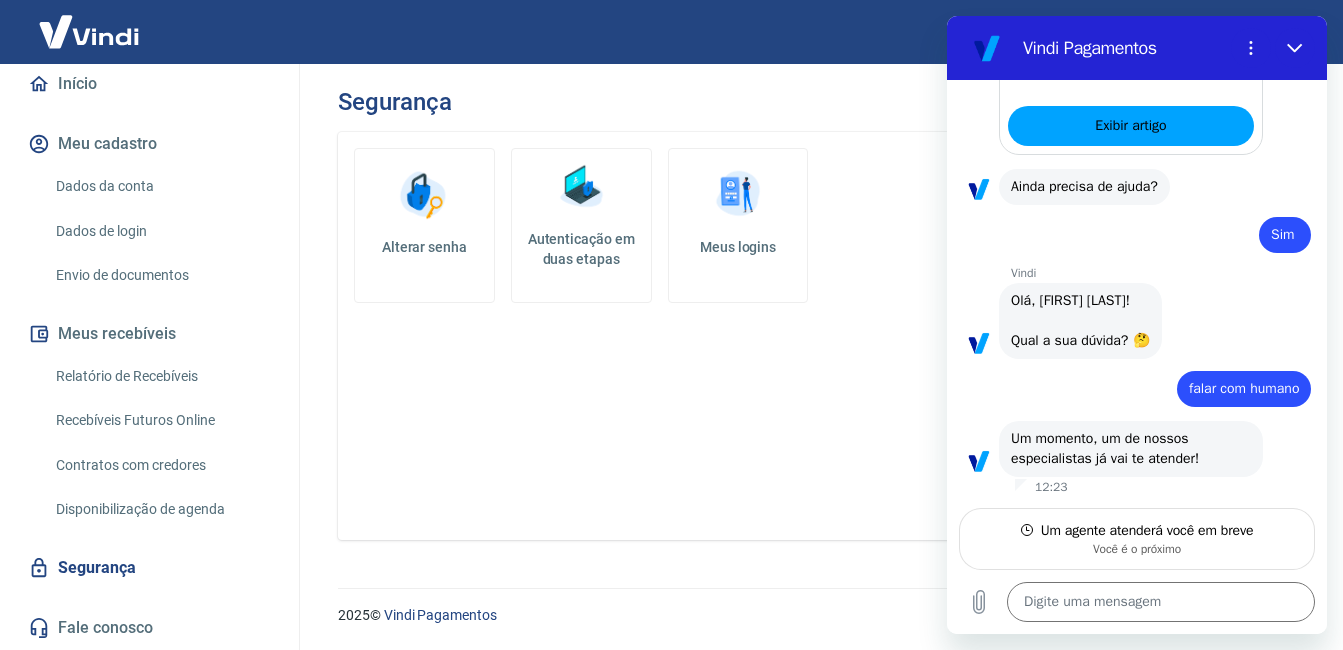 scroll, scrollTop: 0, scrollLeft: 0, axis: both 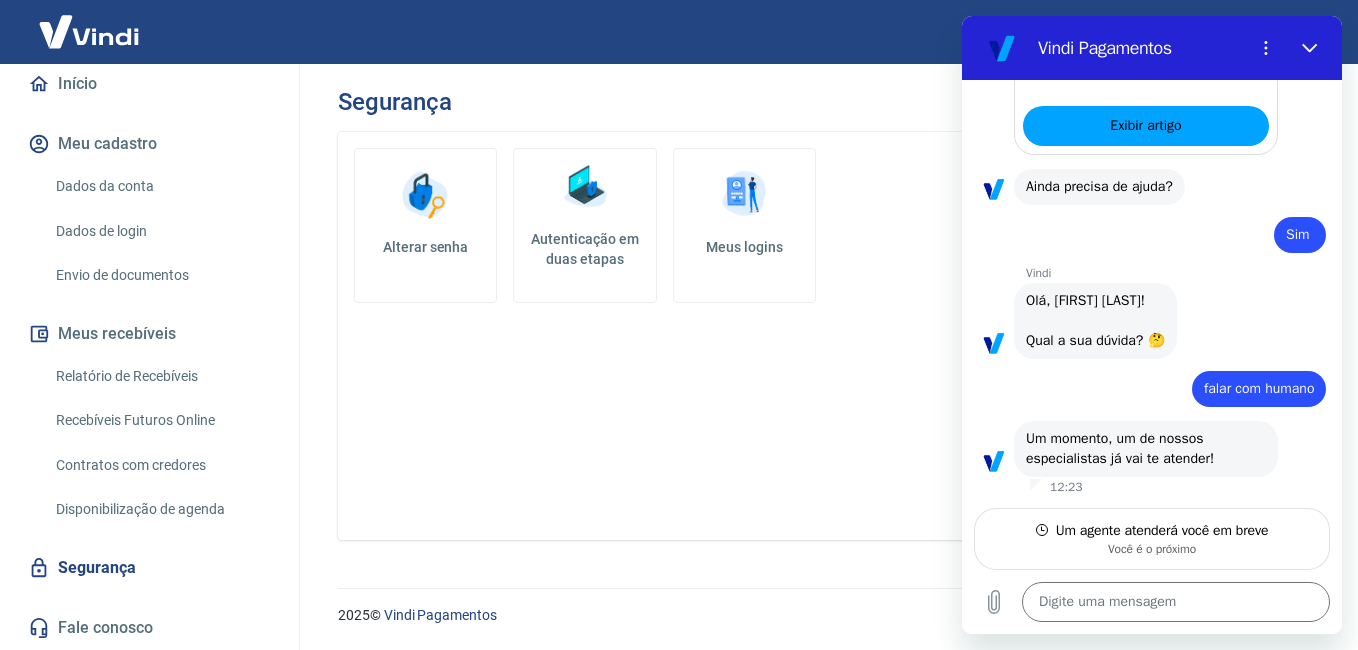 click on "Meus logins" at bounding box center [744, 247] 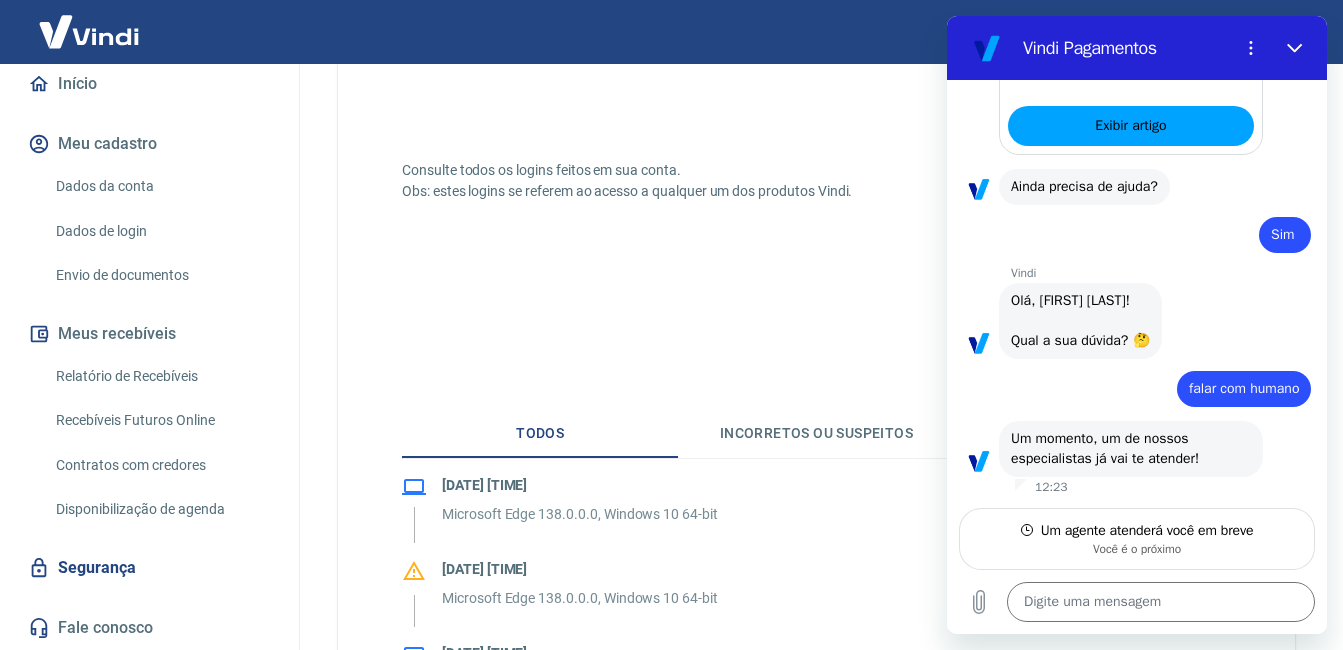scroll, scrollTop: 0, scrollLeft: 0, axis: both 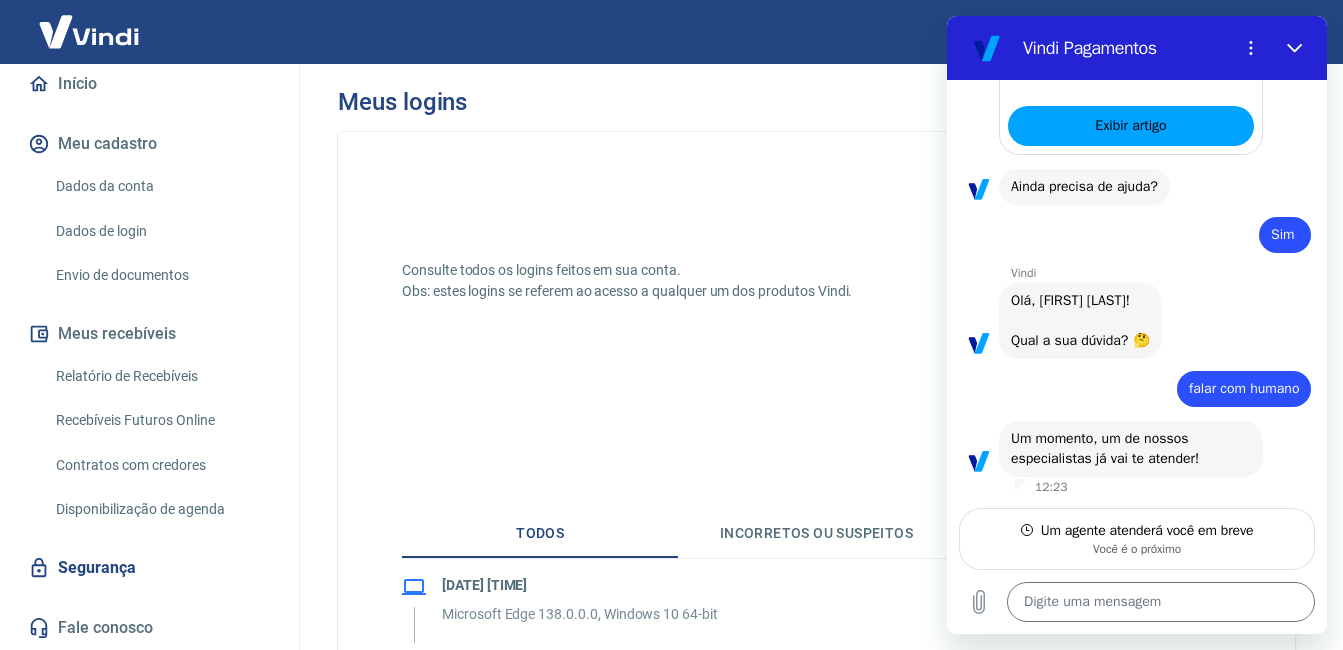 click on "Incorretos ou suspeitos" at bounding box center [816, 534] 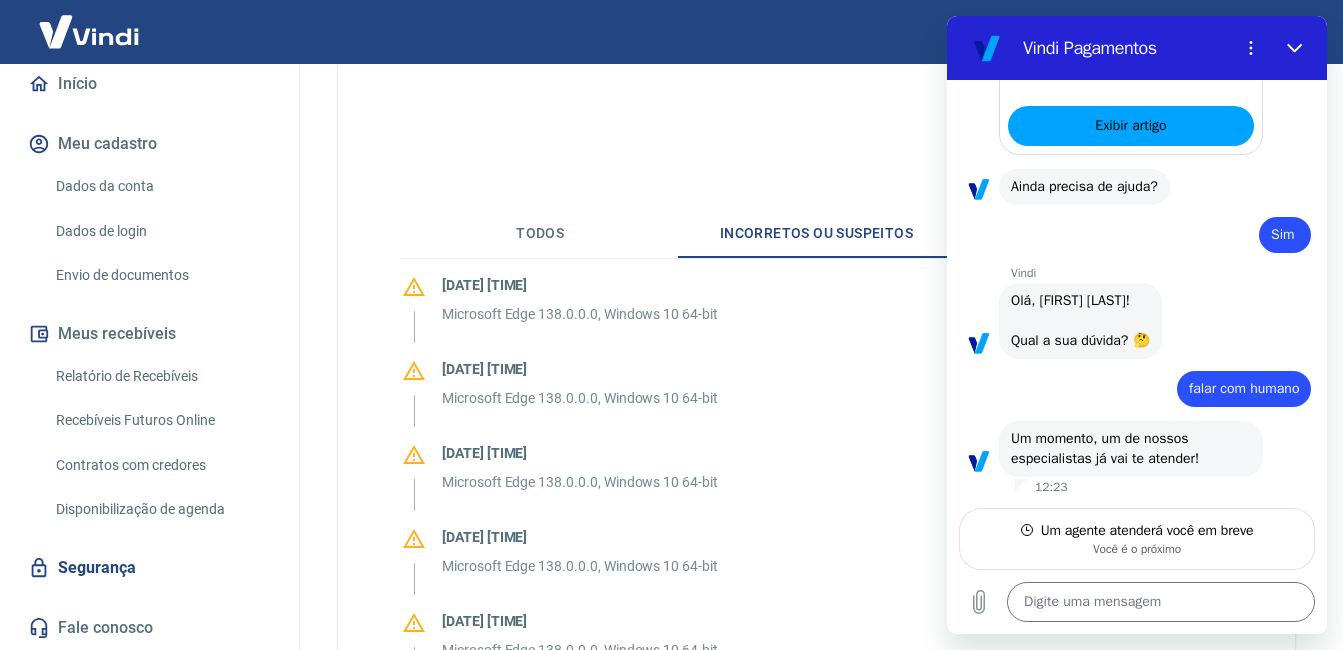 scroll, scrollTop: 0, scrollLeft: 0, axis: both 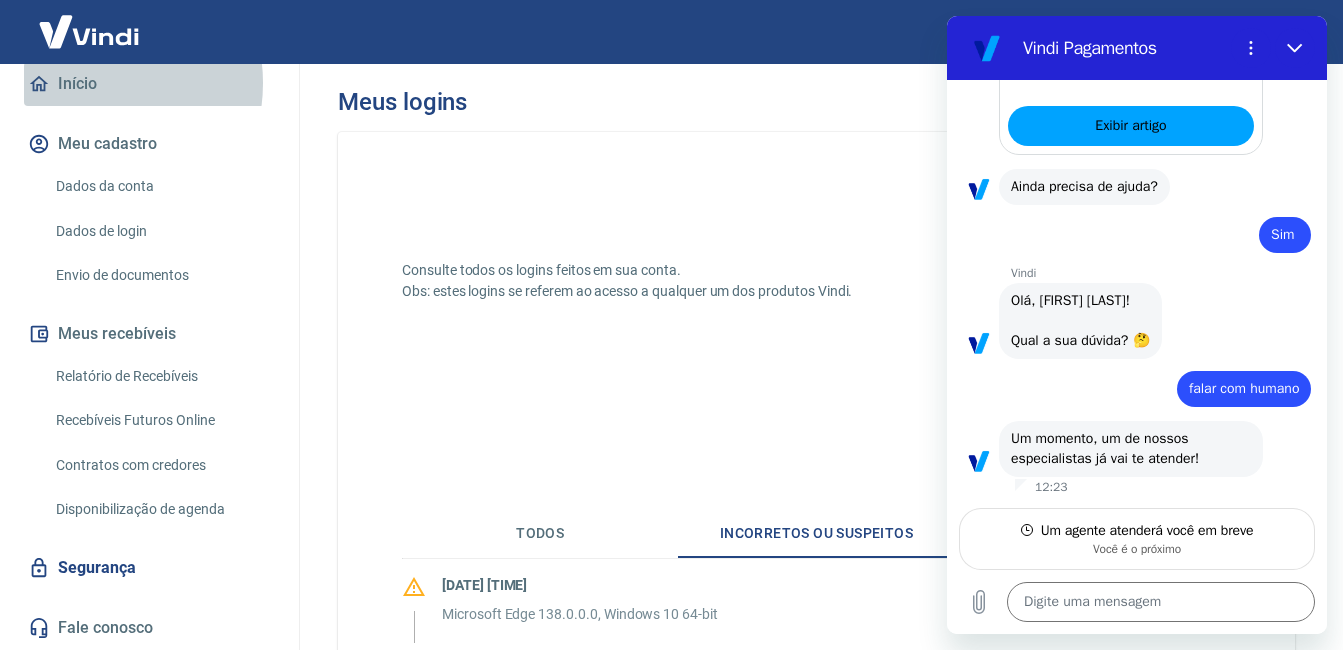 click on "Início" at bounding box center [149, 84] 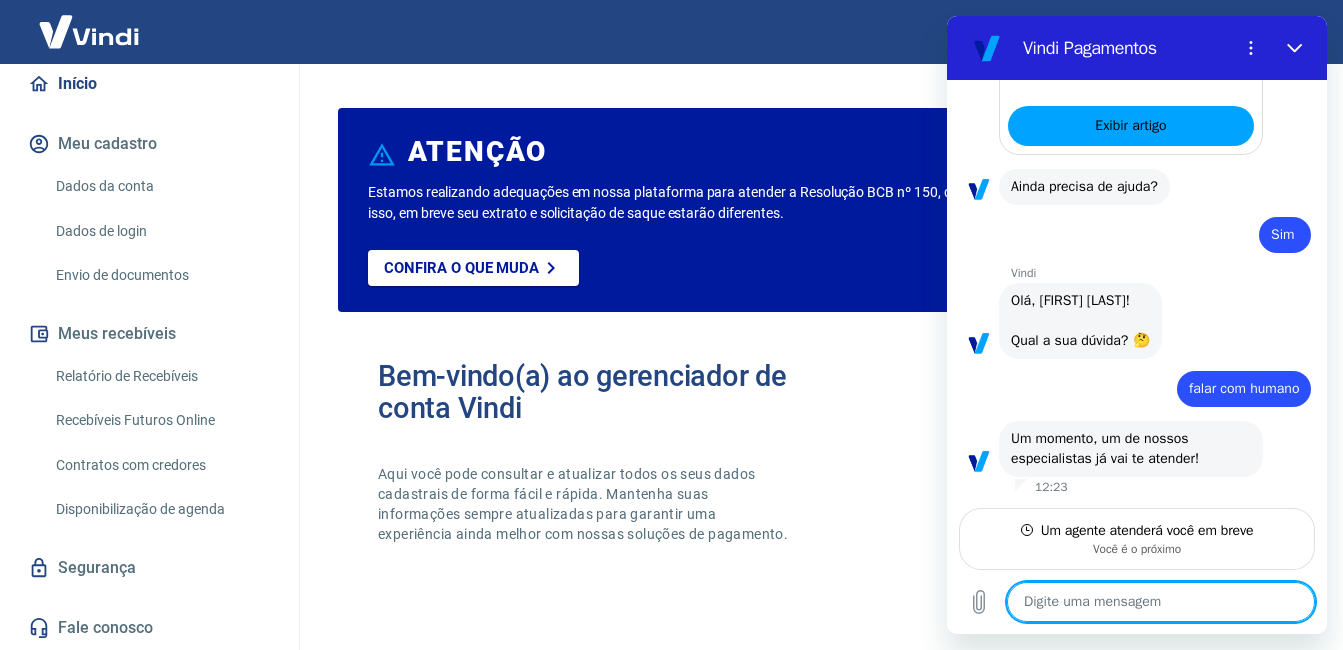 click at bounding box center [1161, 602] 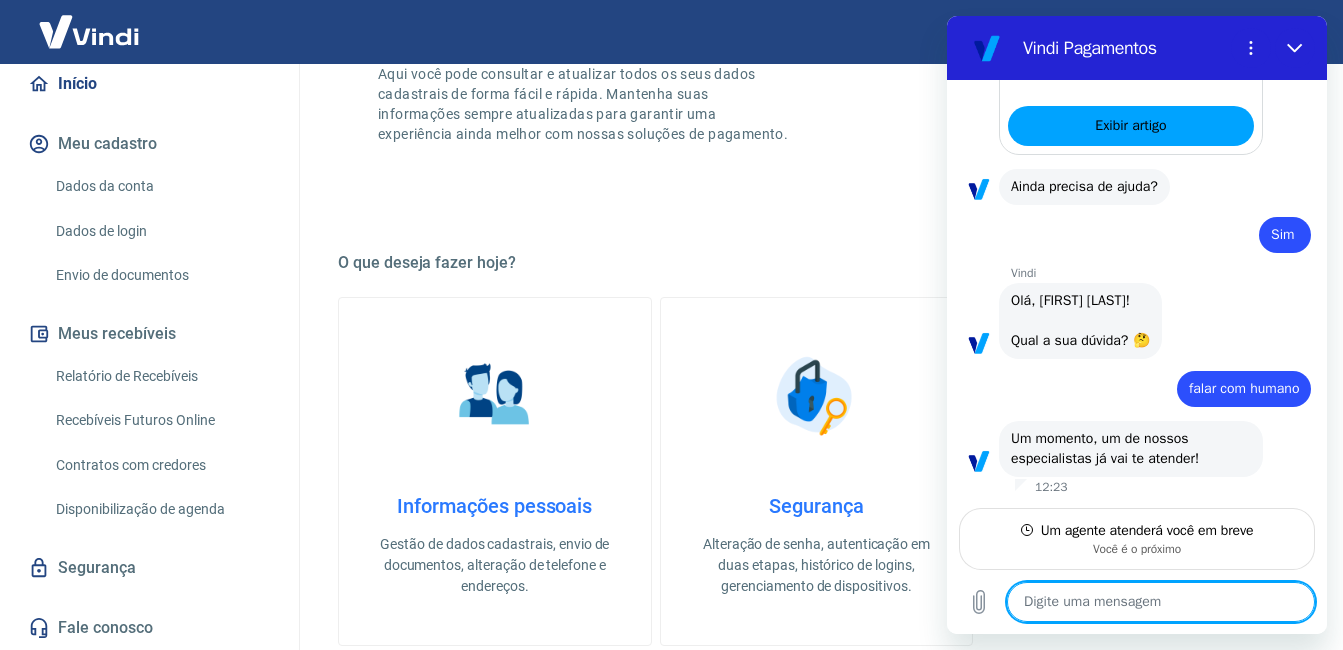 scroll, scrollTop: 0, scrollLeft: 0, axis: both 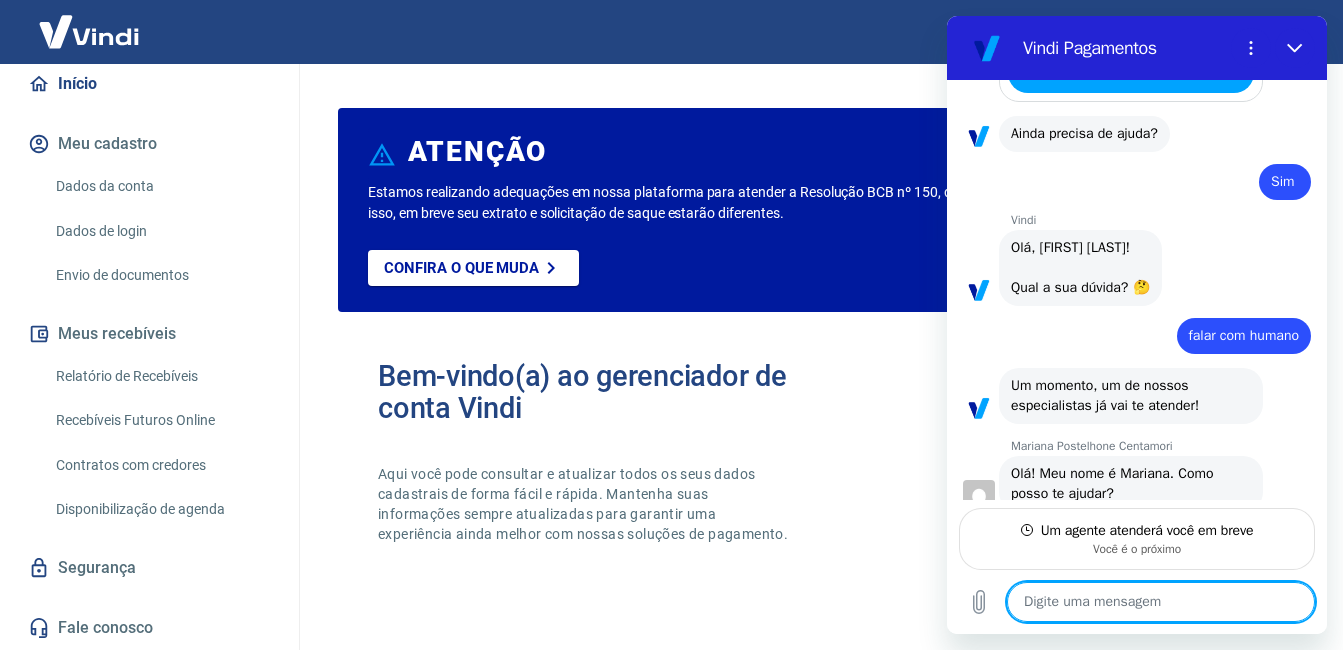 type on "x" 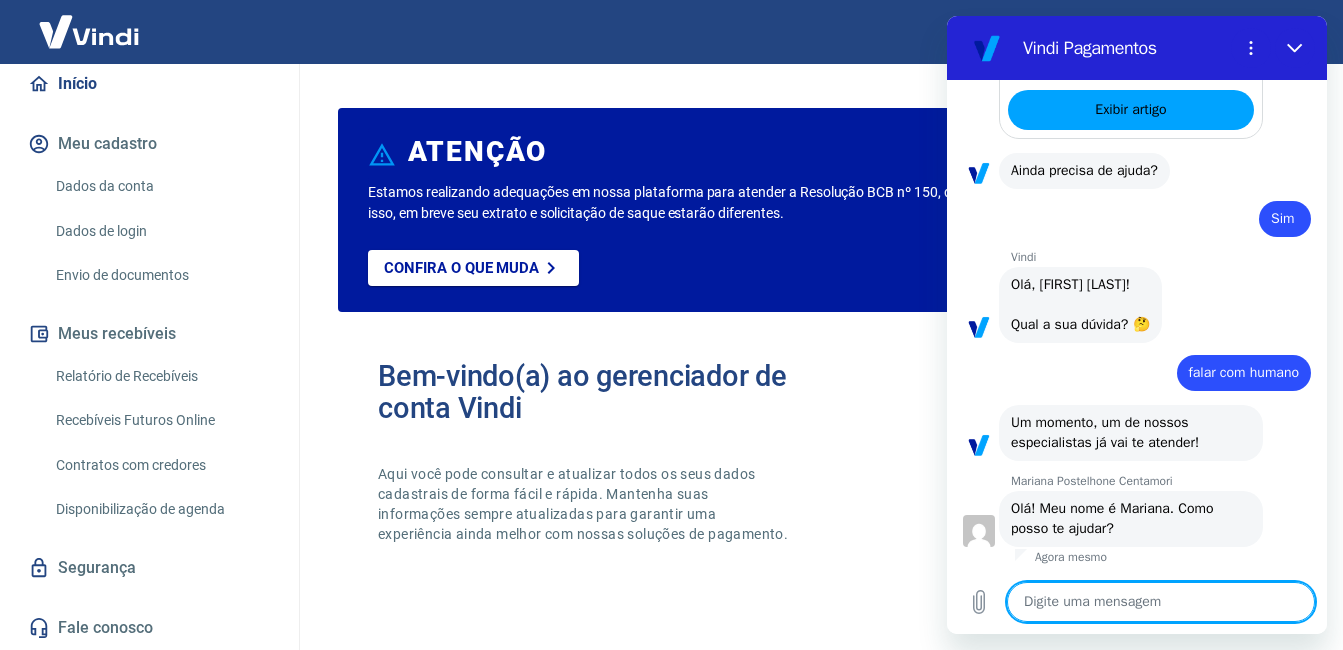 scroll, scrollTop: 623, scrollLeft: 0, axis: vertical 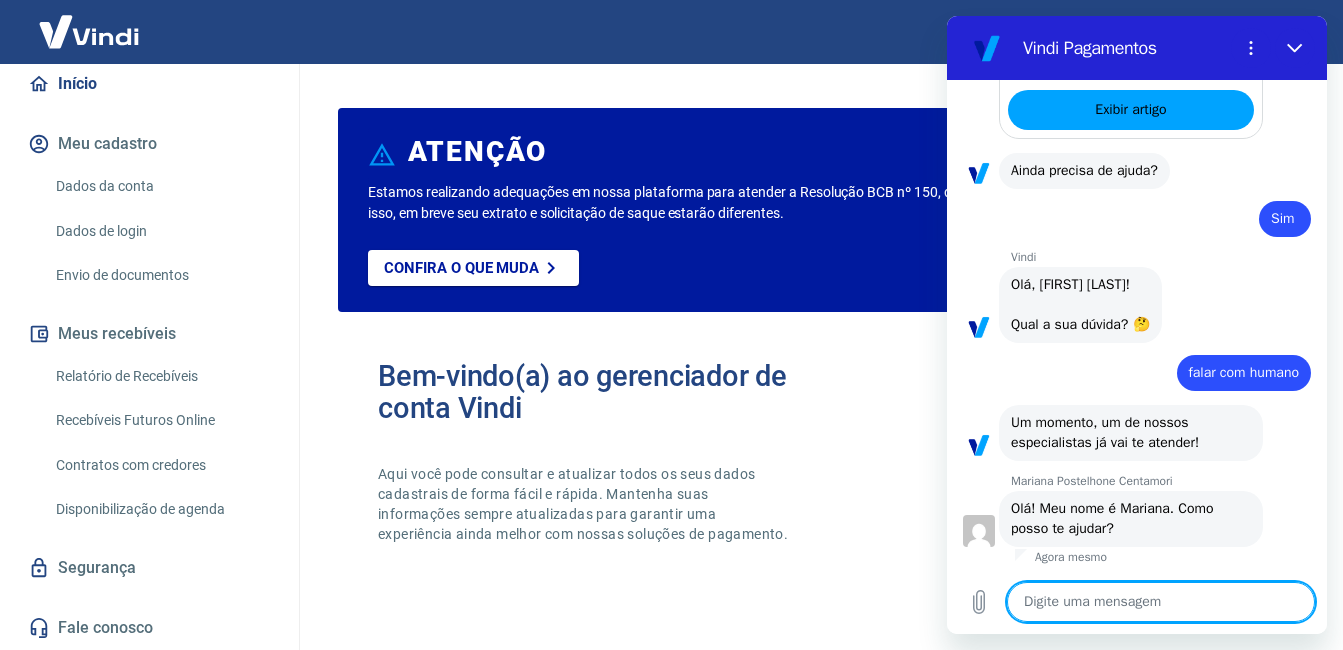 type on "M" 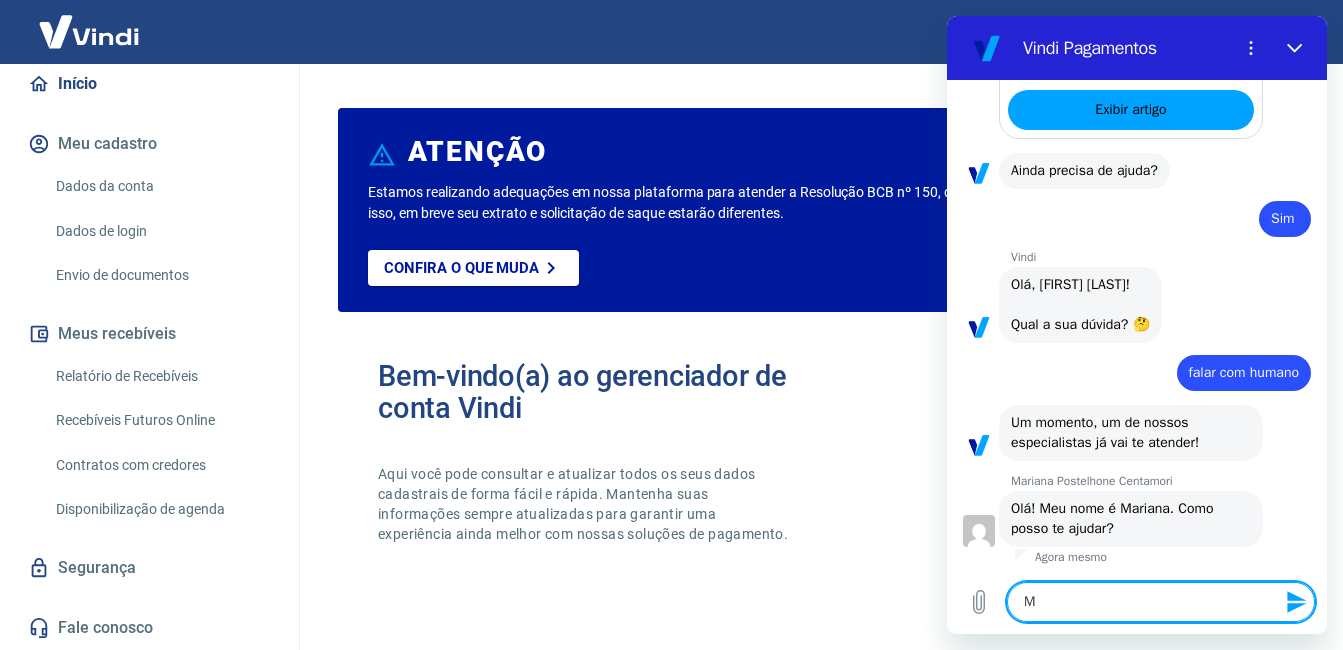 type on "Ma" 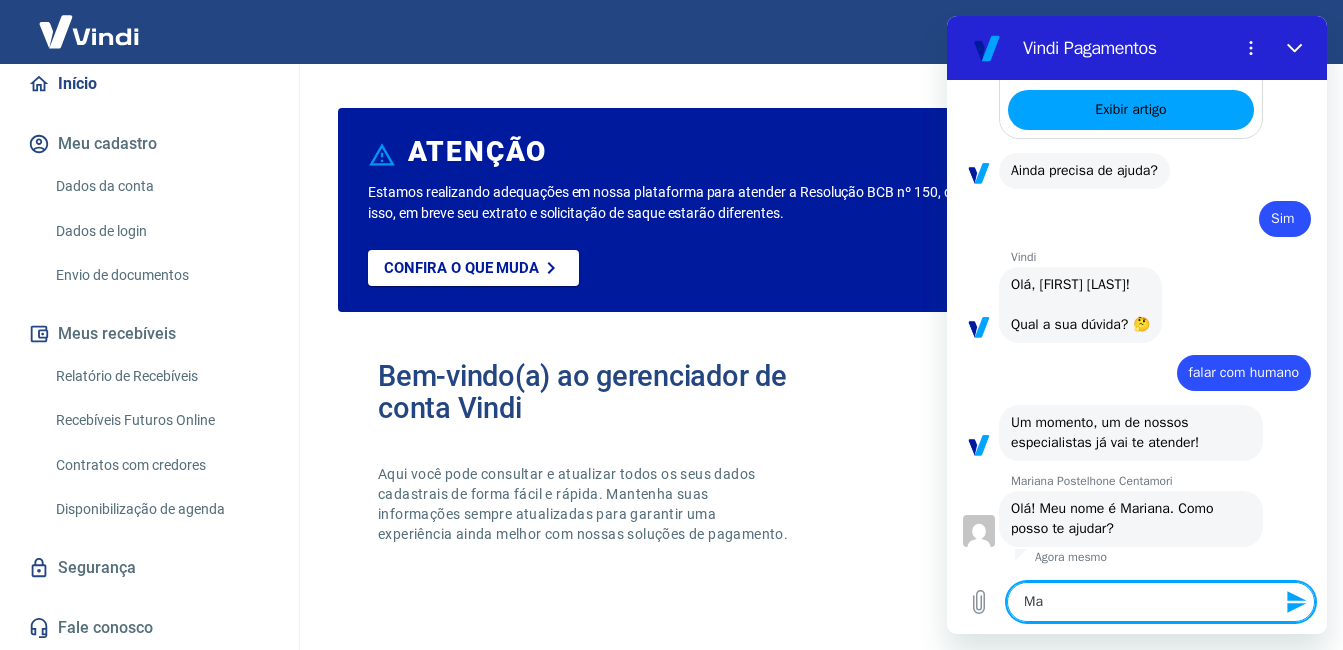 type on "Mar" 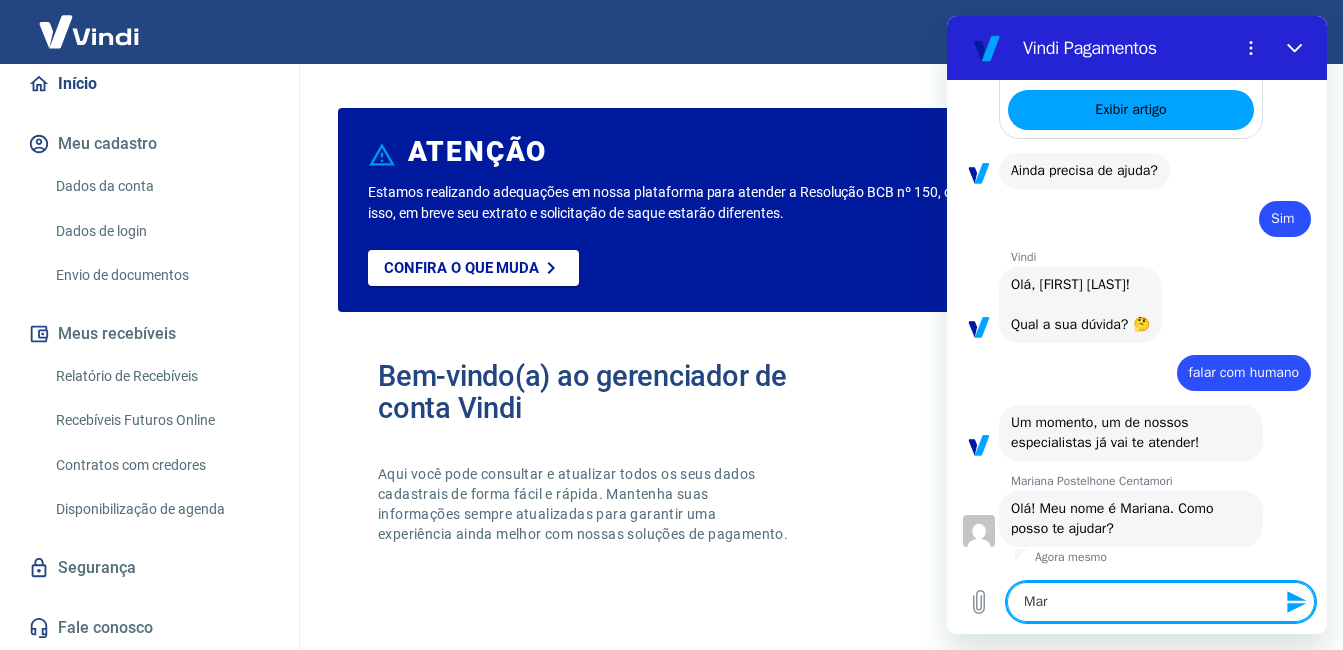 type on "Mari" 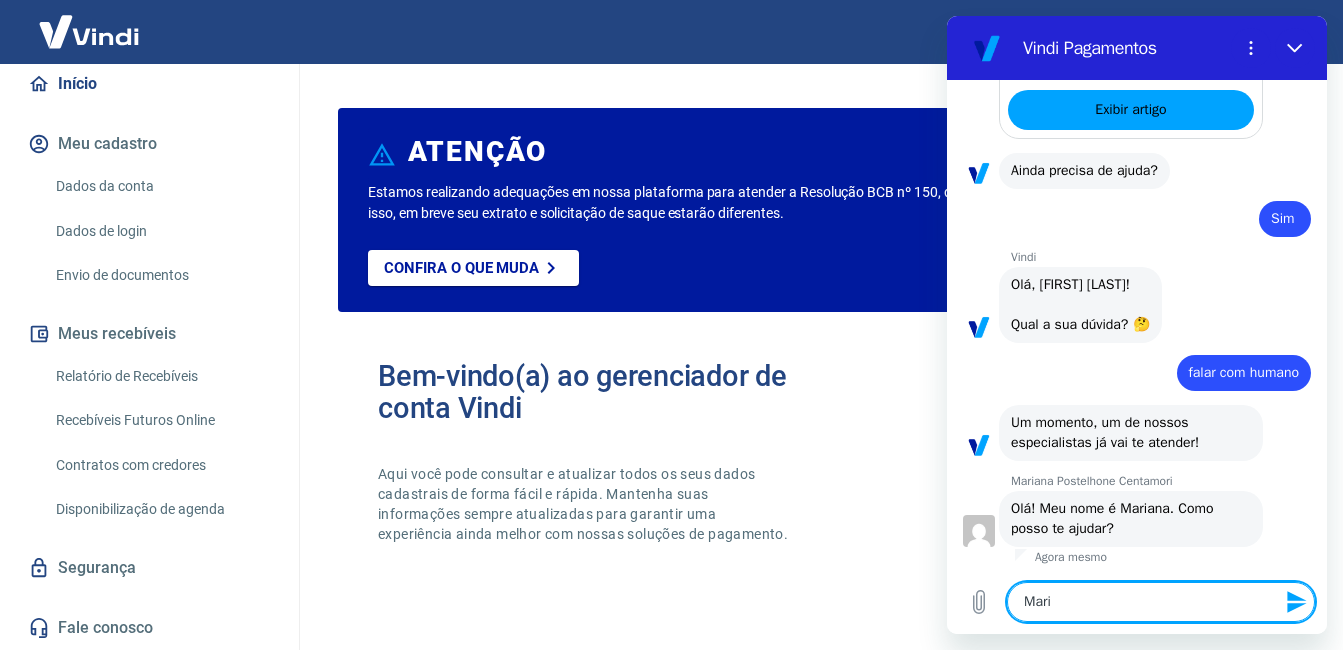 type on "[FIRST]" 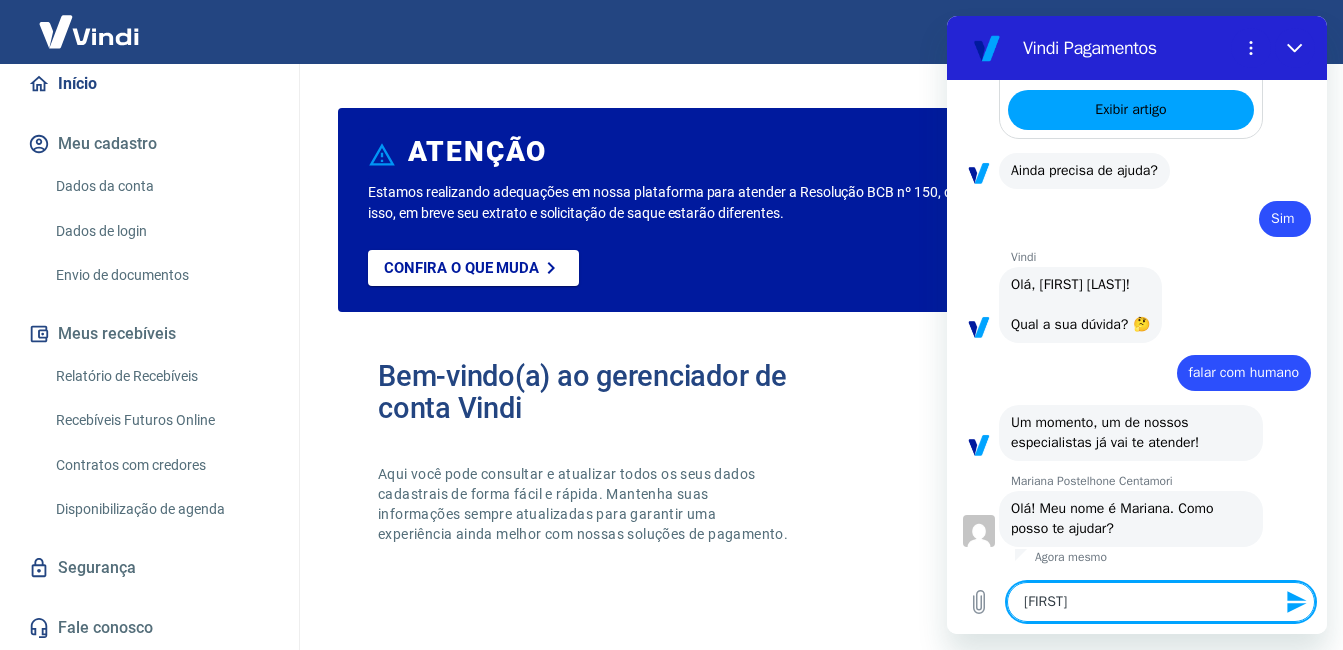type on "[FIRST]" 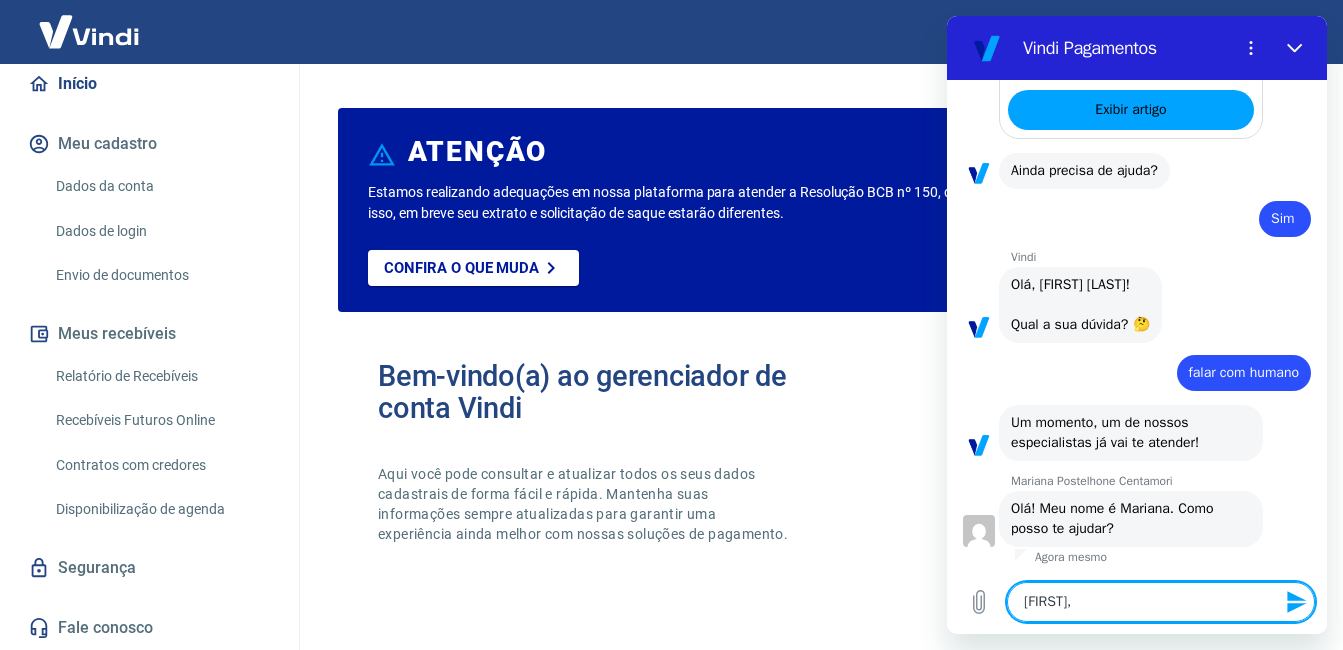 type on "[FIRST]," 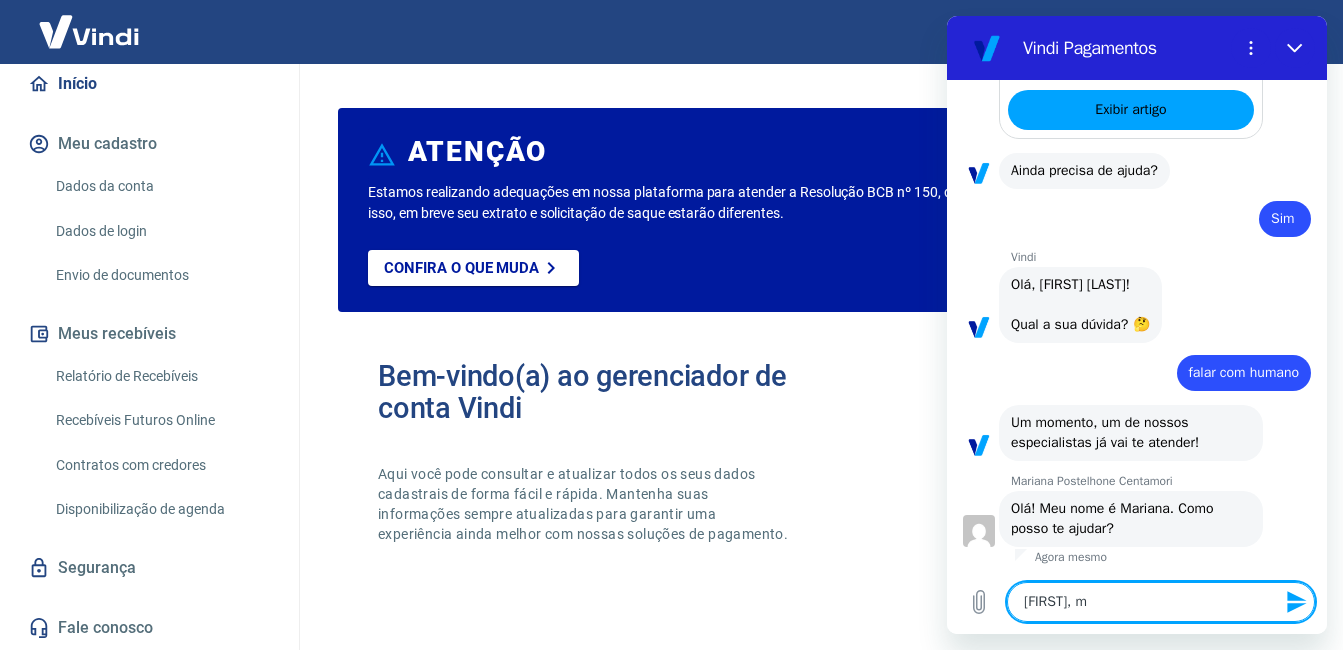type on "[FIRST], me" 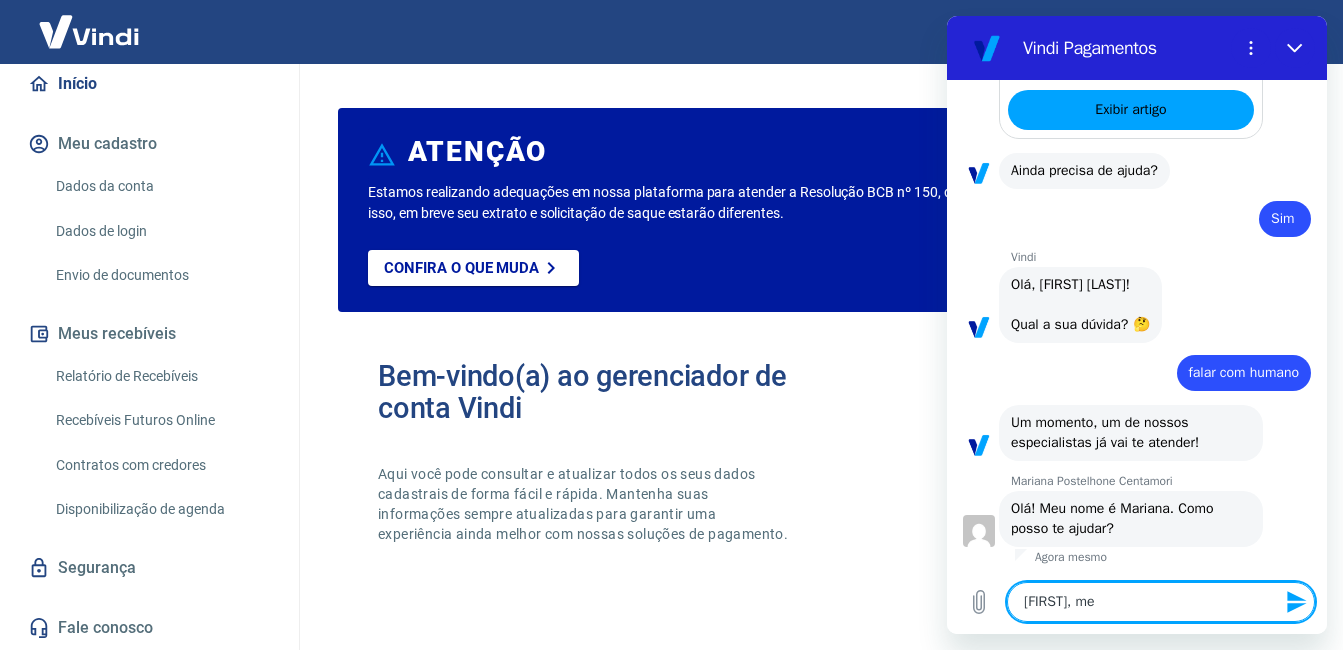 type on "[FIRST], me" 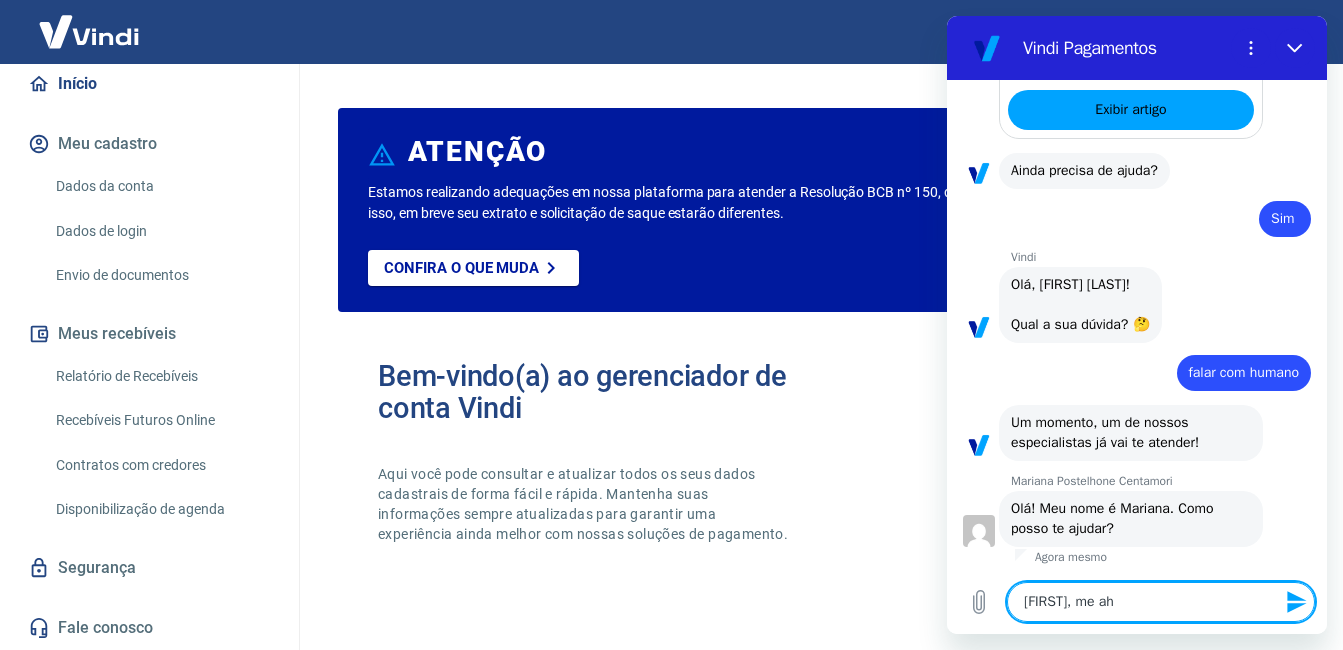 type on "[FIRST], me ahc" 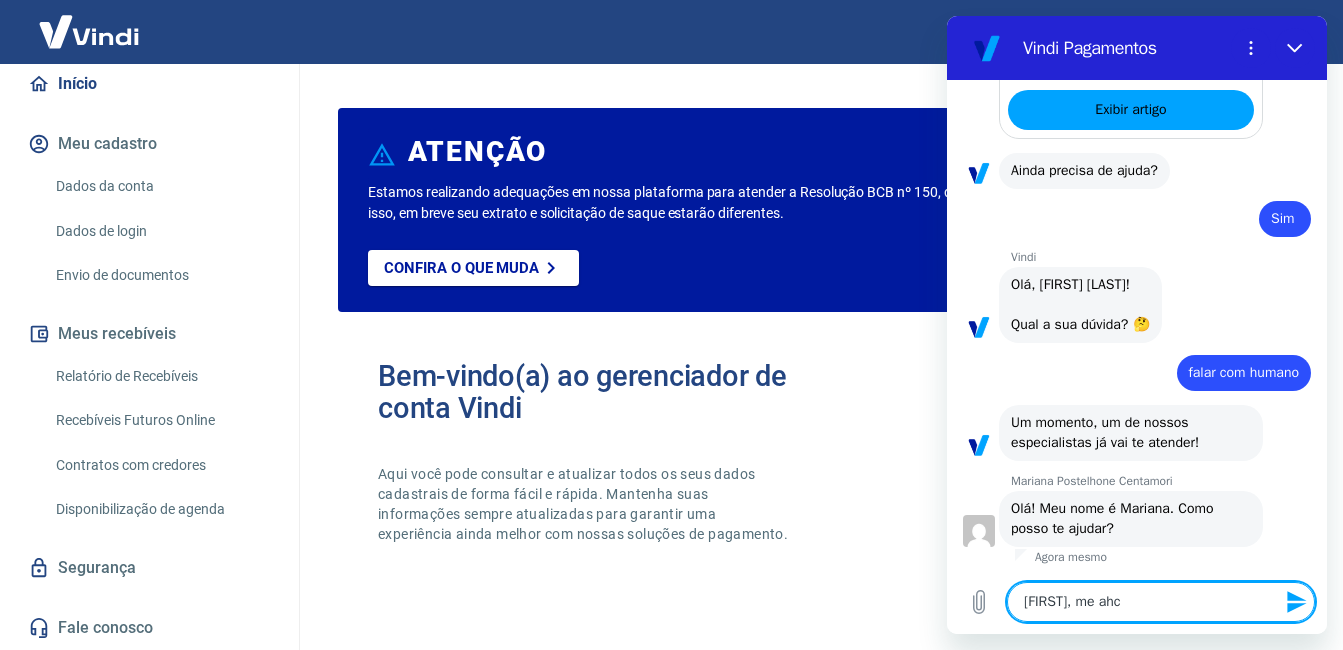 type on "[FIRST], me ahca" 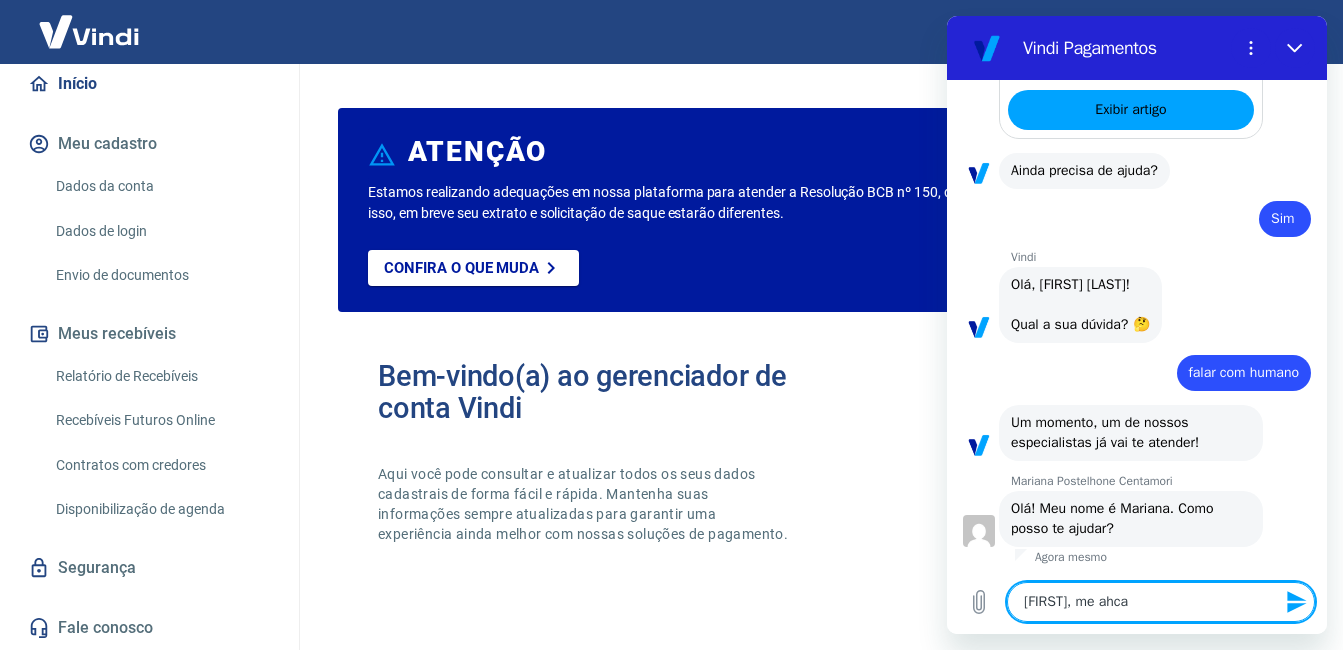 type on "[FIRST], me ahcam" 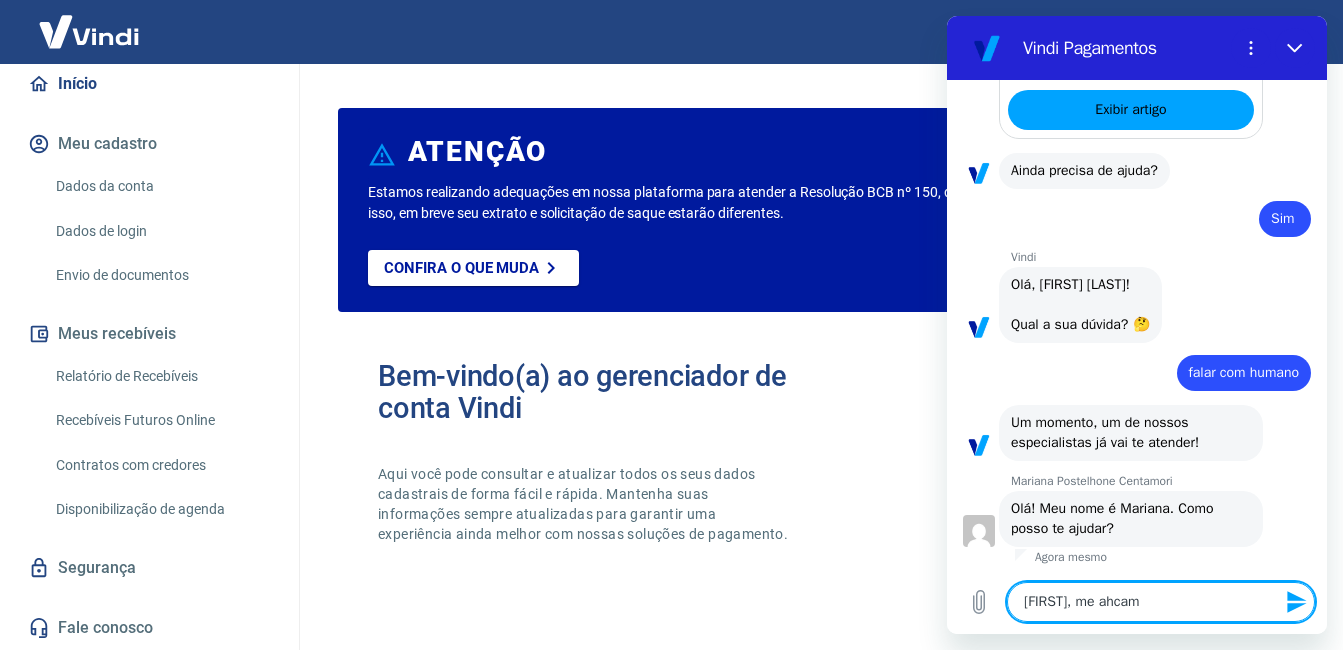 type on "[FIRST], me ahcamo" 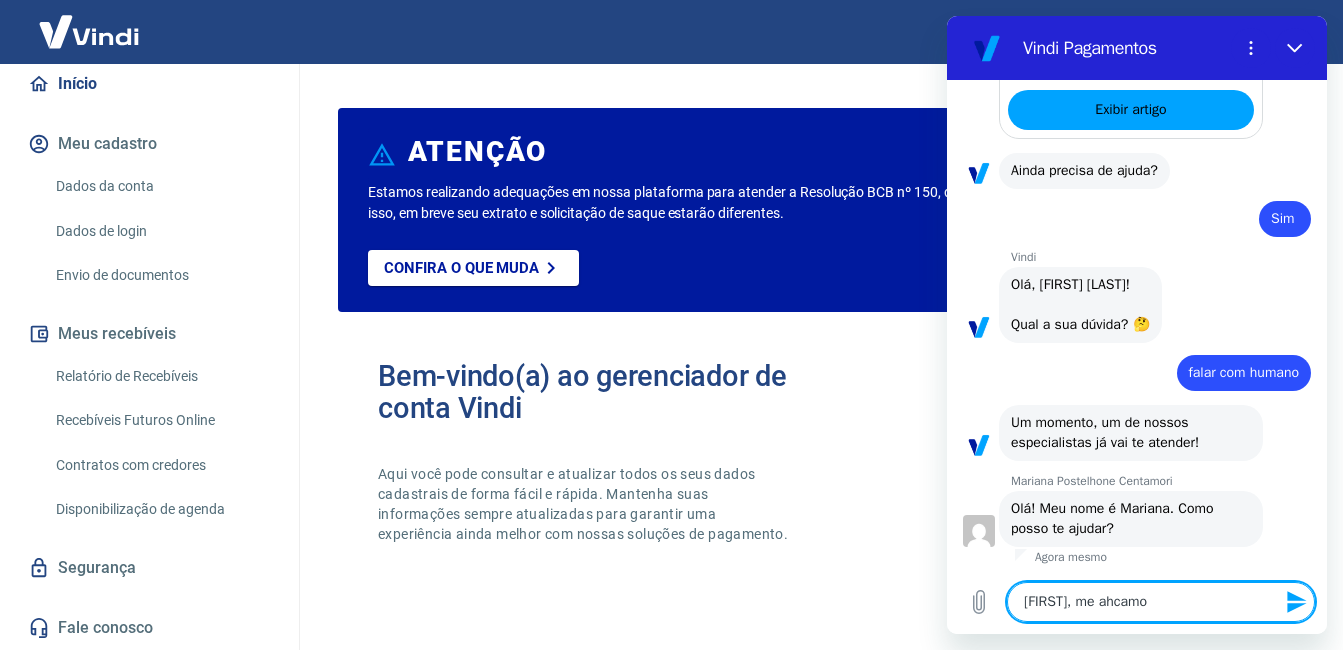 type on "[FIRST], me ahcamo" 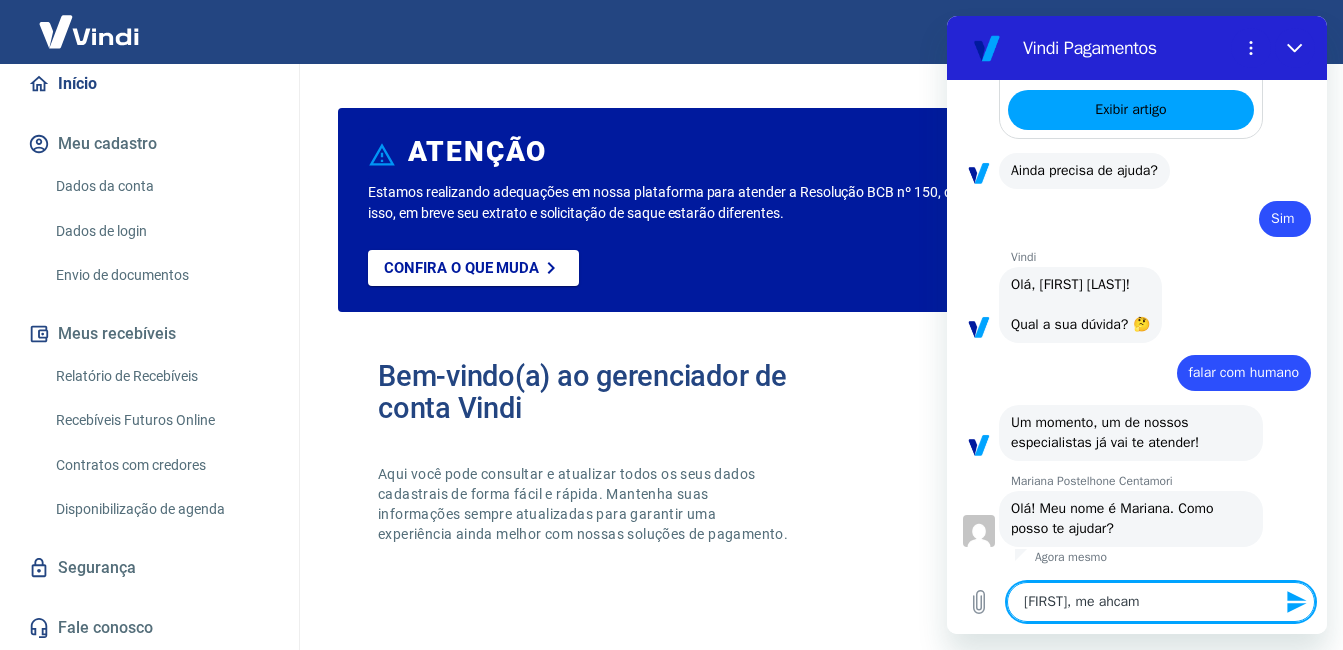 type on "[FIRST], me ahca" 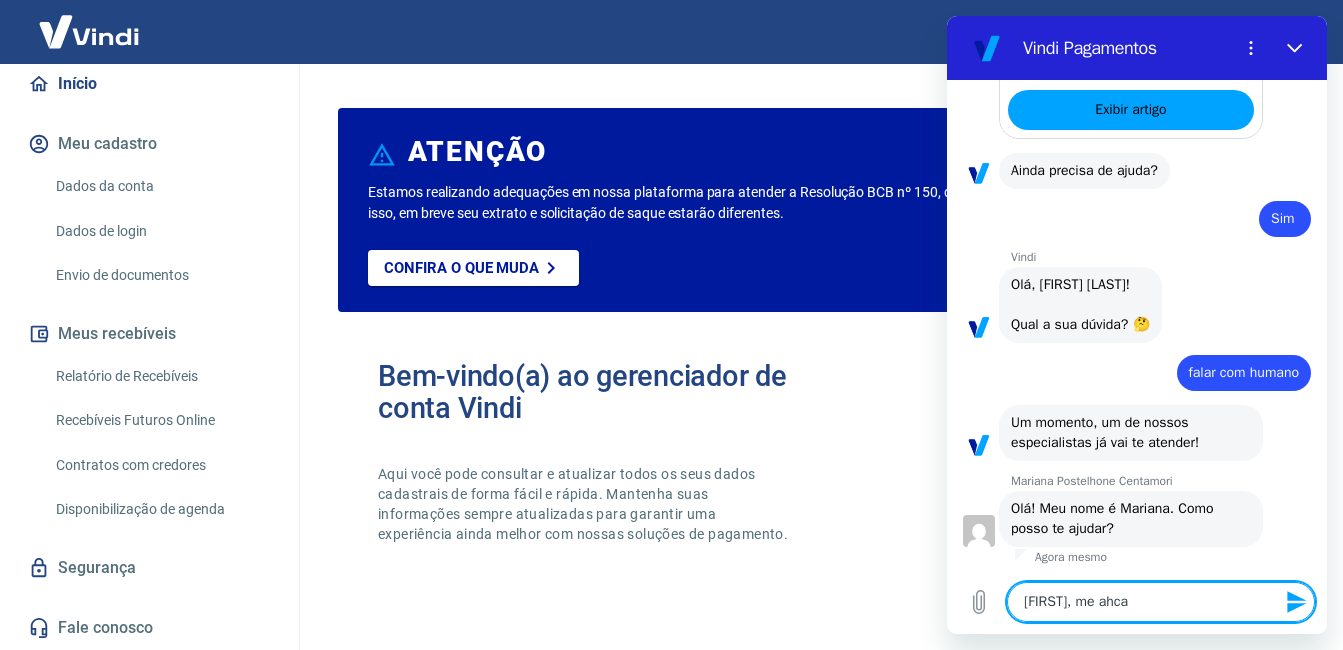 type on "[FIRST], me ahc" 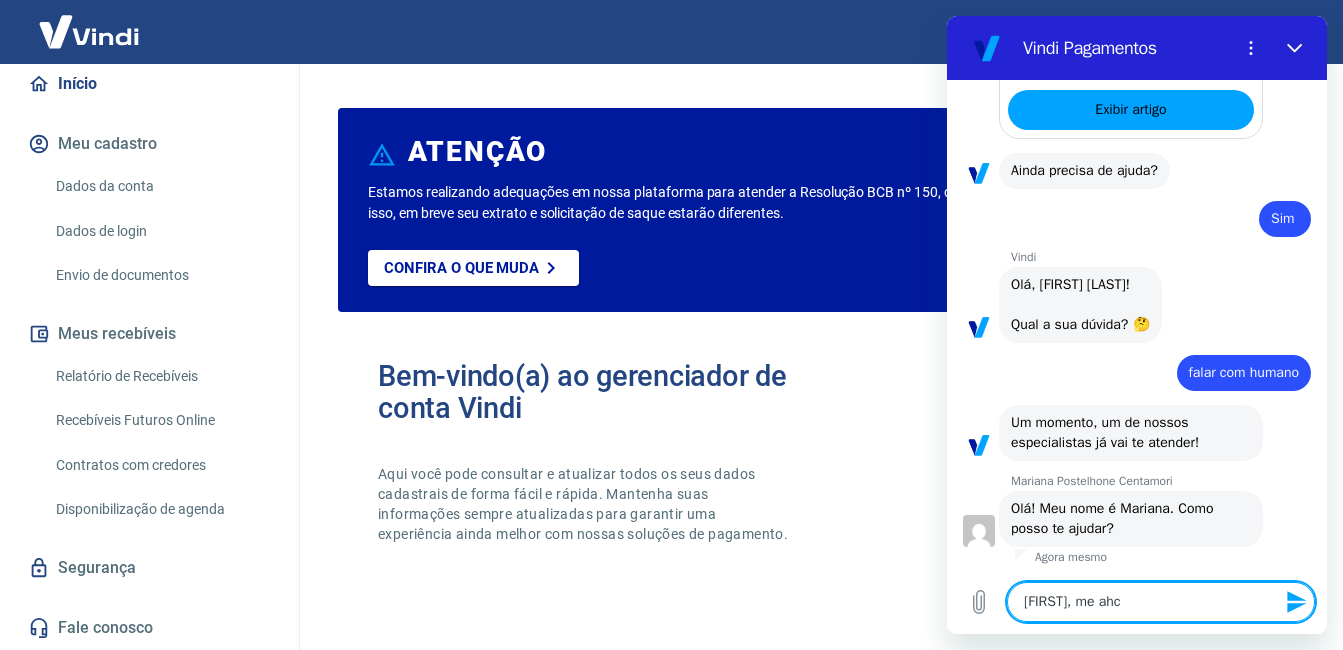type on "[FIRST], me ah" 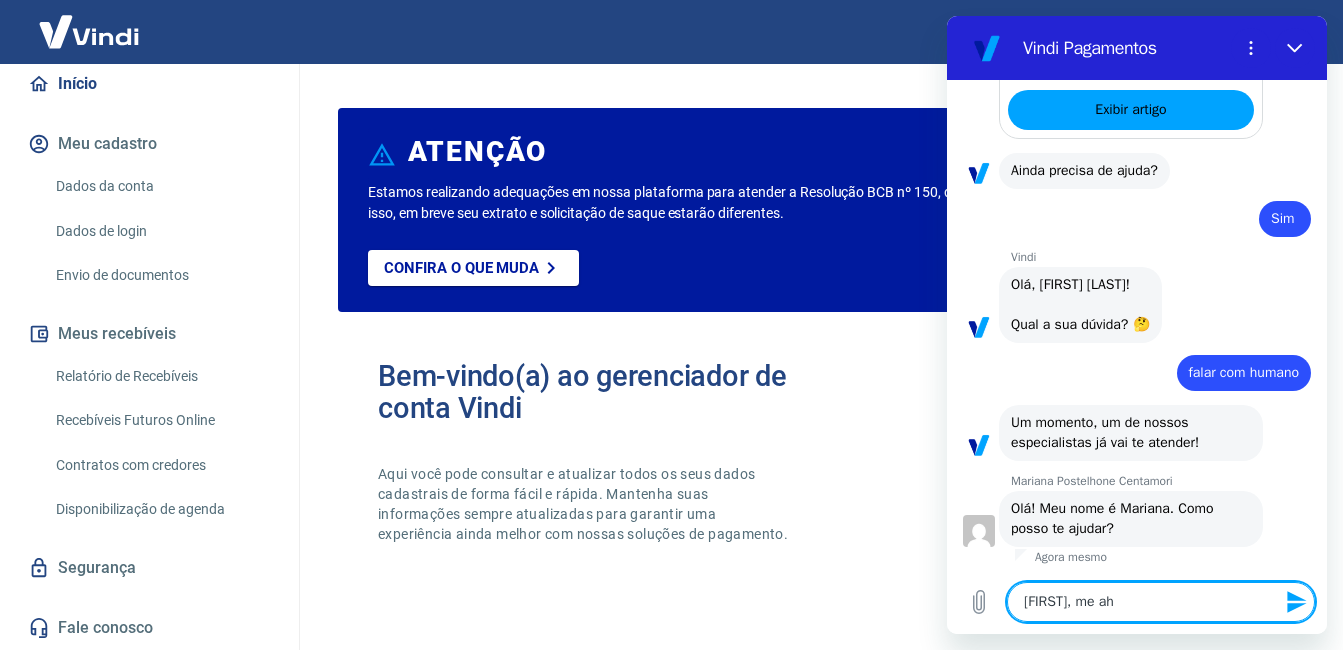 type on "[FIRST], me a" 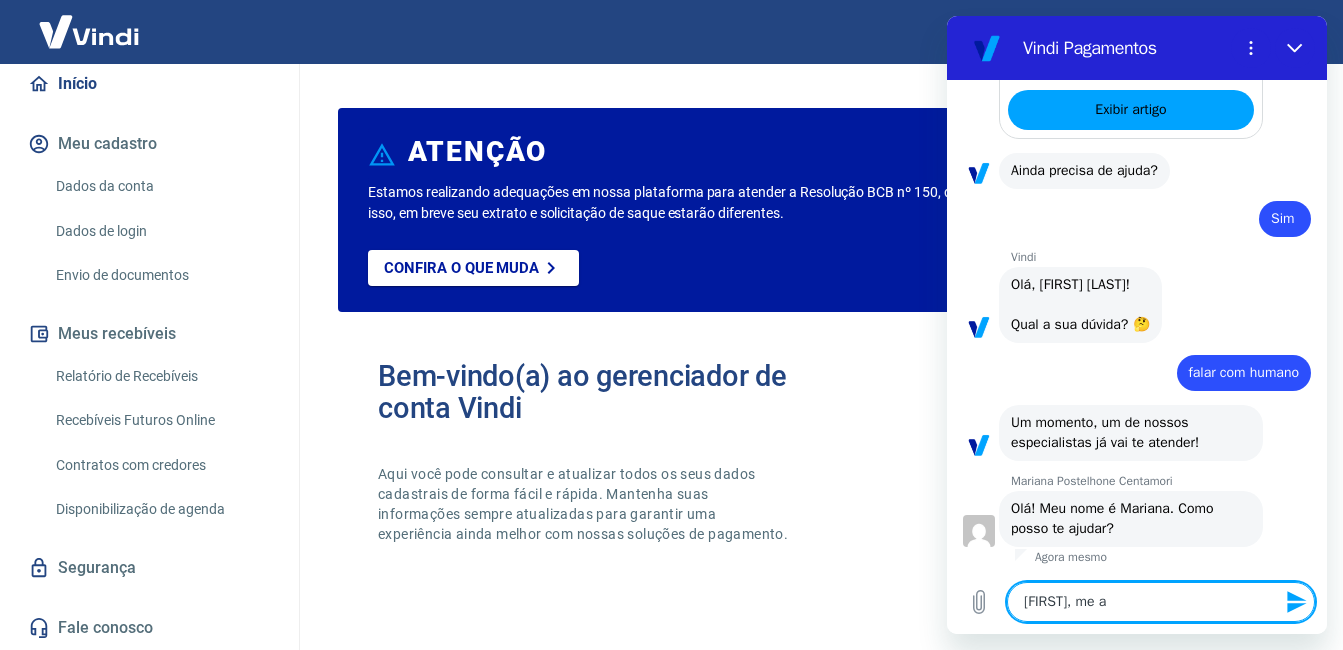 type on "[FIRST], me" 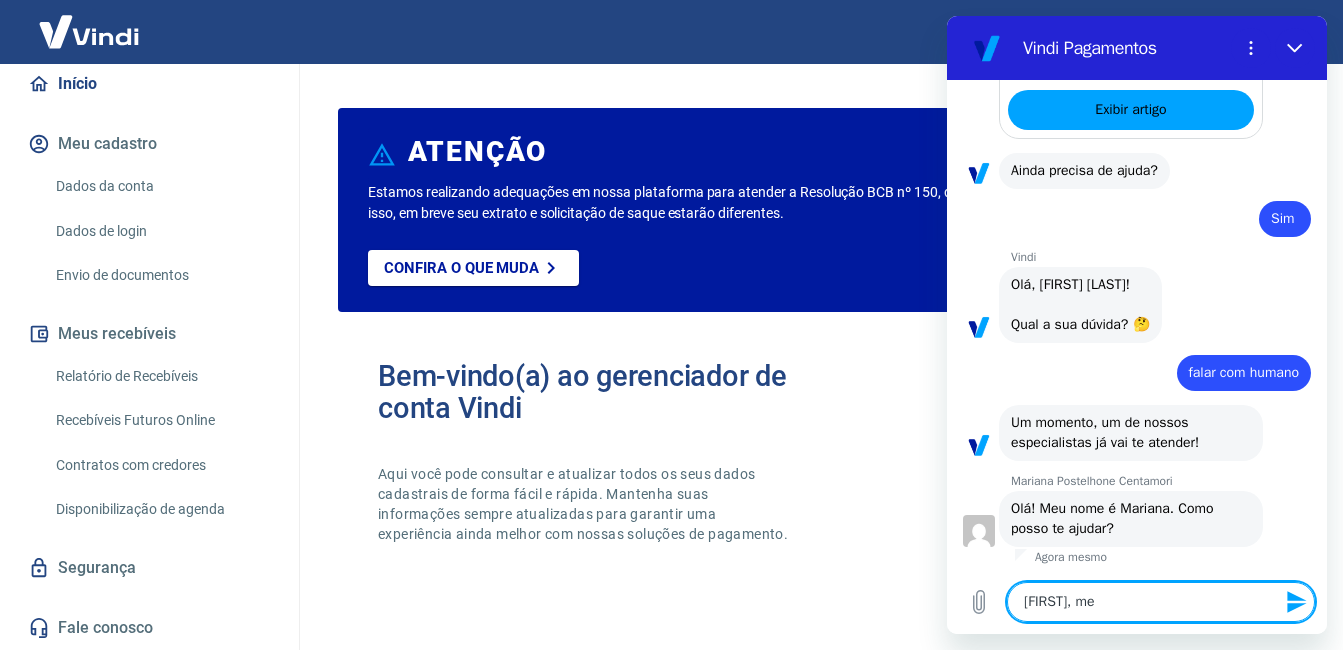type on "[FIRST], me c" 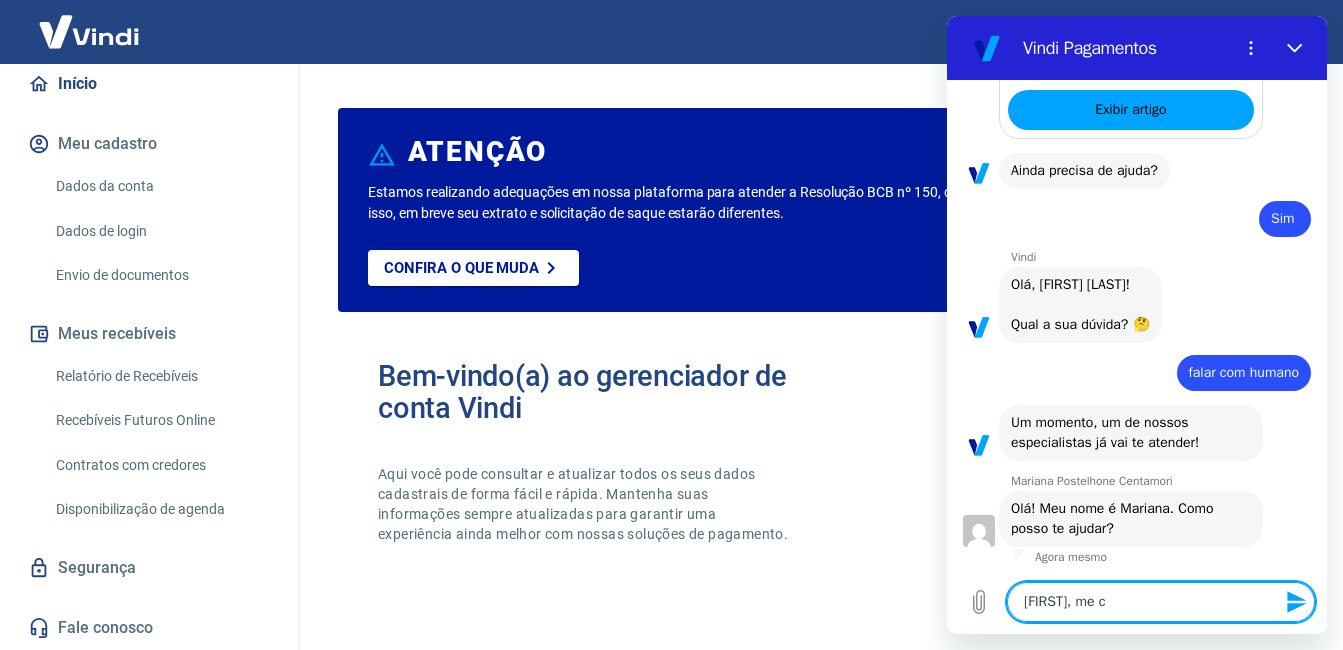 type on "[FIRST], me ch" 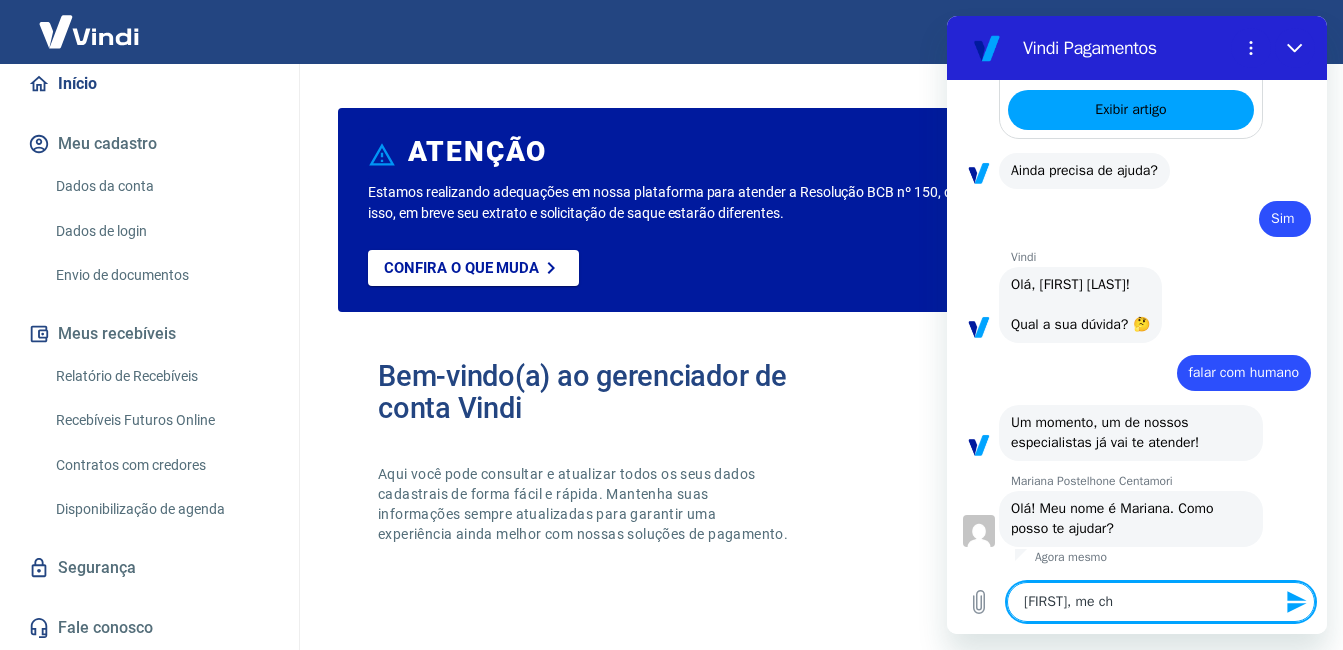 type on "[FIRST], me cha" 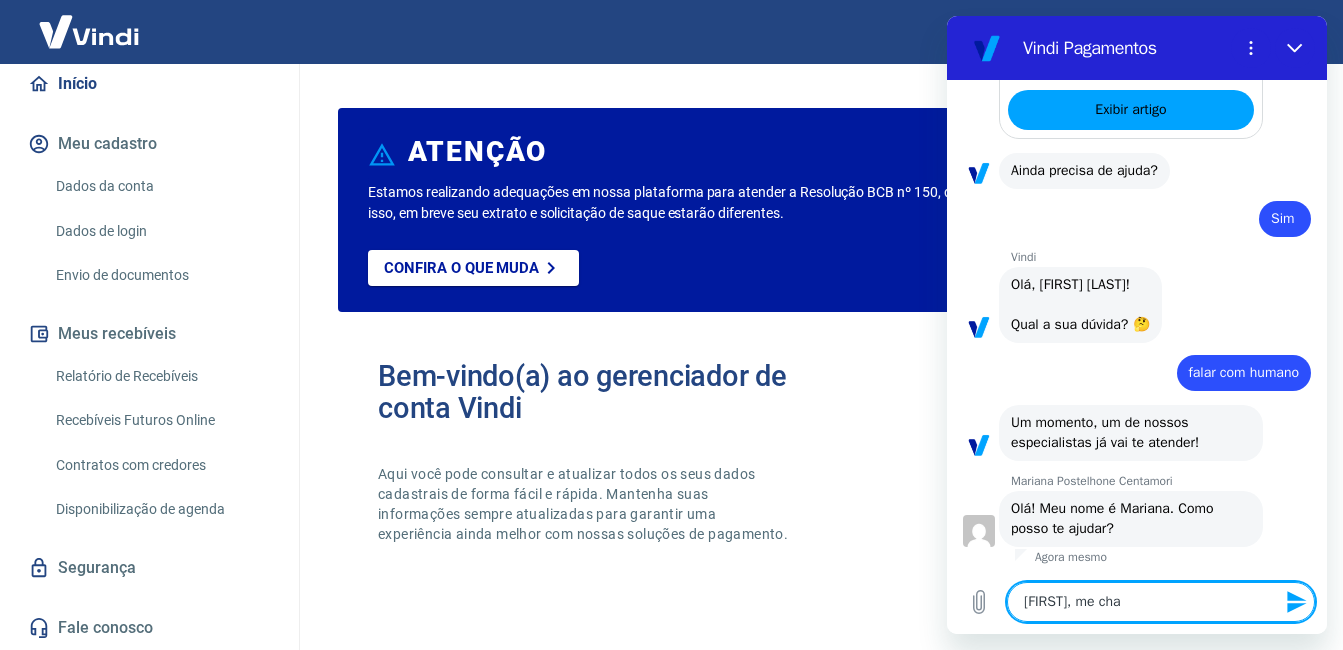 type on "[FIRST], me cham" 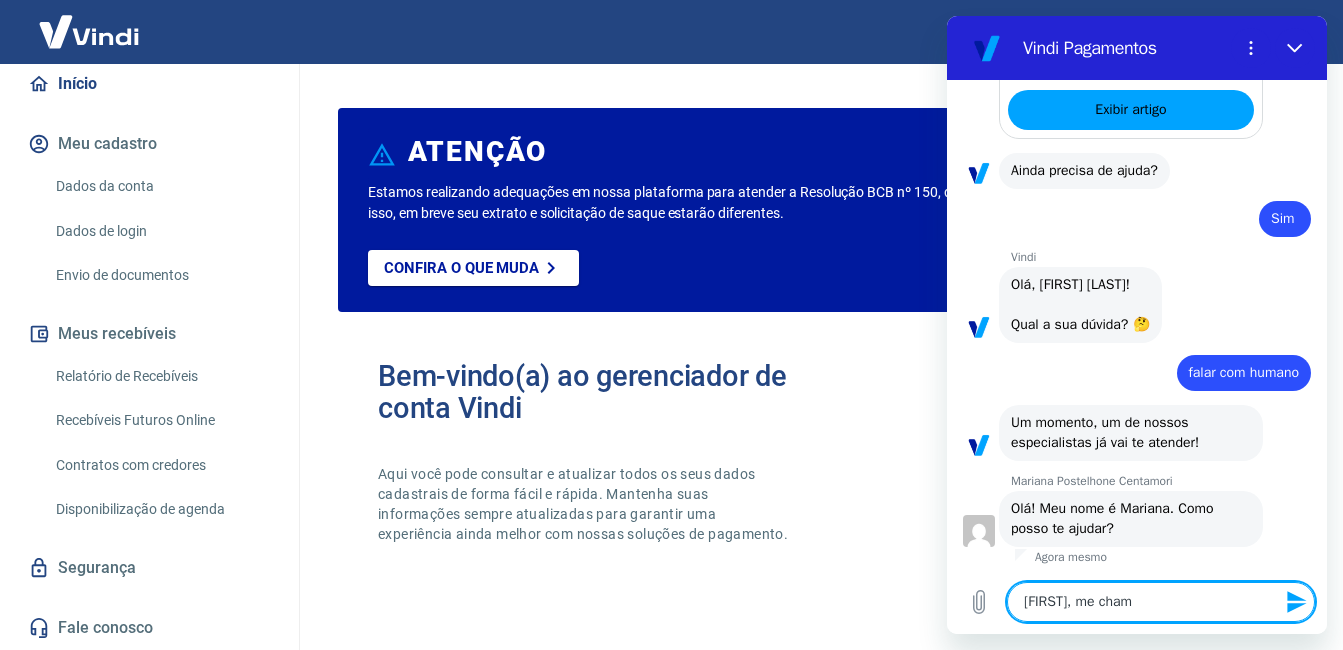 type on "[FIRST], me chamo" 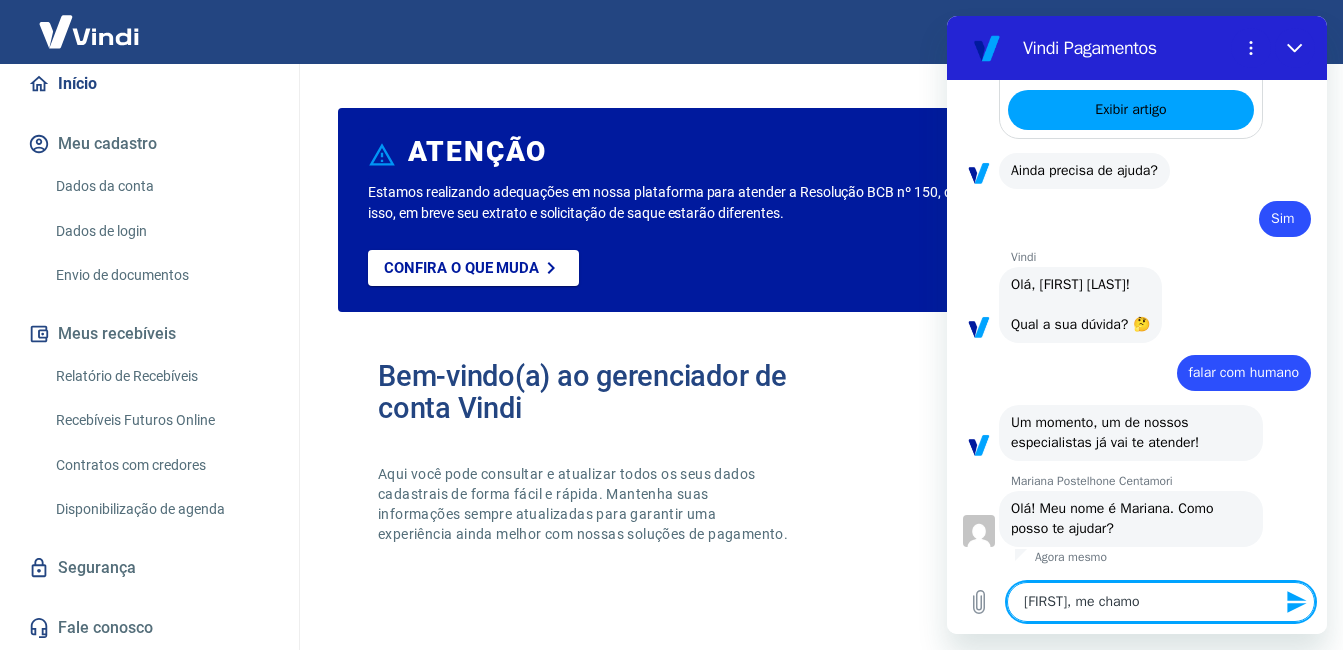 type on "[FIRST], me chamo" 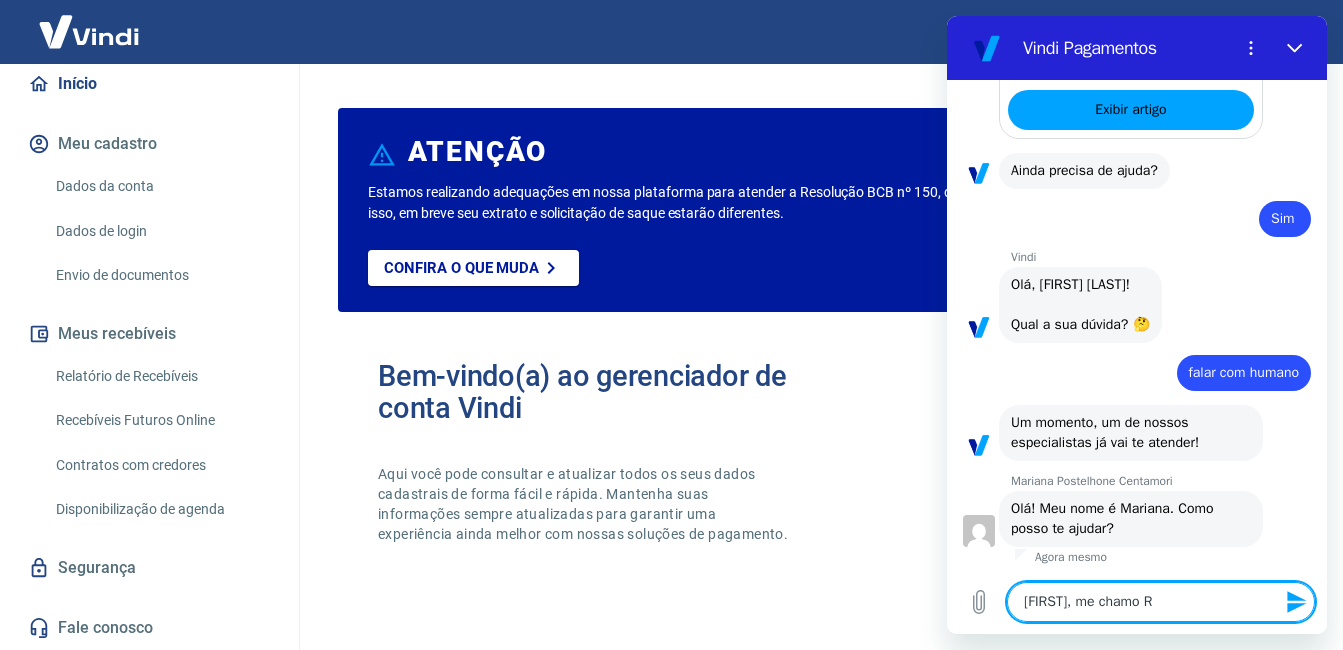 type on "[FIRST], me chamo [FIRST]" 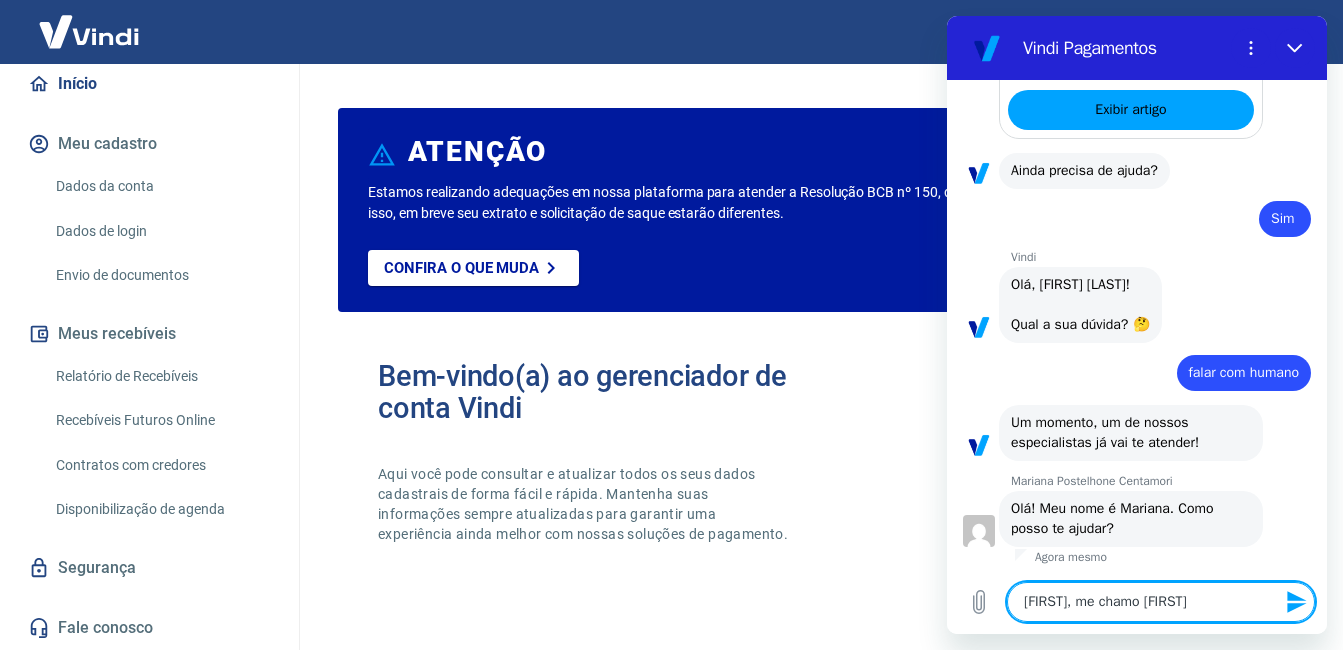 type on "[FIRST], me chamo [FIRST]" 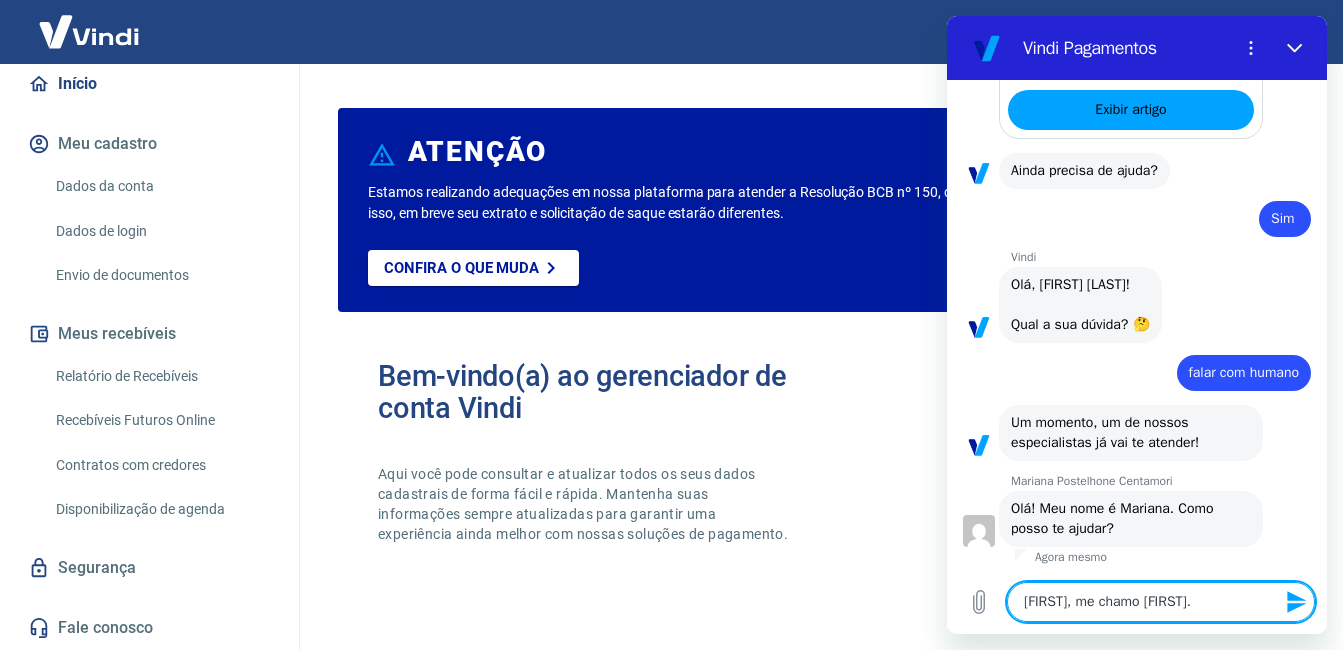 type 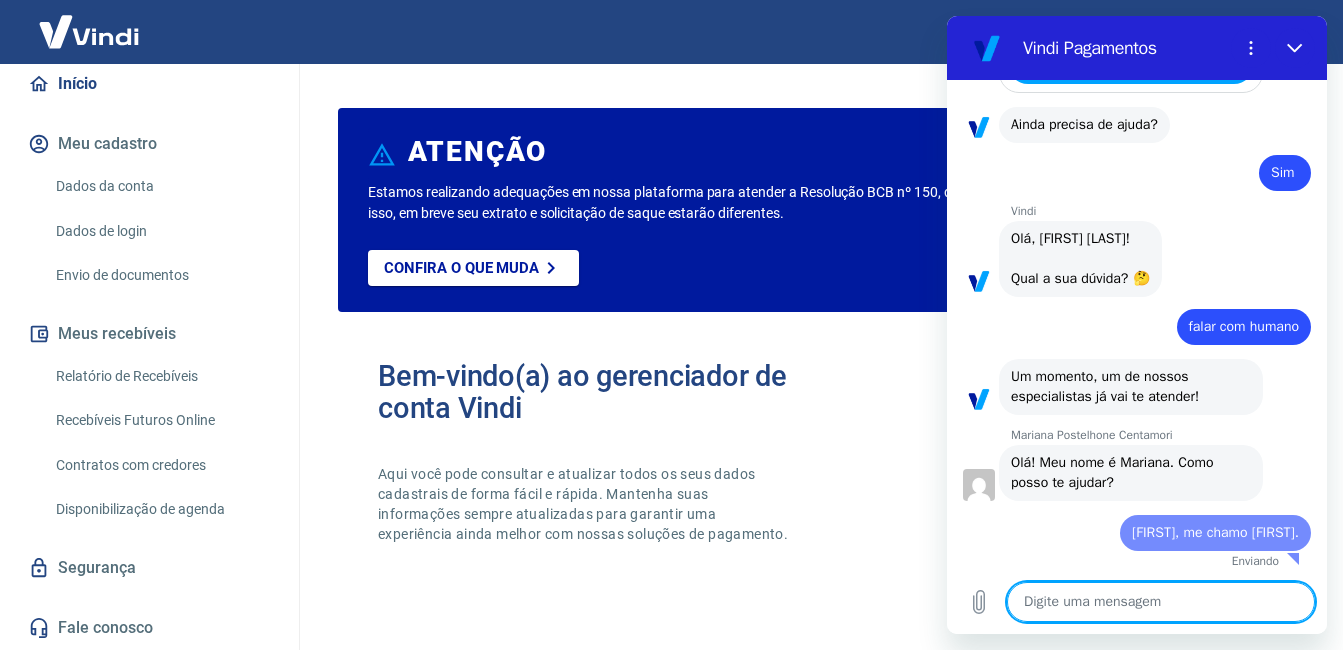 type on "x" 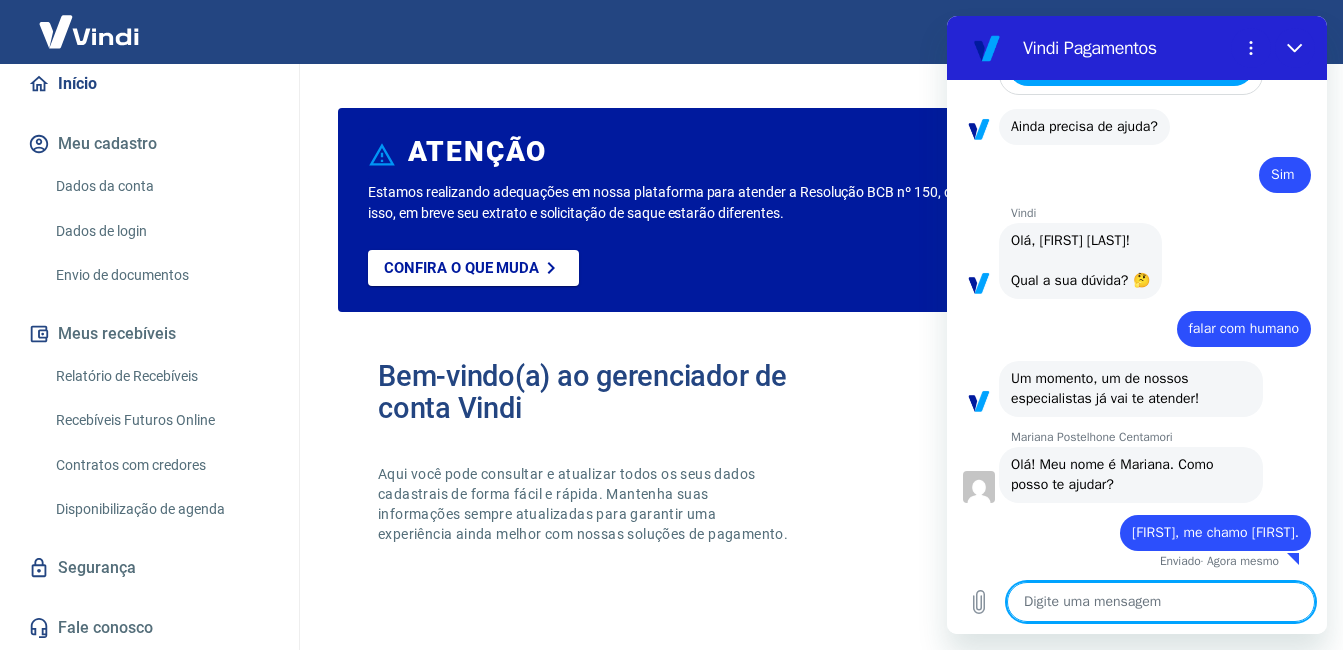 scroll, scrollTop: 671, scrollLeft: 0, axis: vertical 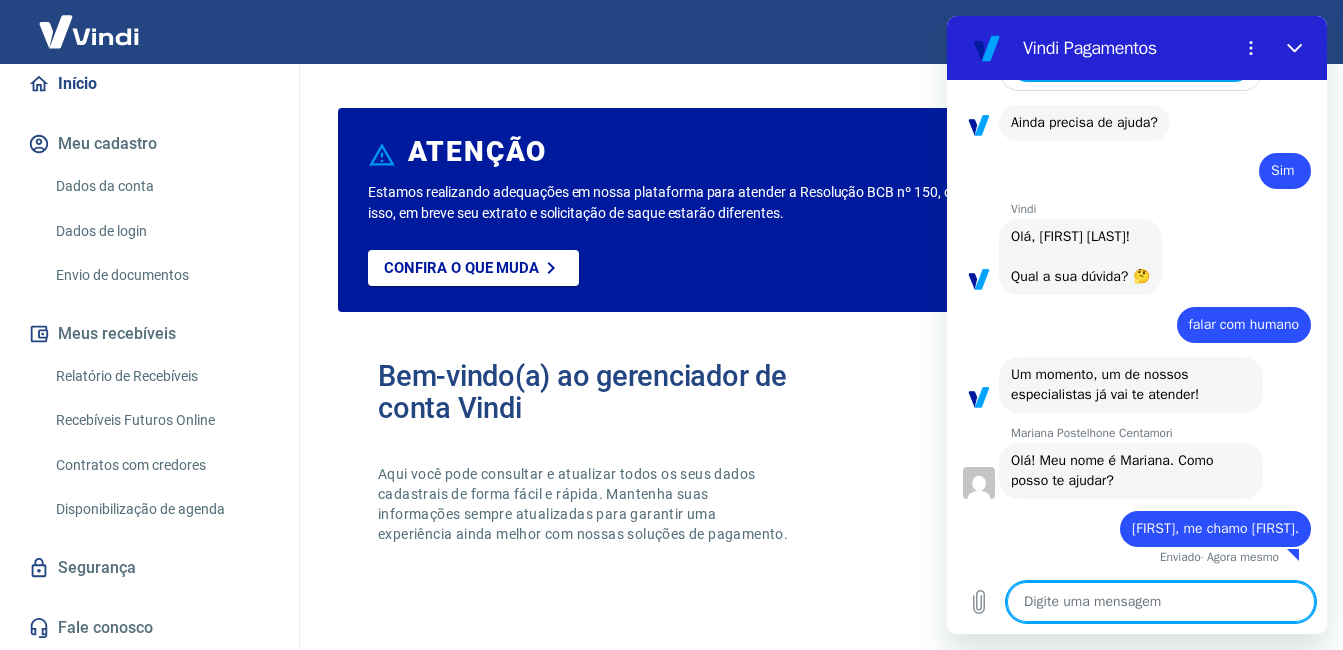 type on "m" 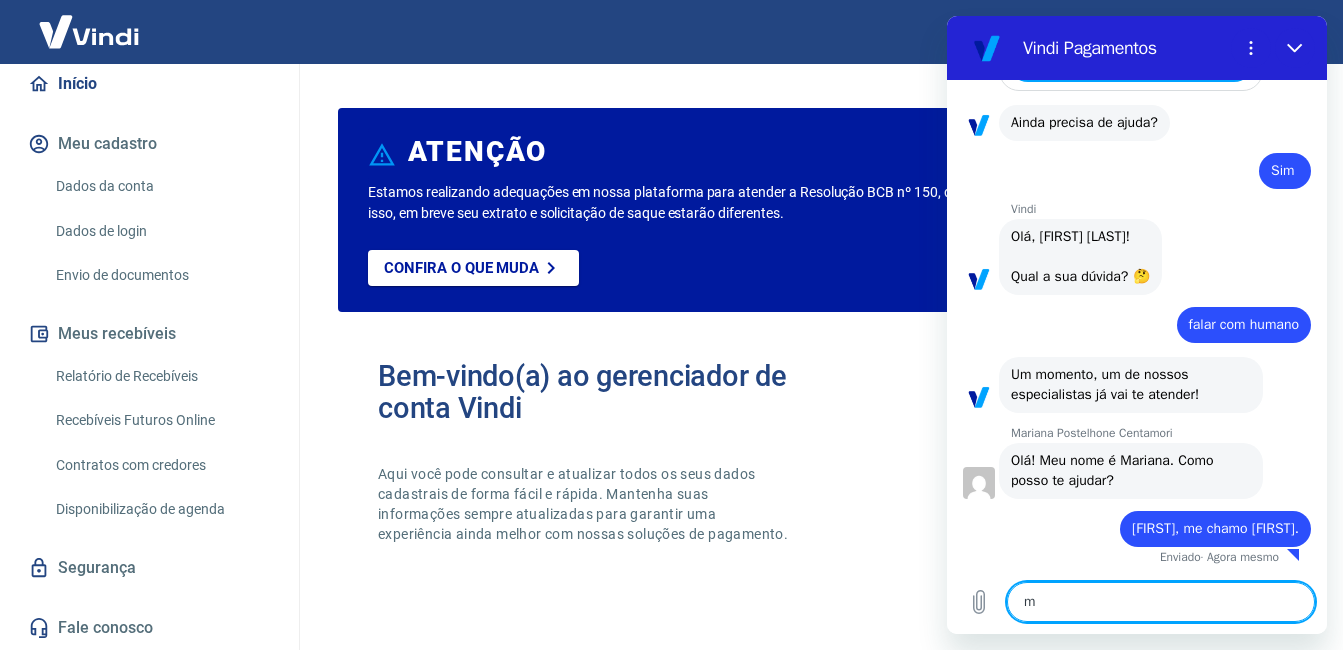 type on "mi" 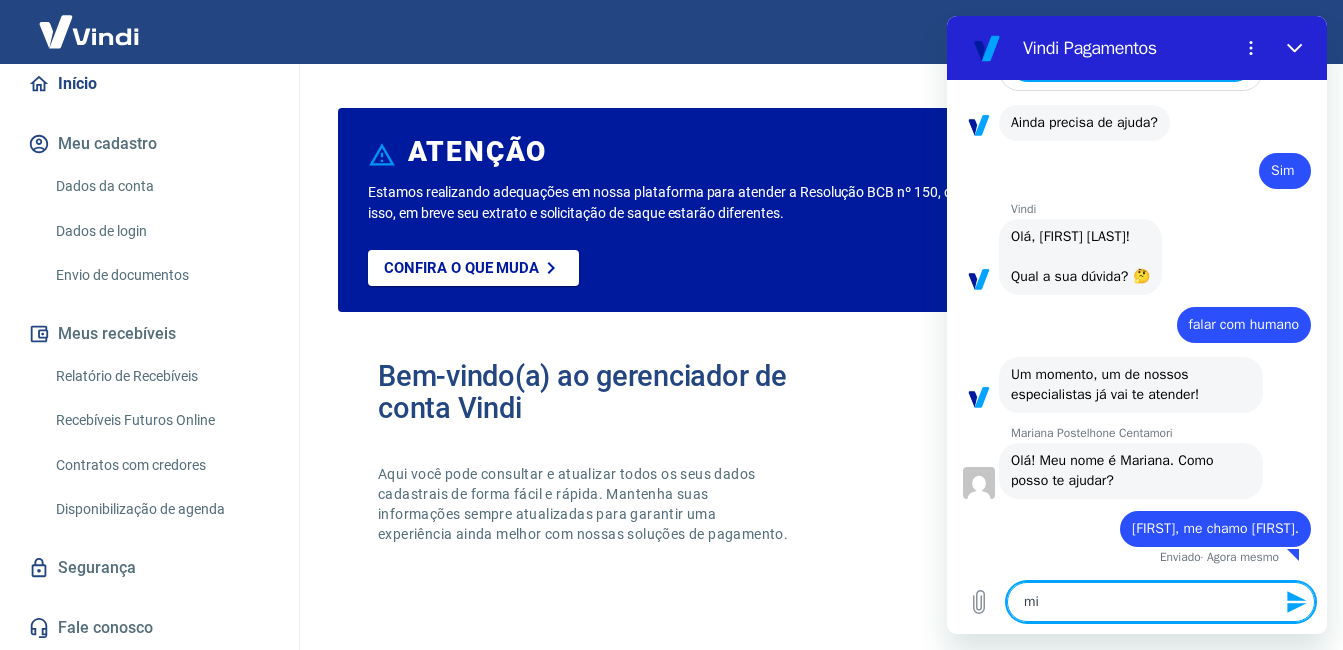 type on "min" 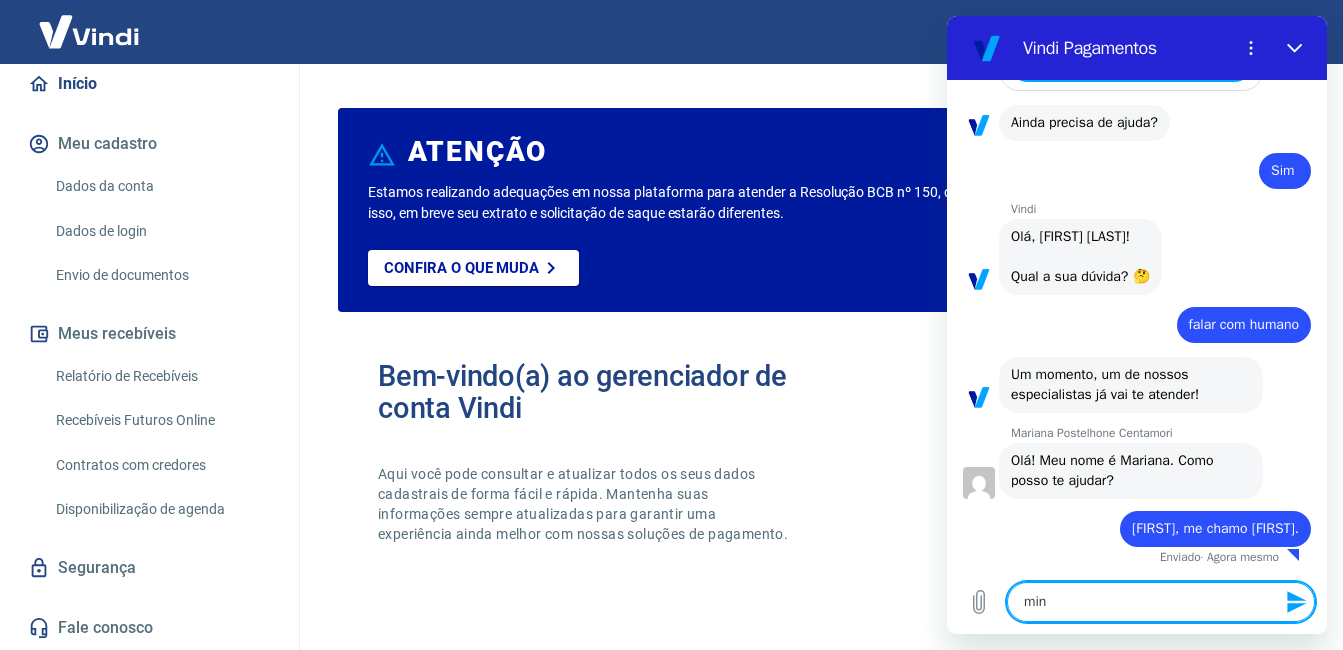 type on "x" 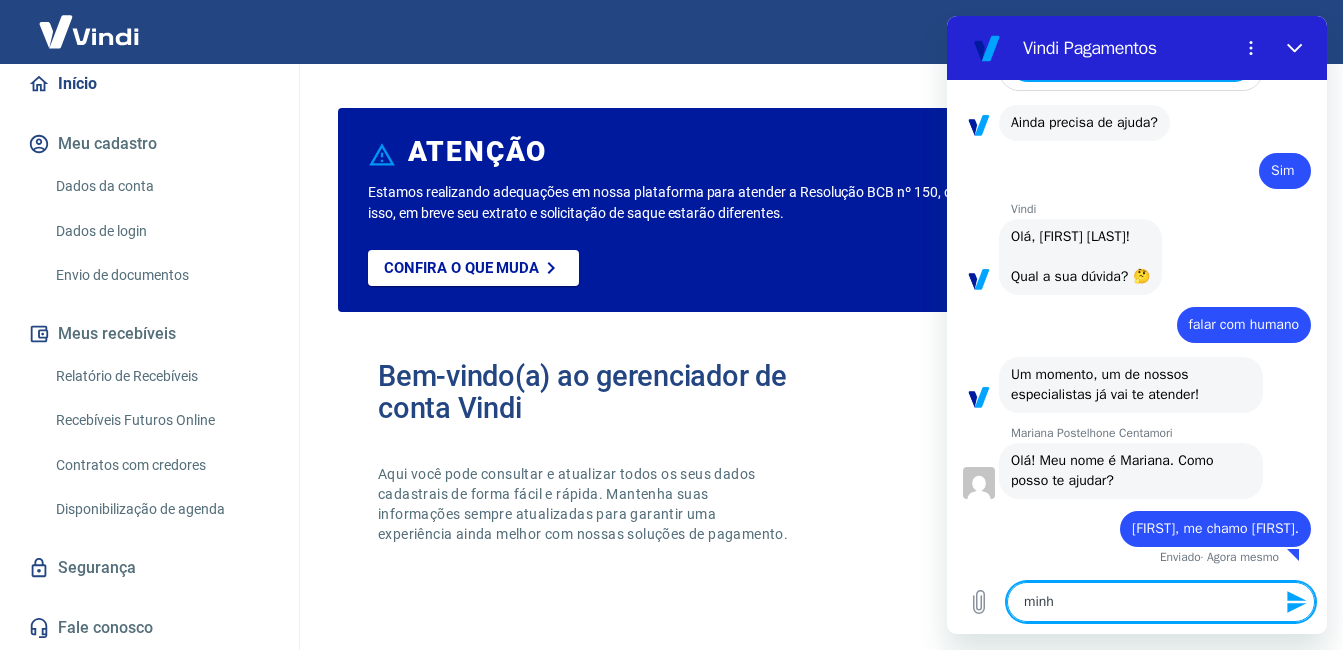 type on "minha" 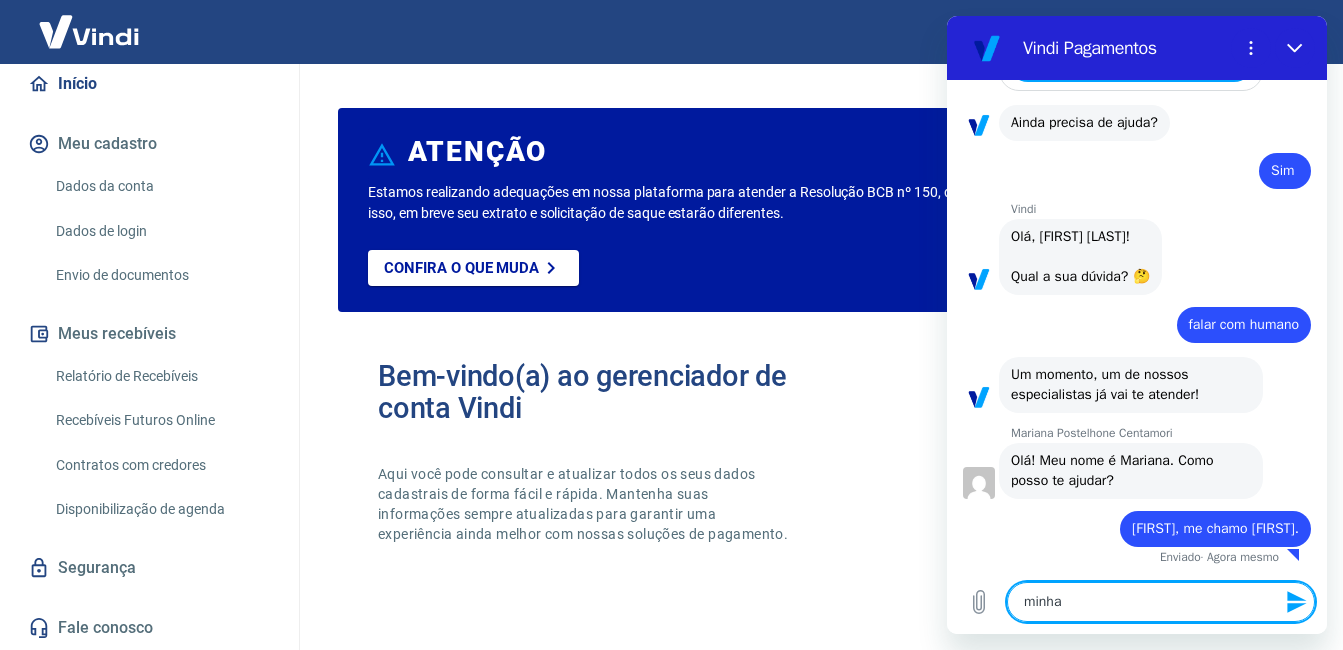 type on "minha" 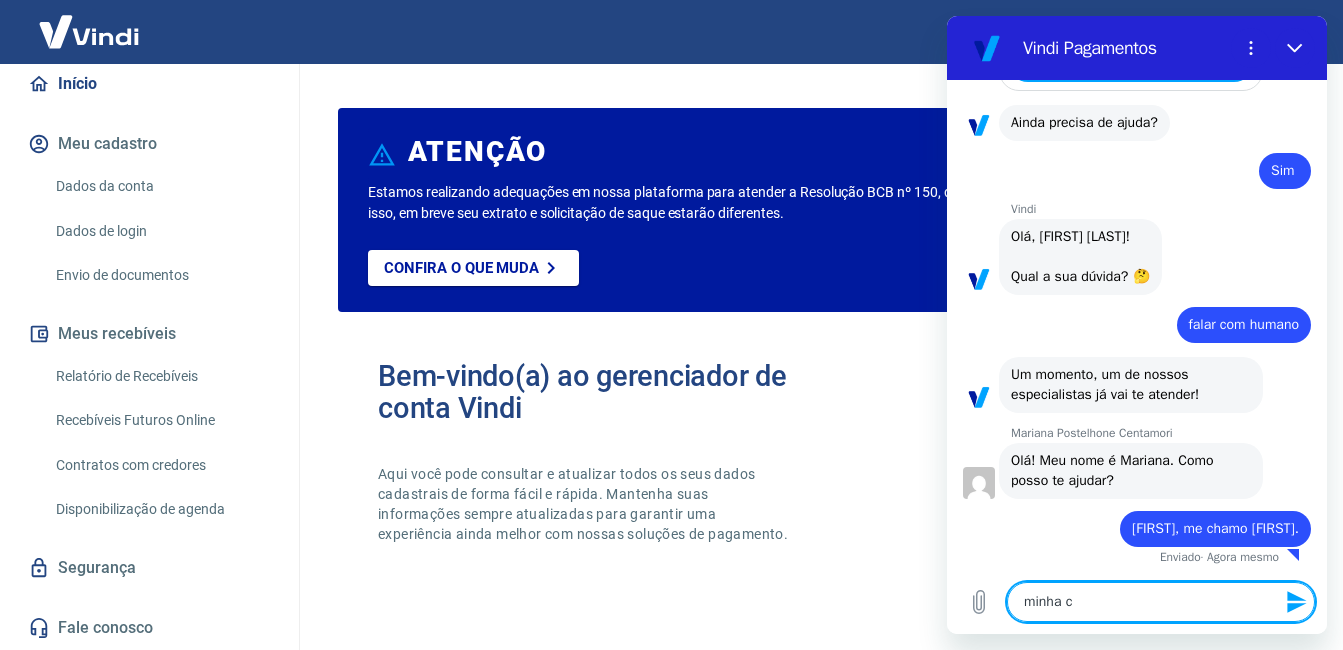 type on "minha co" 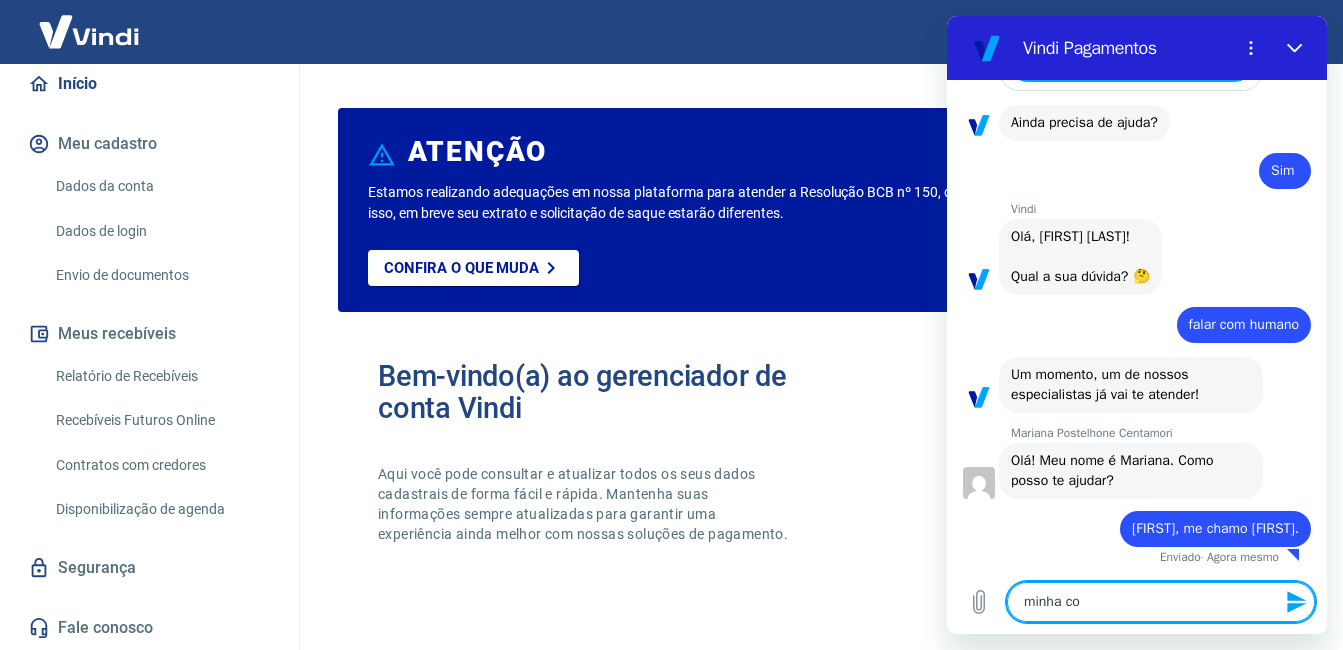 type on "minha con" 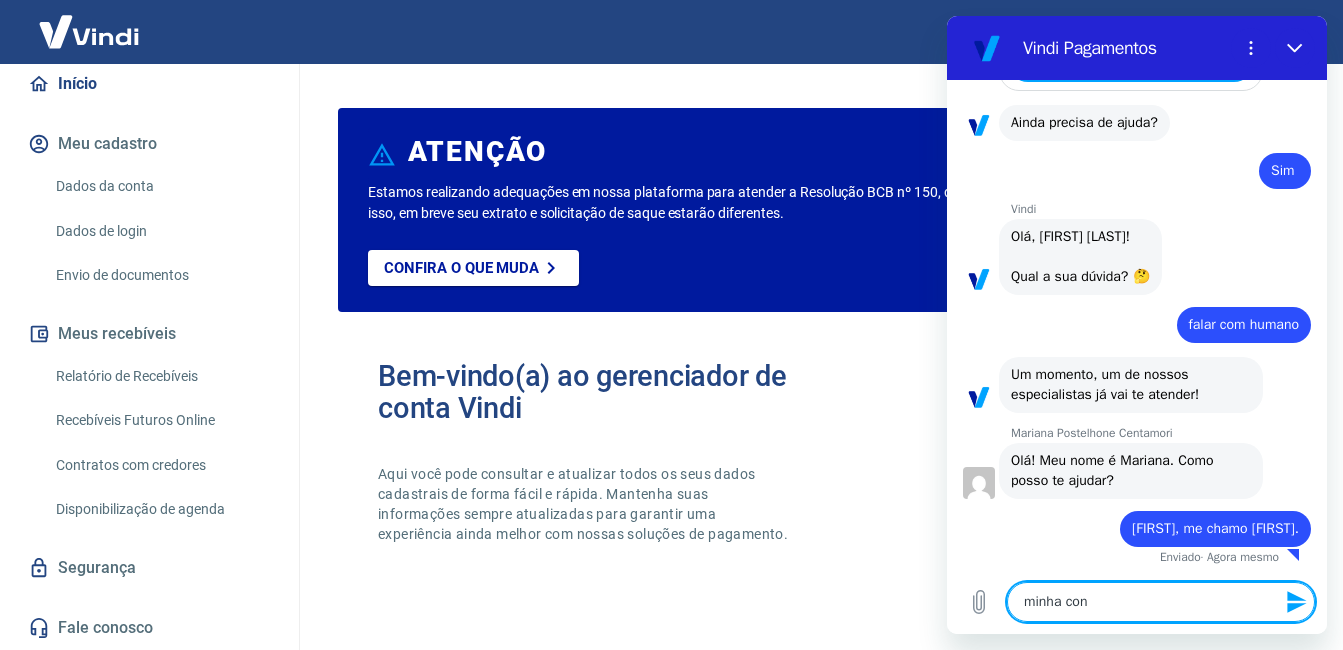type on "minha cont" 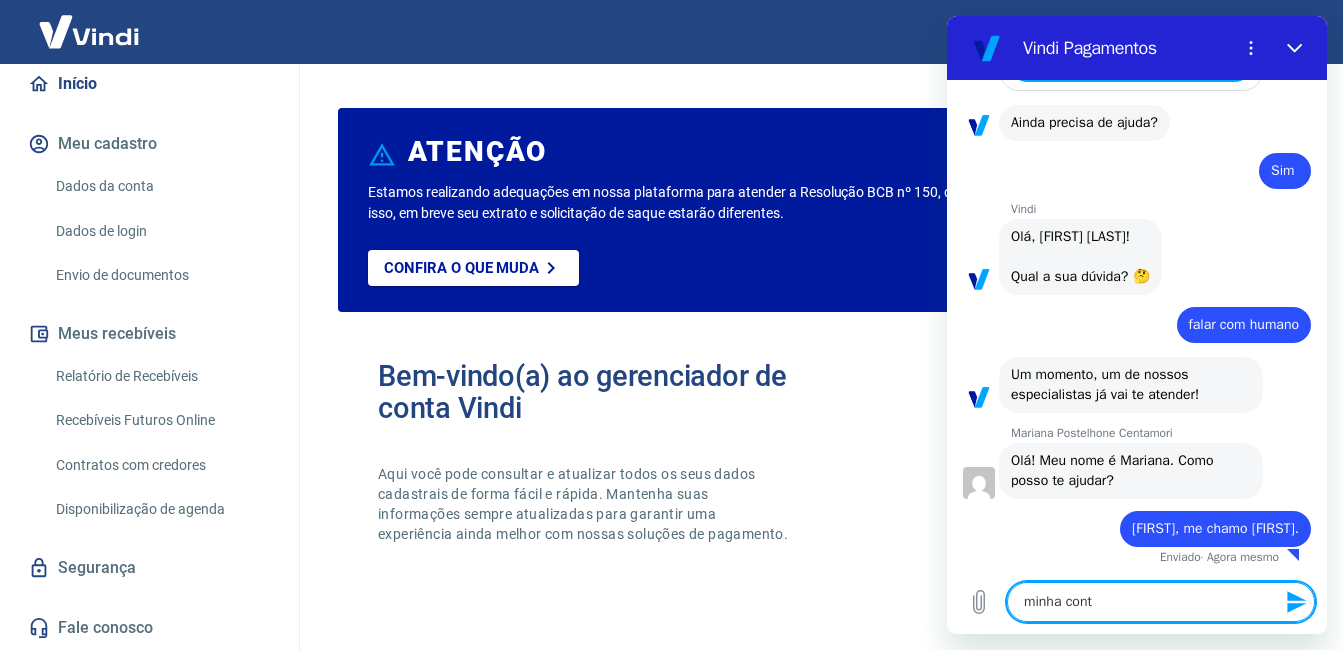 type on "minha conta" 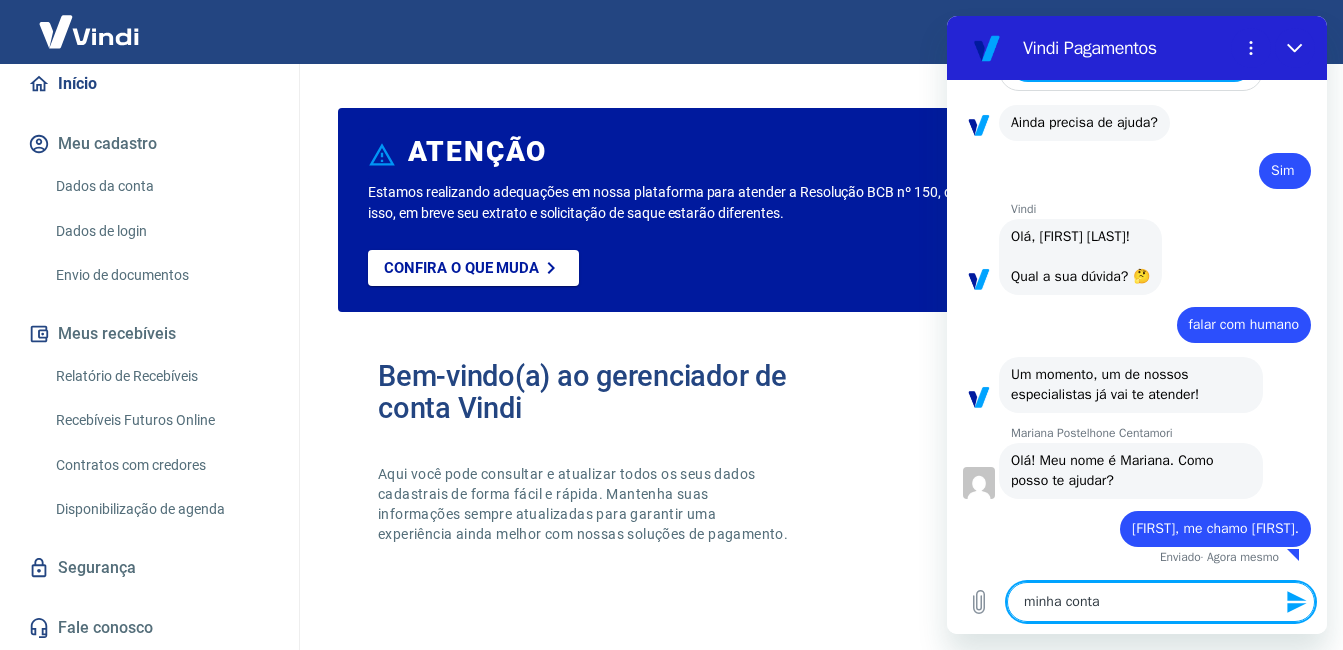 type on "minha conta" 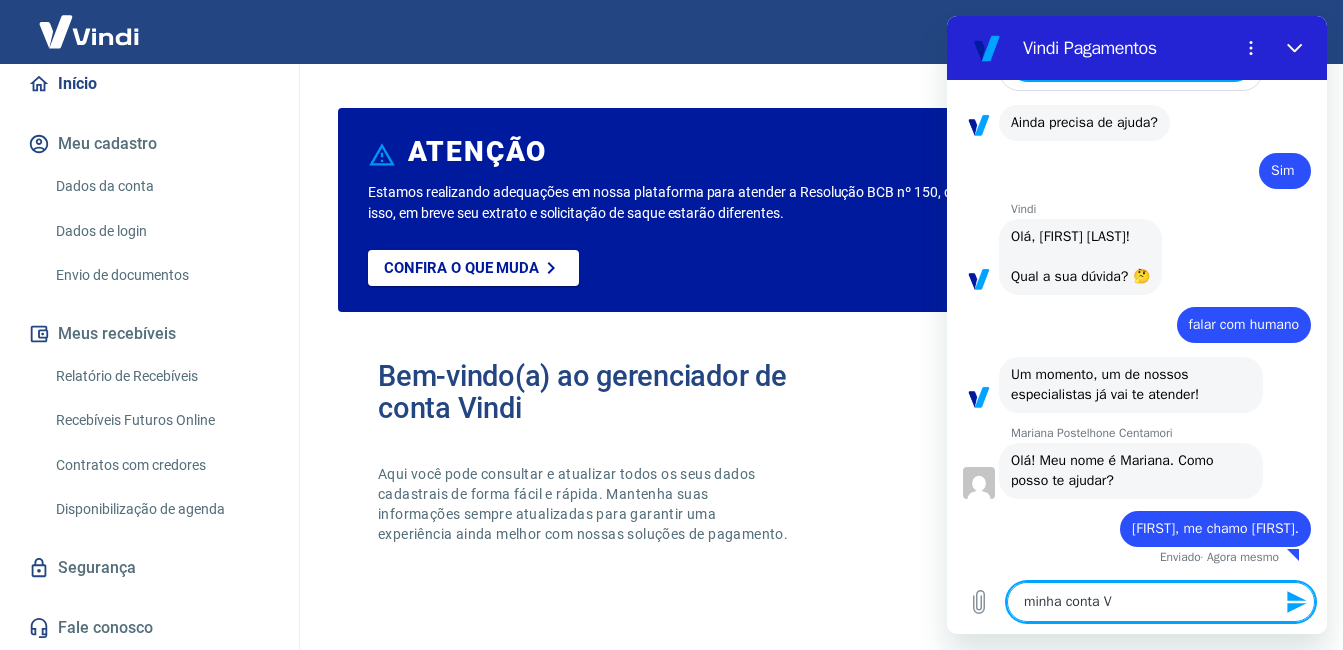 type on "minha conta Vi" 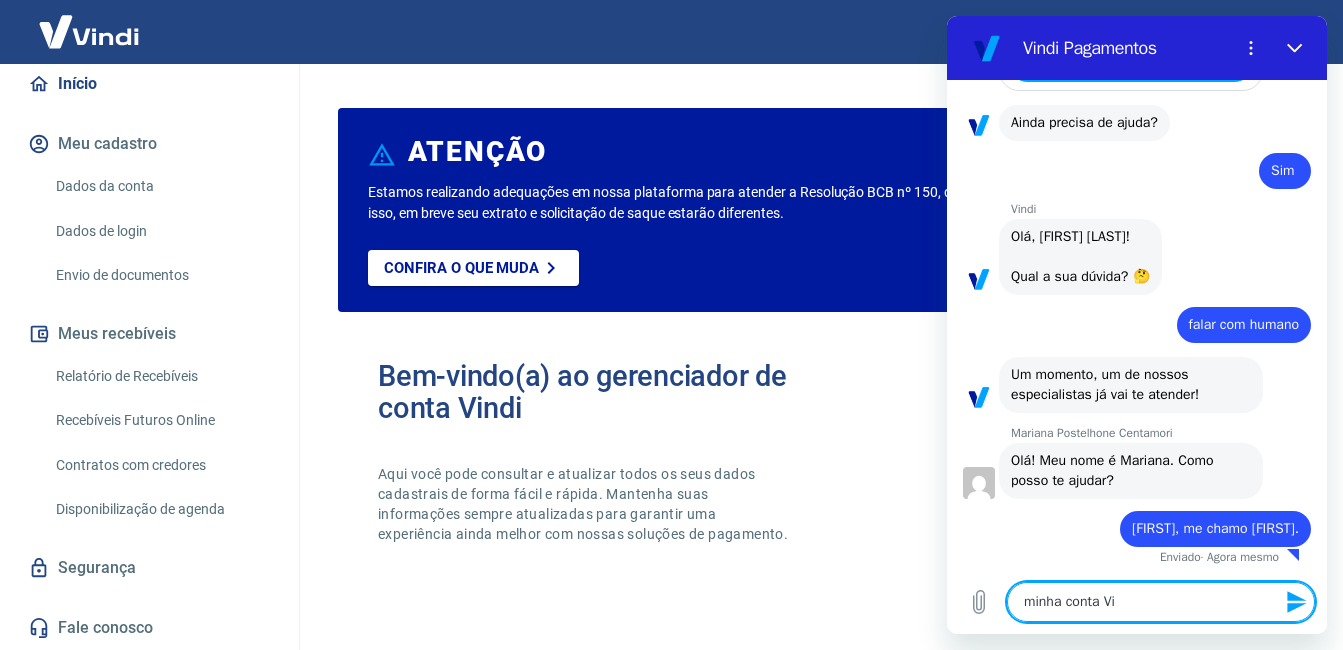 type on "minha conta Vin" 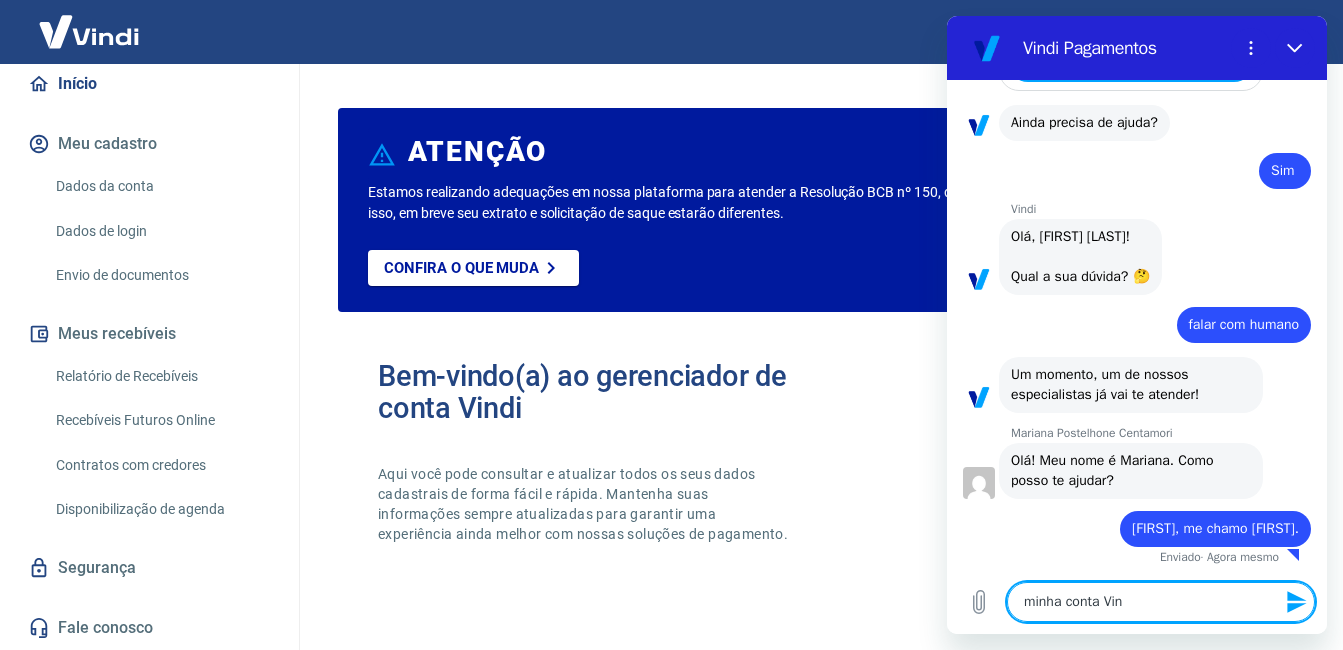 type on "minha conta Vind" 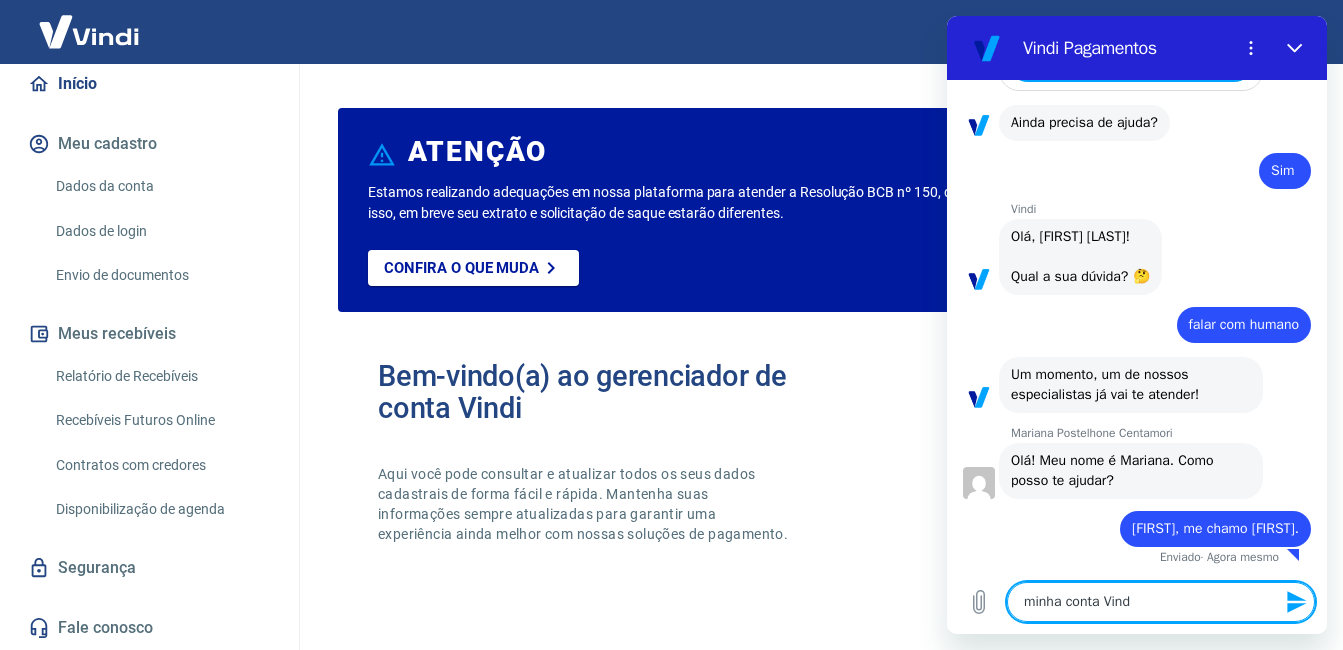 type on "minha conta Vindi" 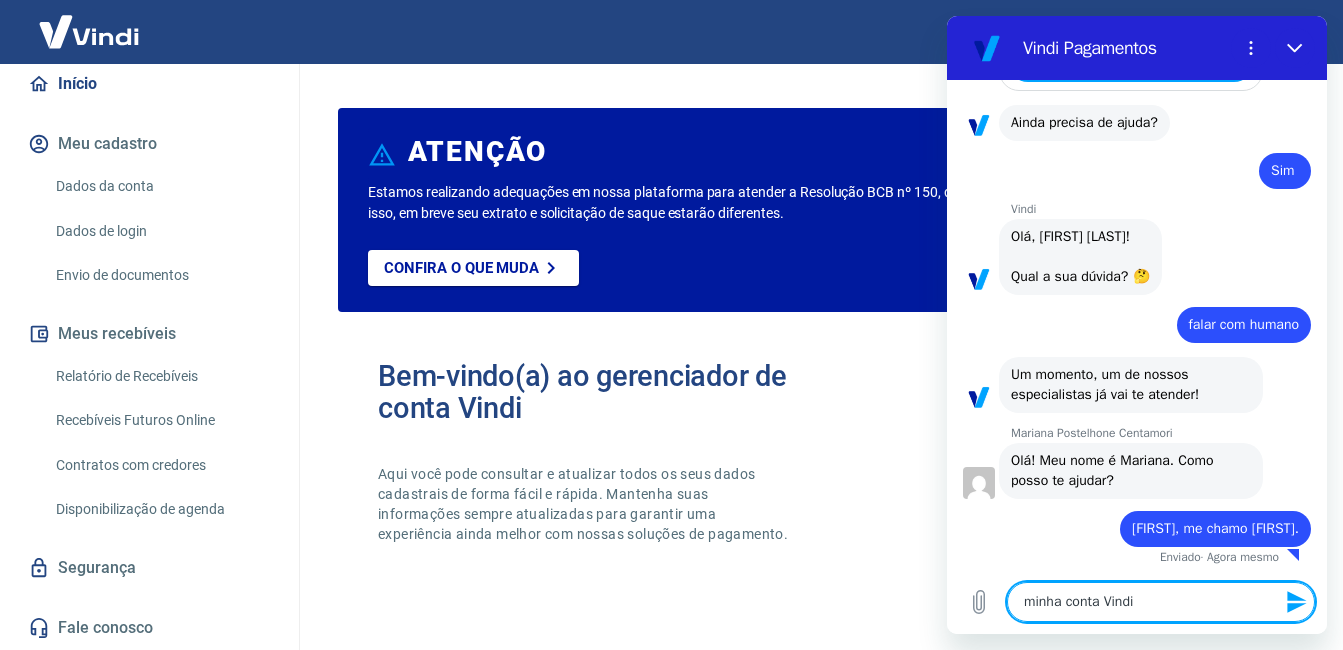 type on "minha conta Vindi" 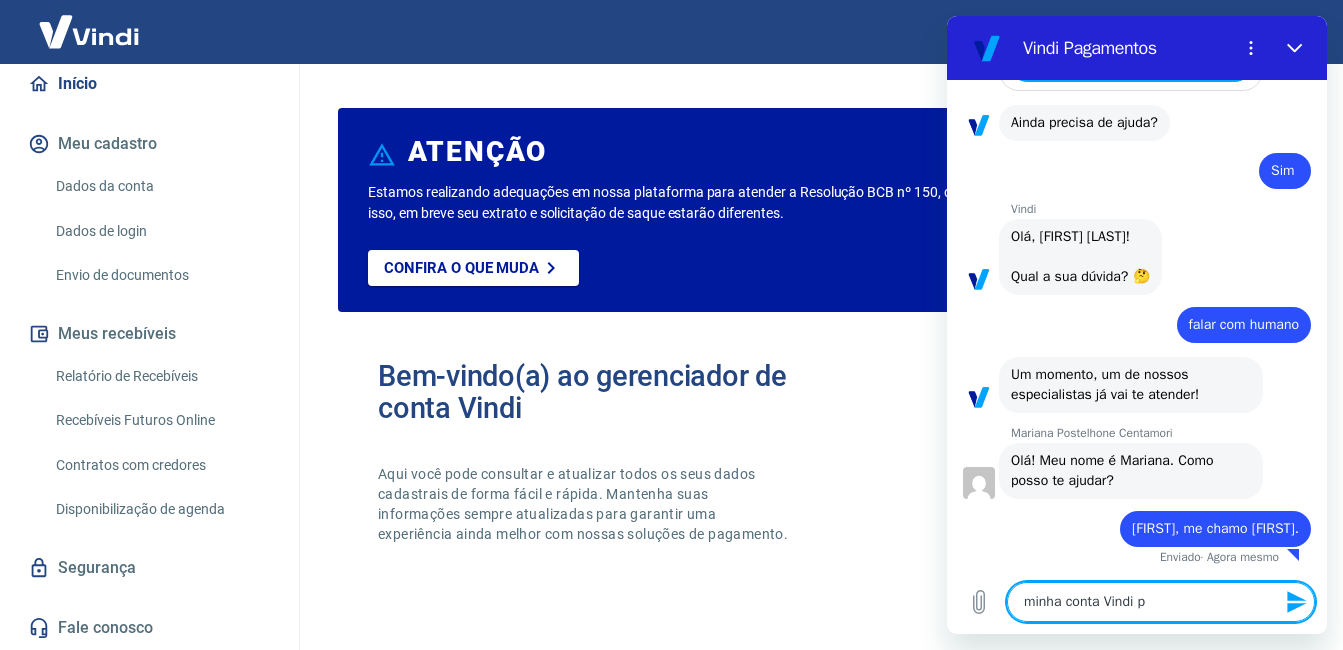 type on "minha conta Vindi pa" 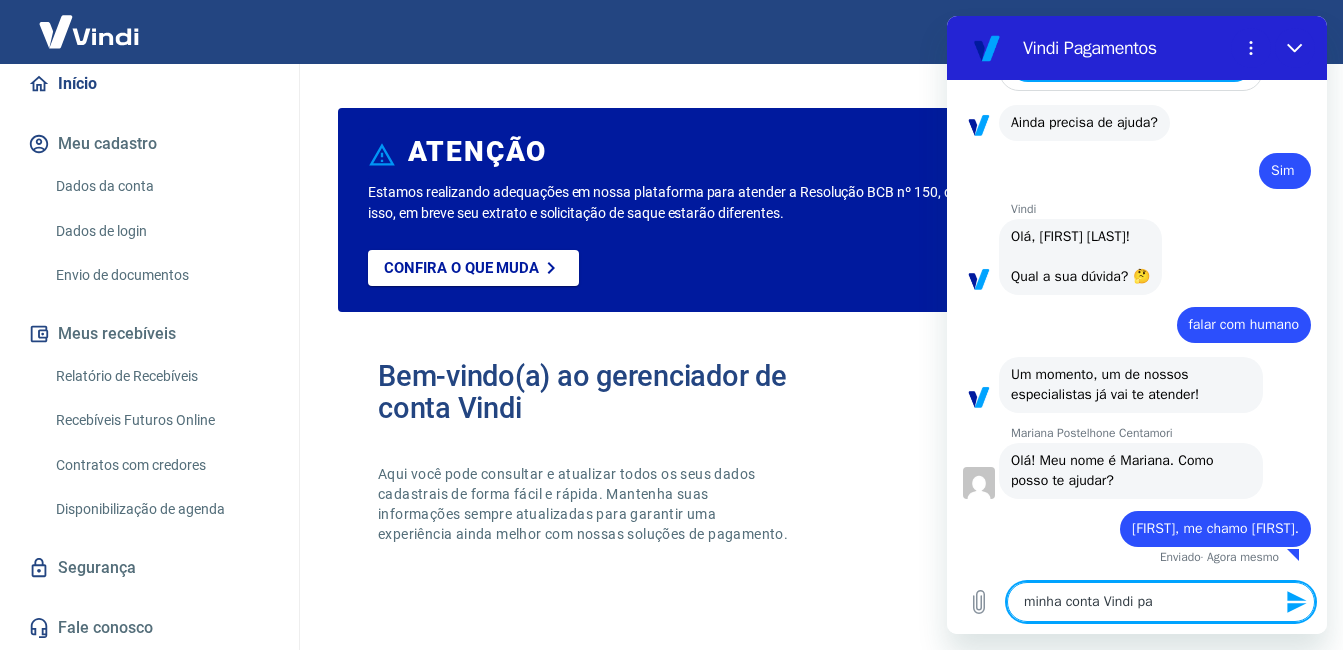 type on "minha conta Vindi par" 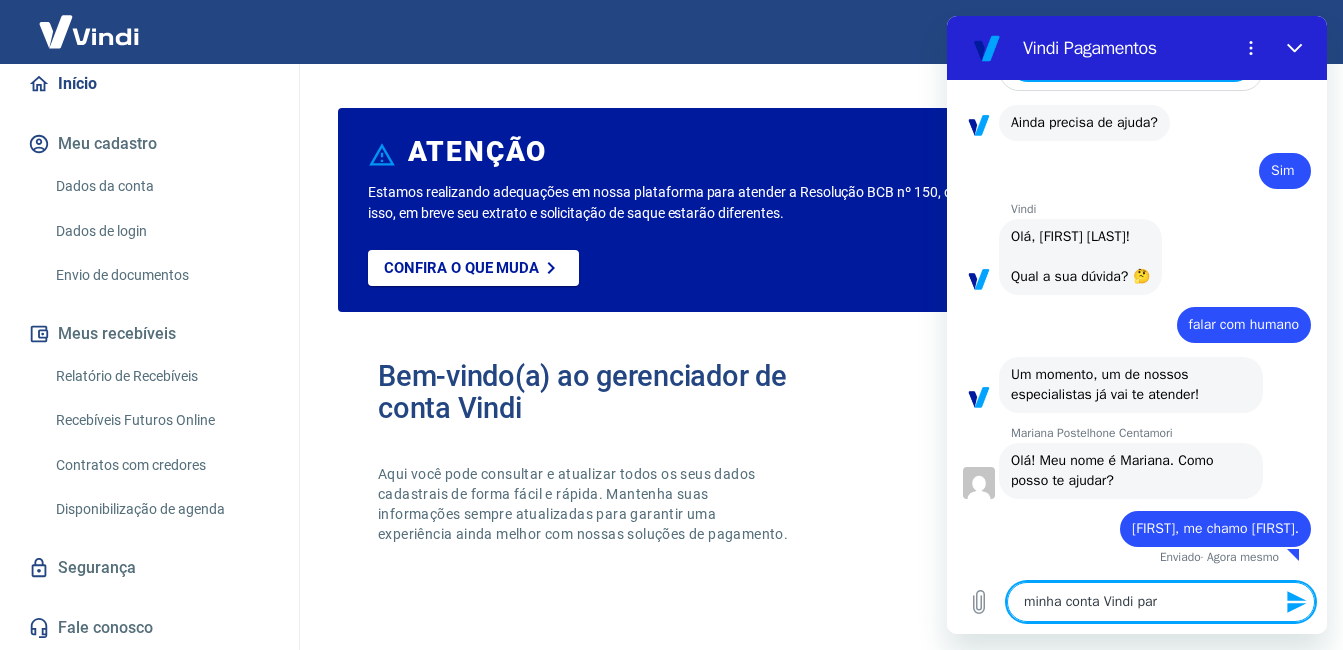 type on "minha conta Vindi pare" 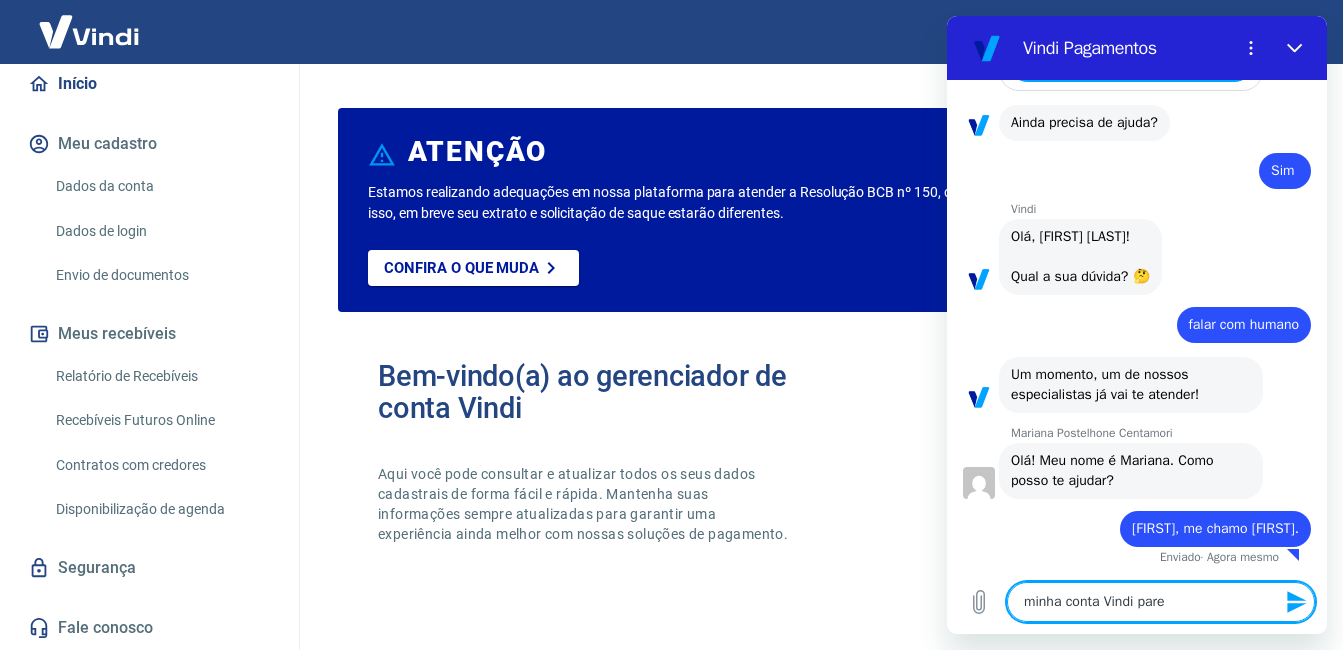 type on "minha conta Vindi parec" 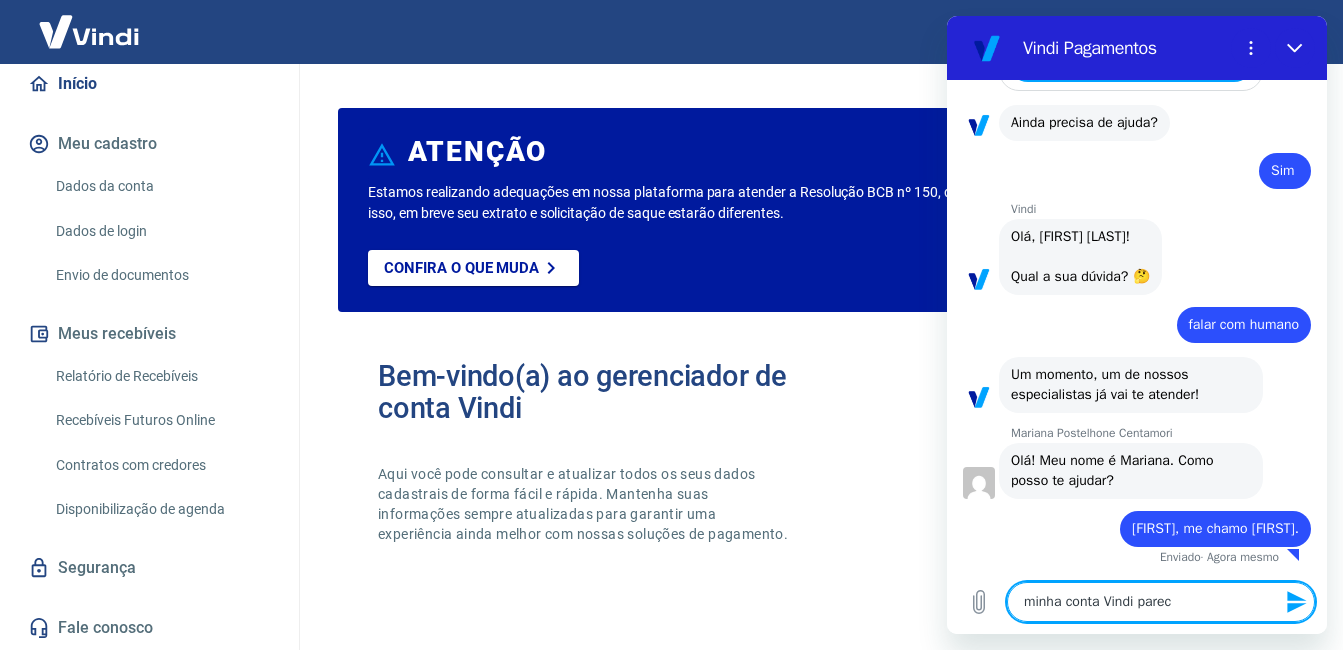 type on "minha conta Vindi parece" 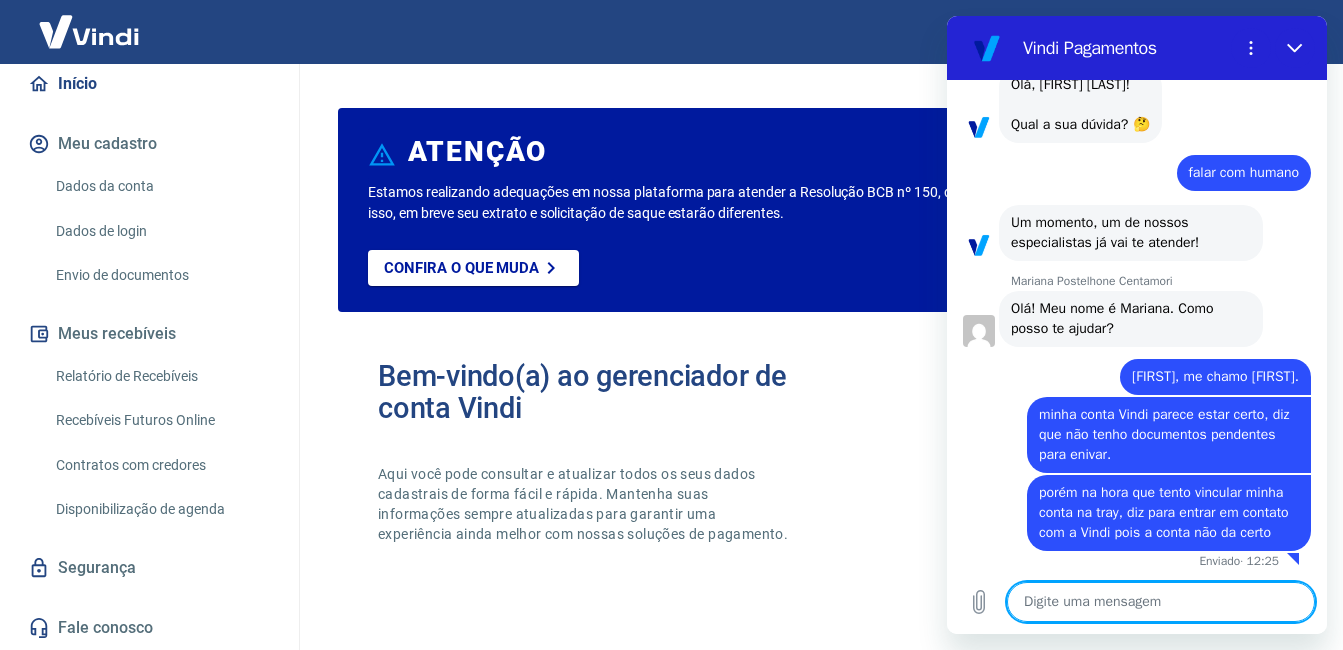 scroll, scrollTop: 847, scrollLeft: 0, axis: vertical 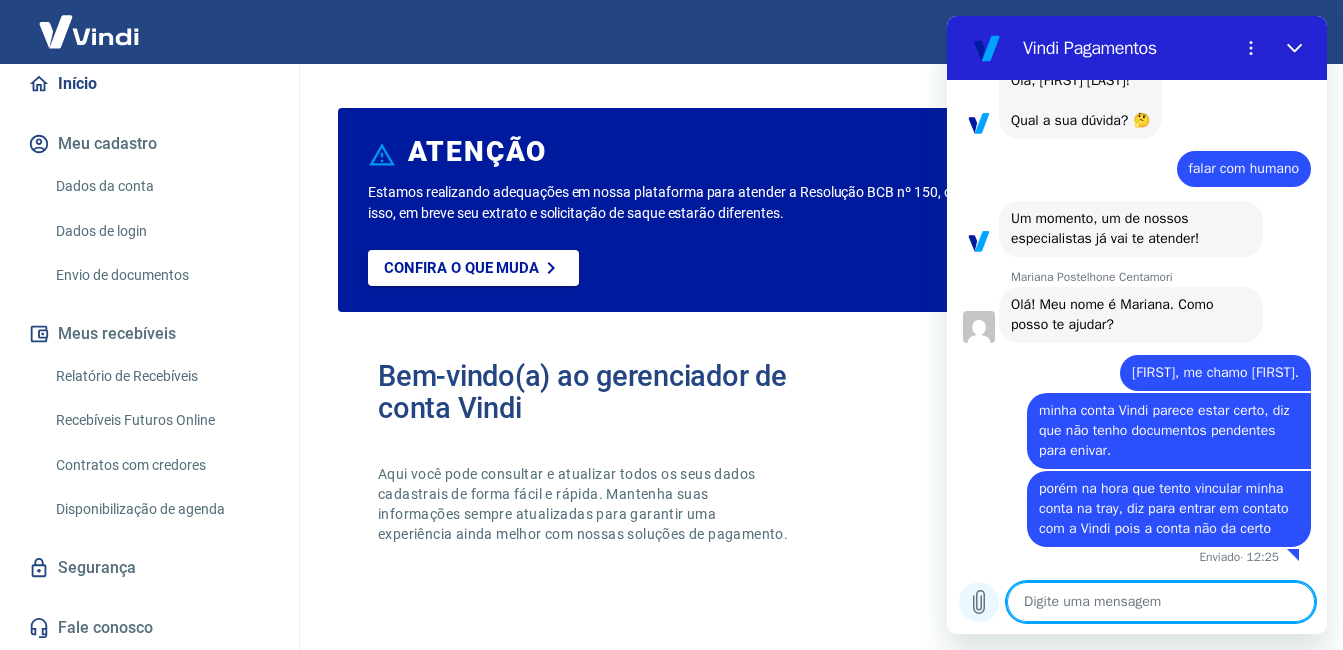 click 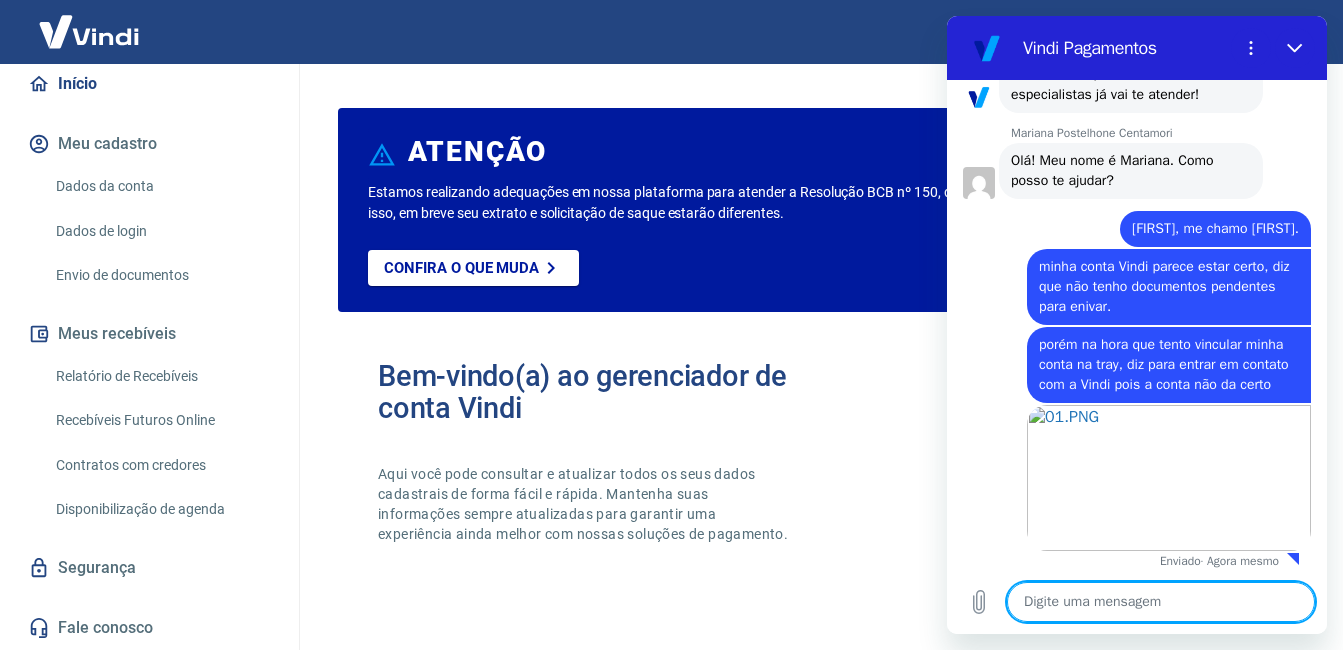 scroll, scrollTop: 995, scrollLeft: 0, axis: vertical 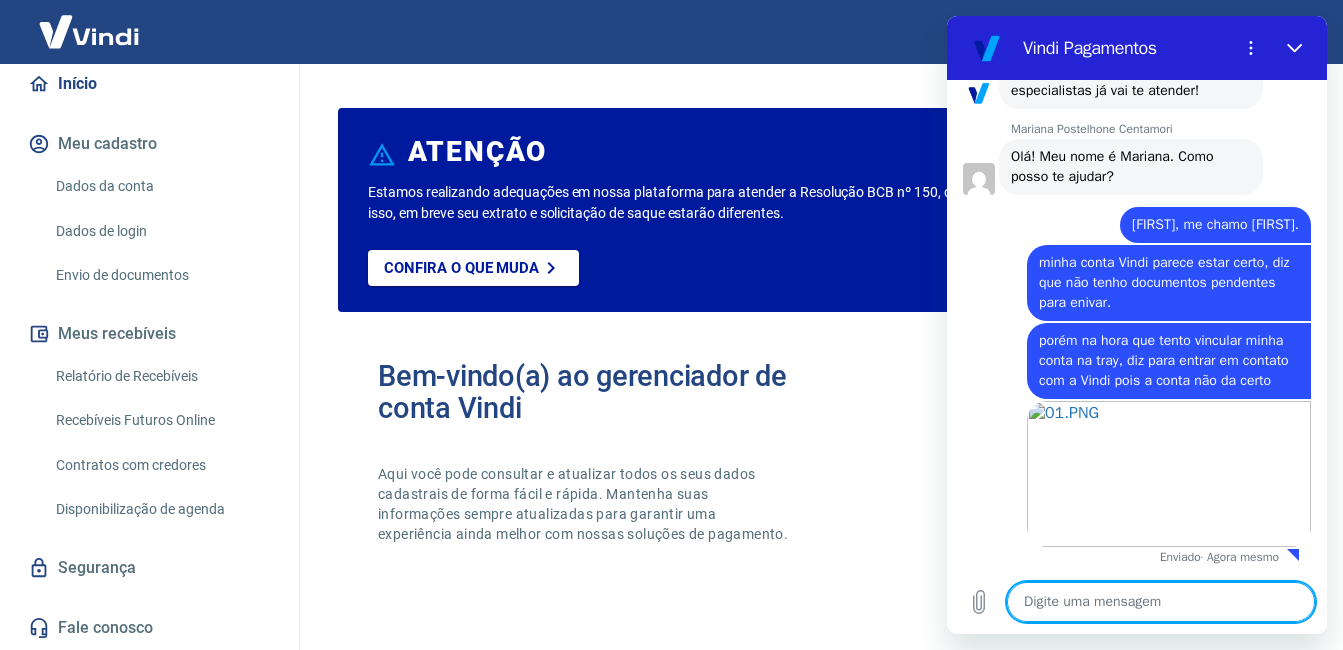 click on "Início" at bounding box center (149, 84) 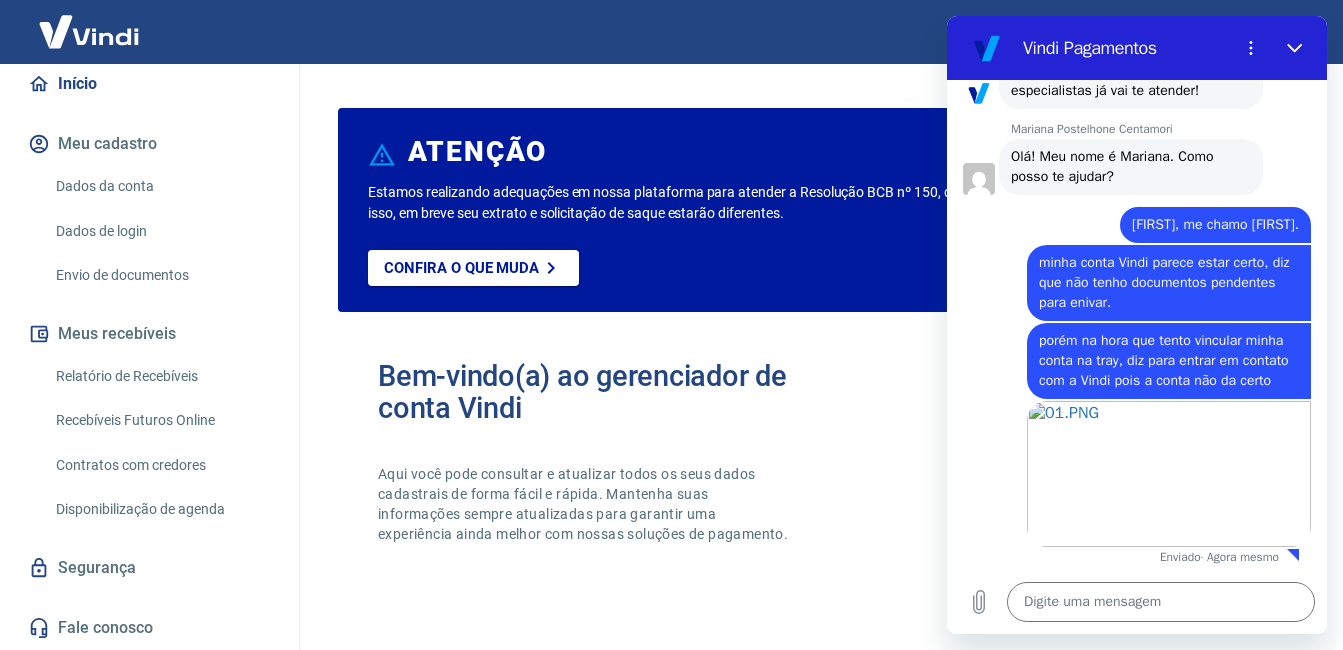click on "Envio de documentos" at bounding box center [161, 275] 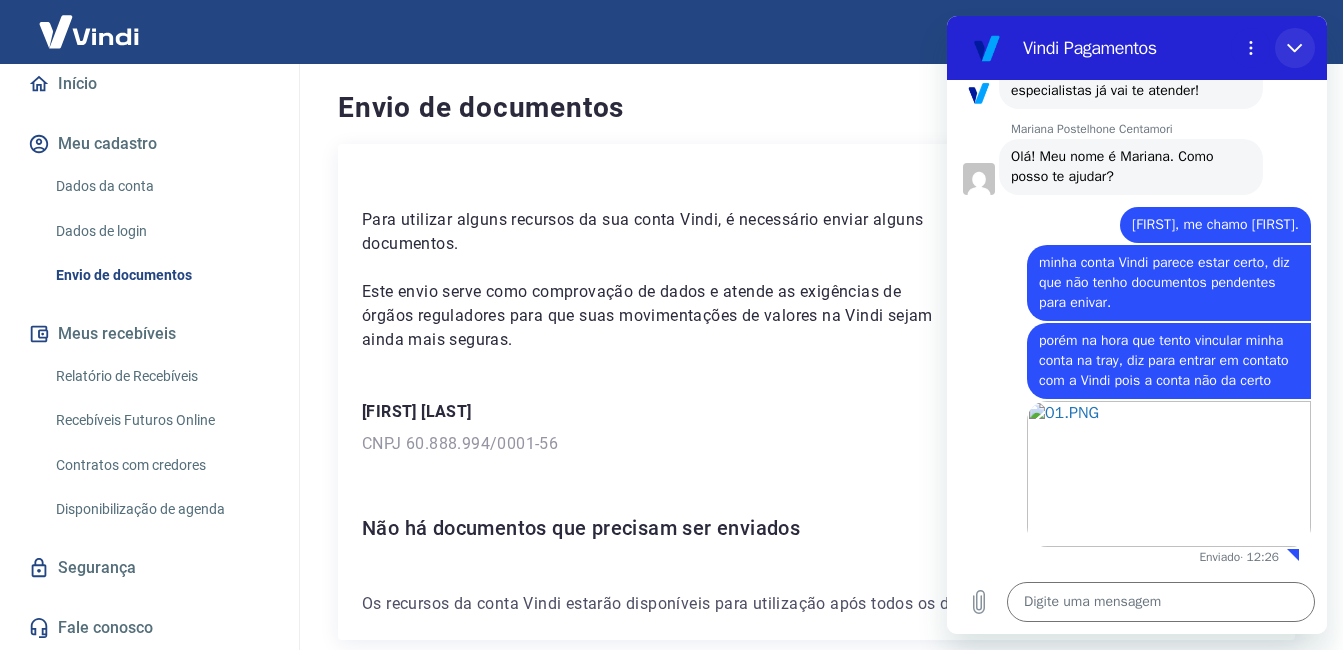 click 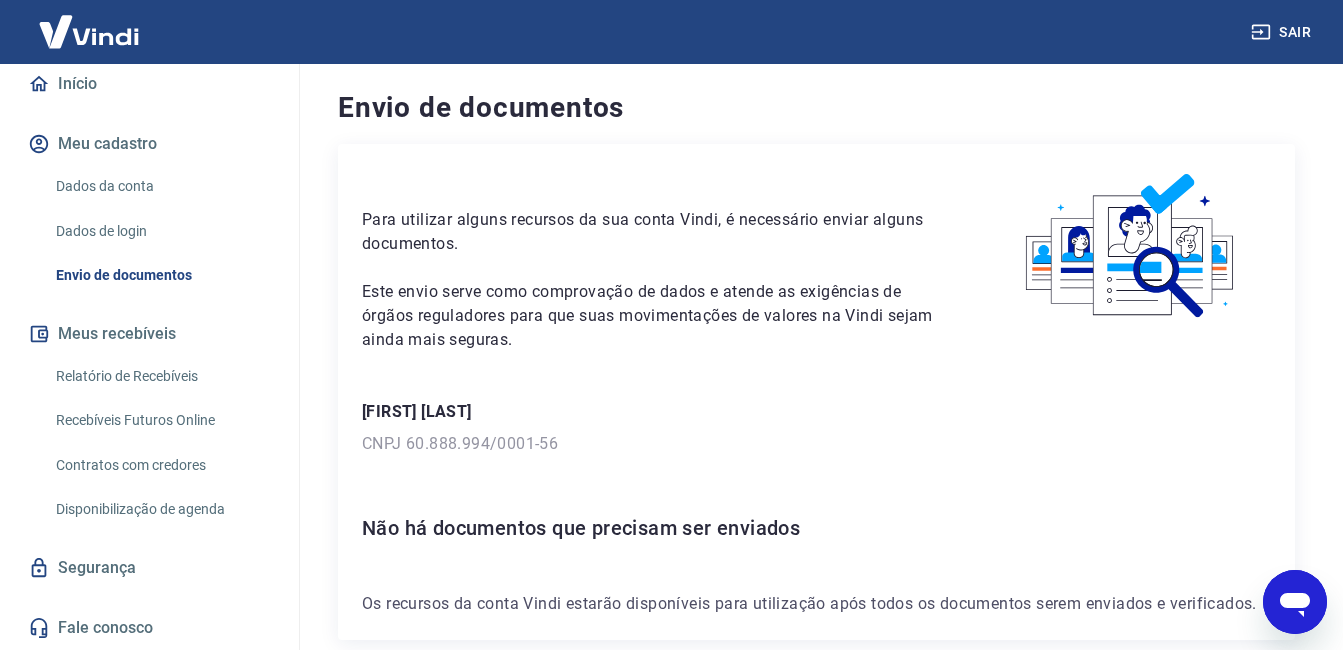 click 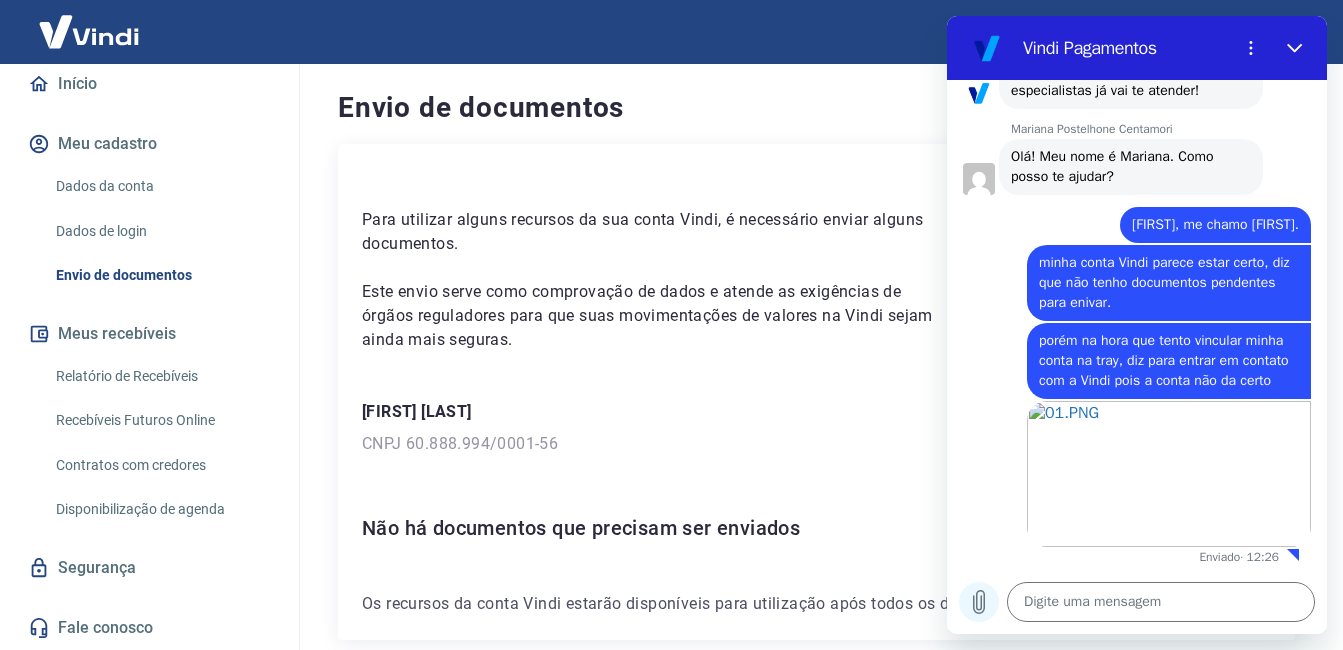 click 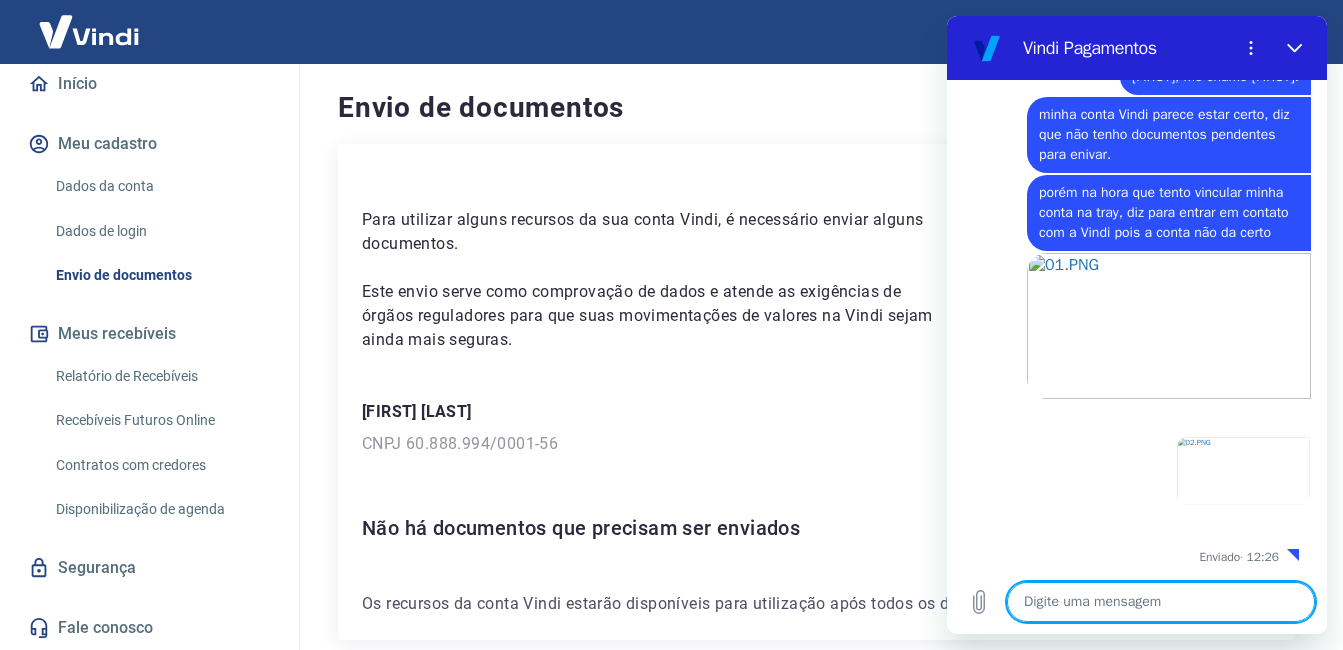 scroll, scrollTop: 1143, scrollLeft: 0, axis: vertical 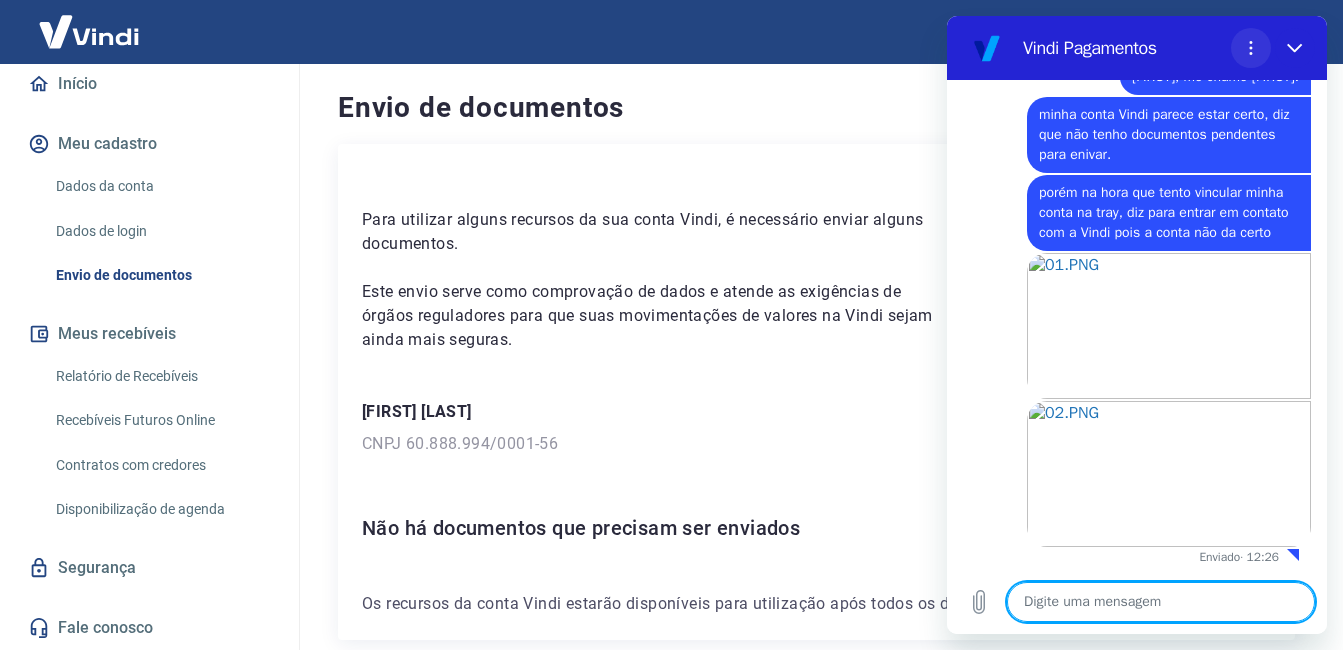 click 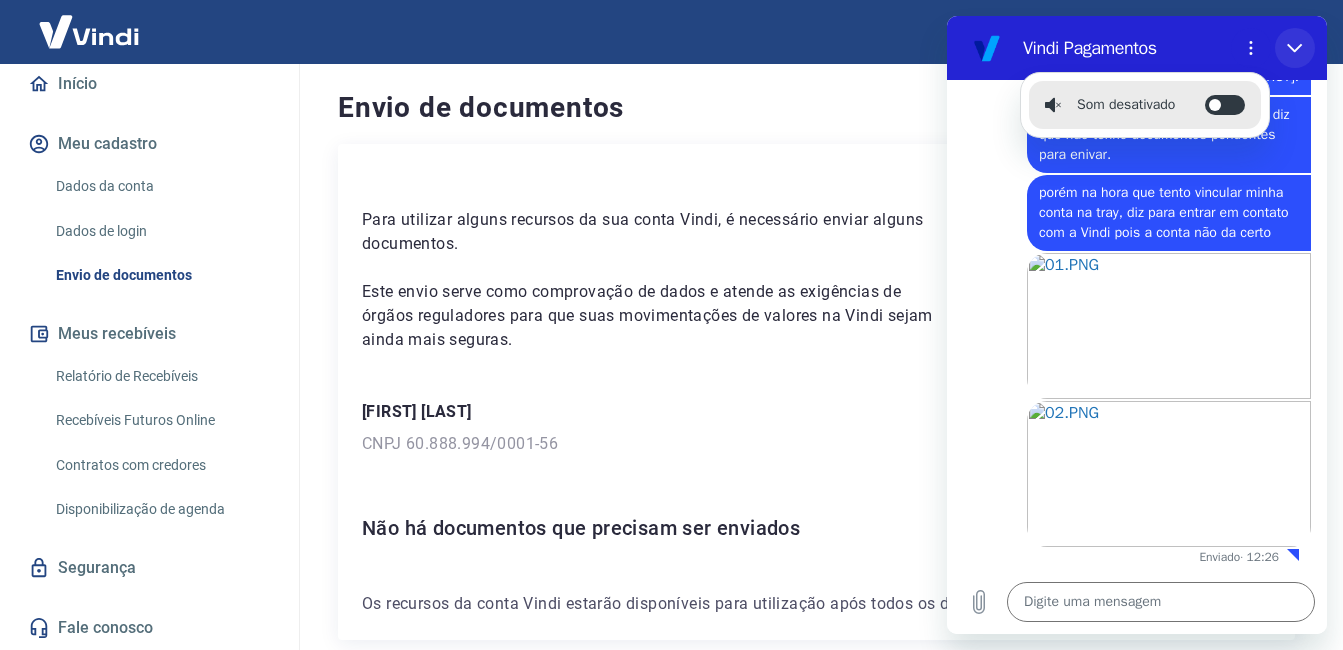 click 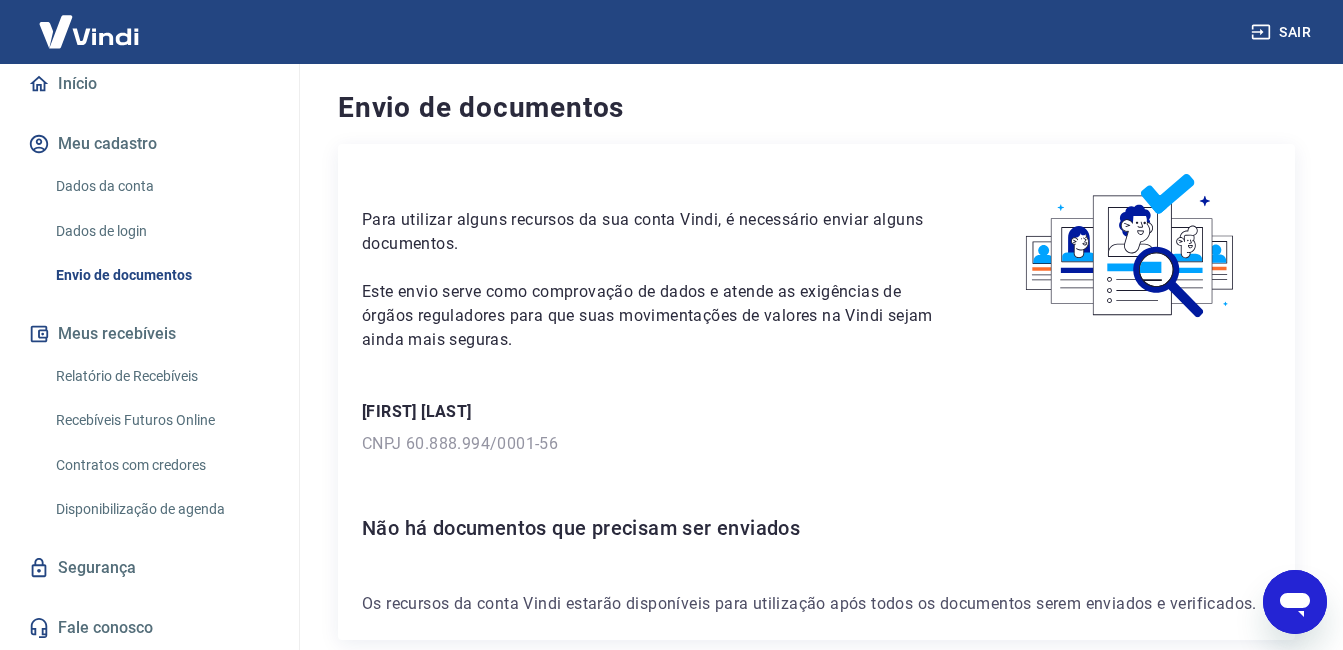 scroll, scrollTop: 0, scrollLeft: 0, axis: both 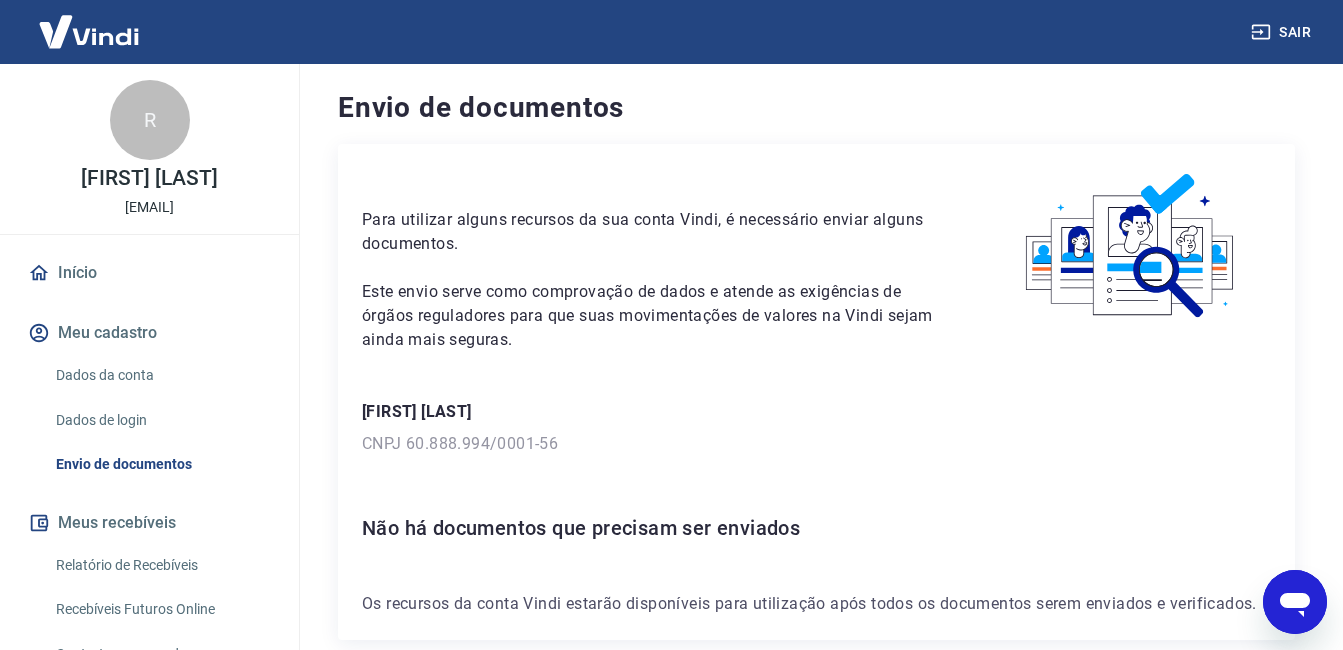 click on "Início" at bounding box center (149, 273) 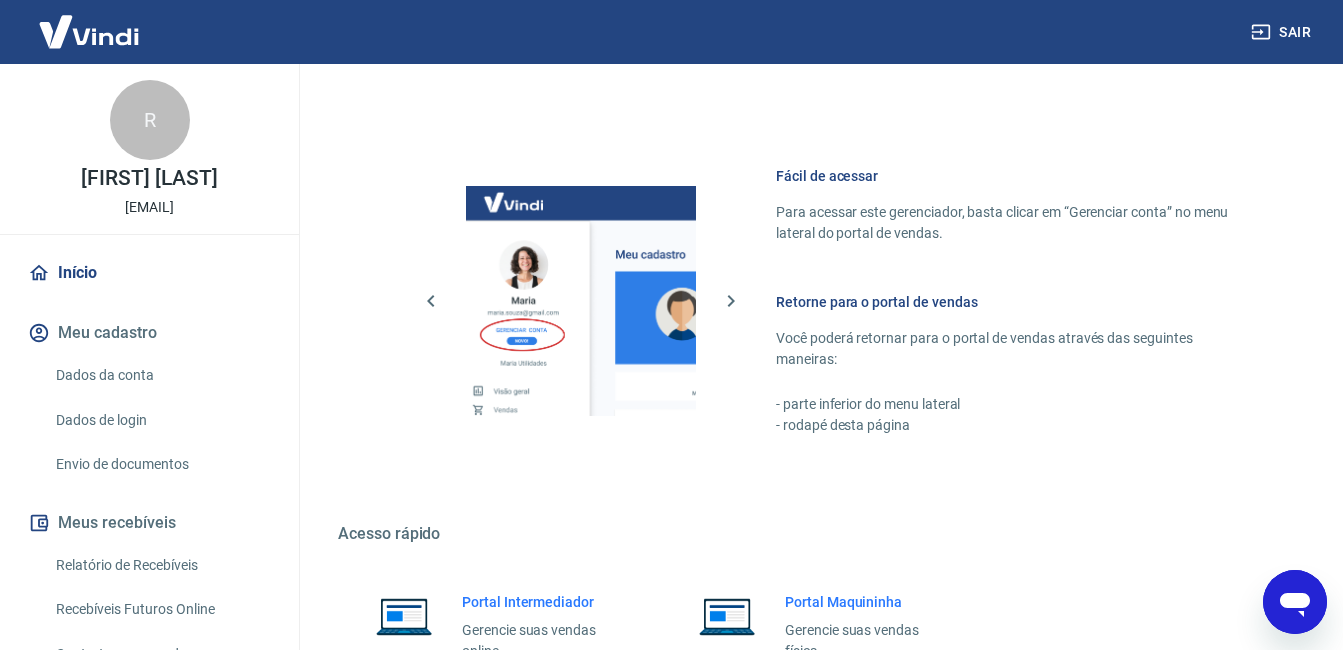 scroll, scrollTop: 1198, scrollLeft: 0, axis: vertical 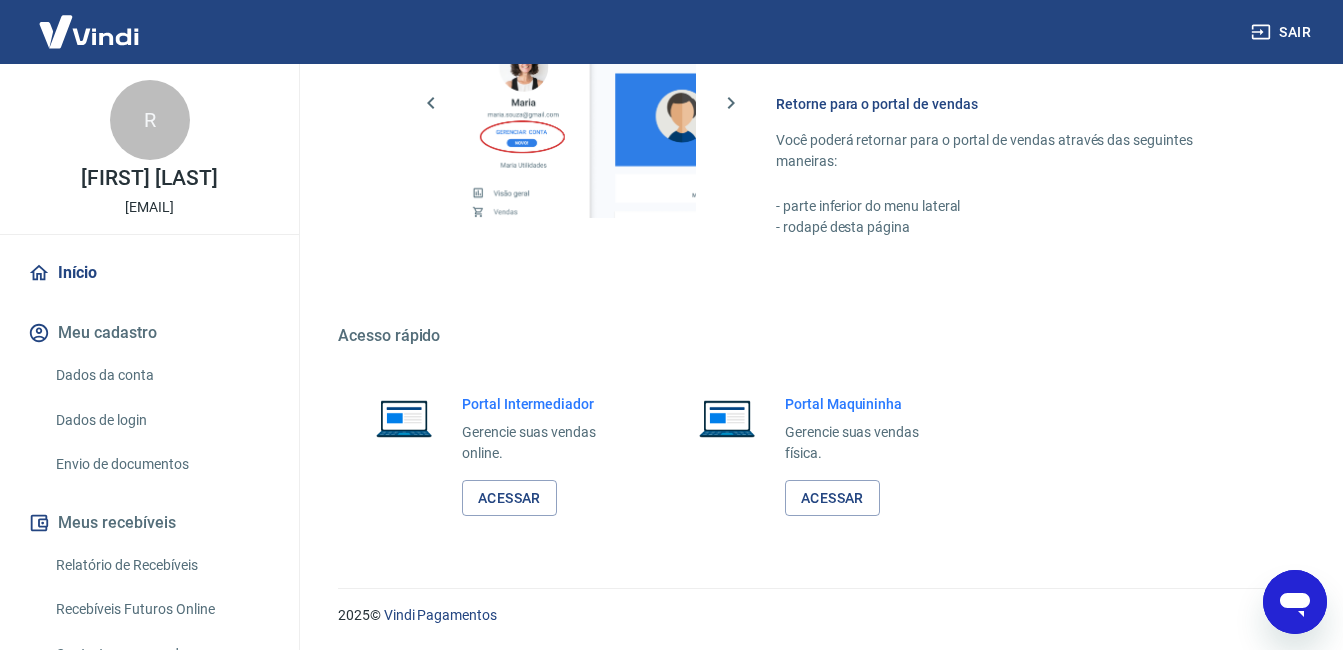 click on "Meu cadastro" at bounding box center [149, 333] 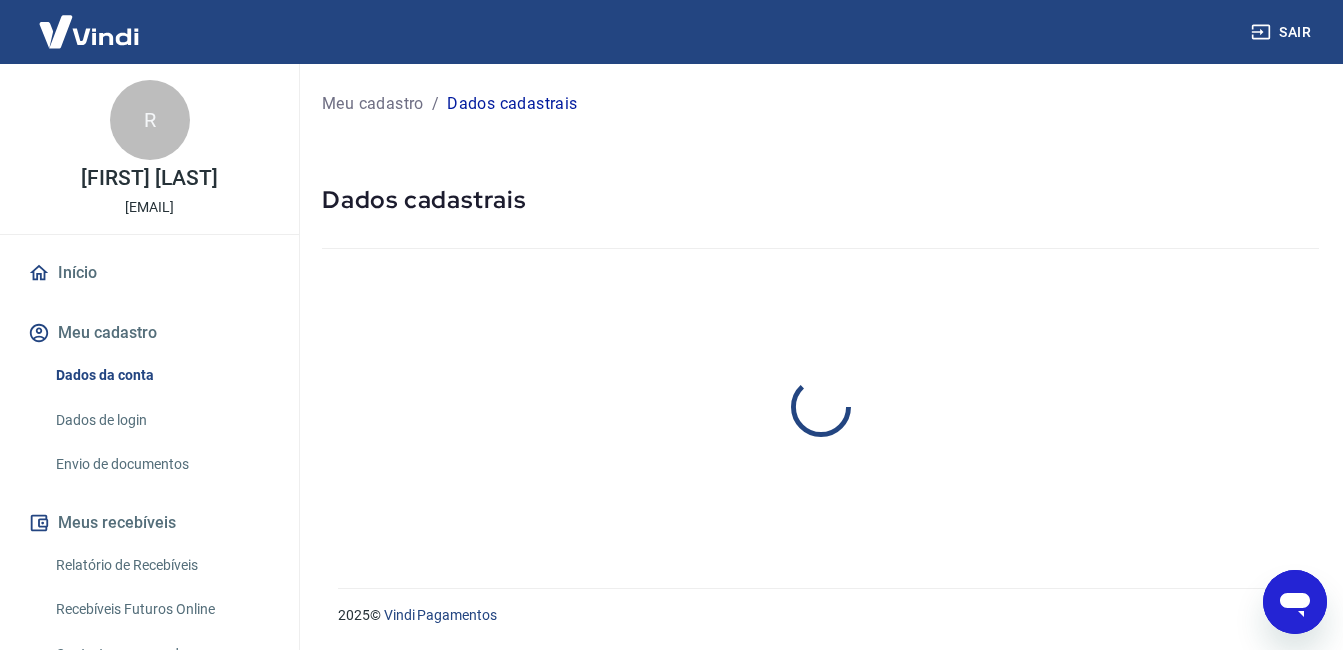 scroll, scrollTop: 0, scrollLeft: 0, axis: both 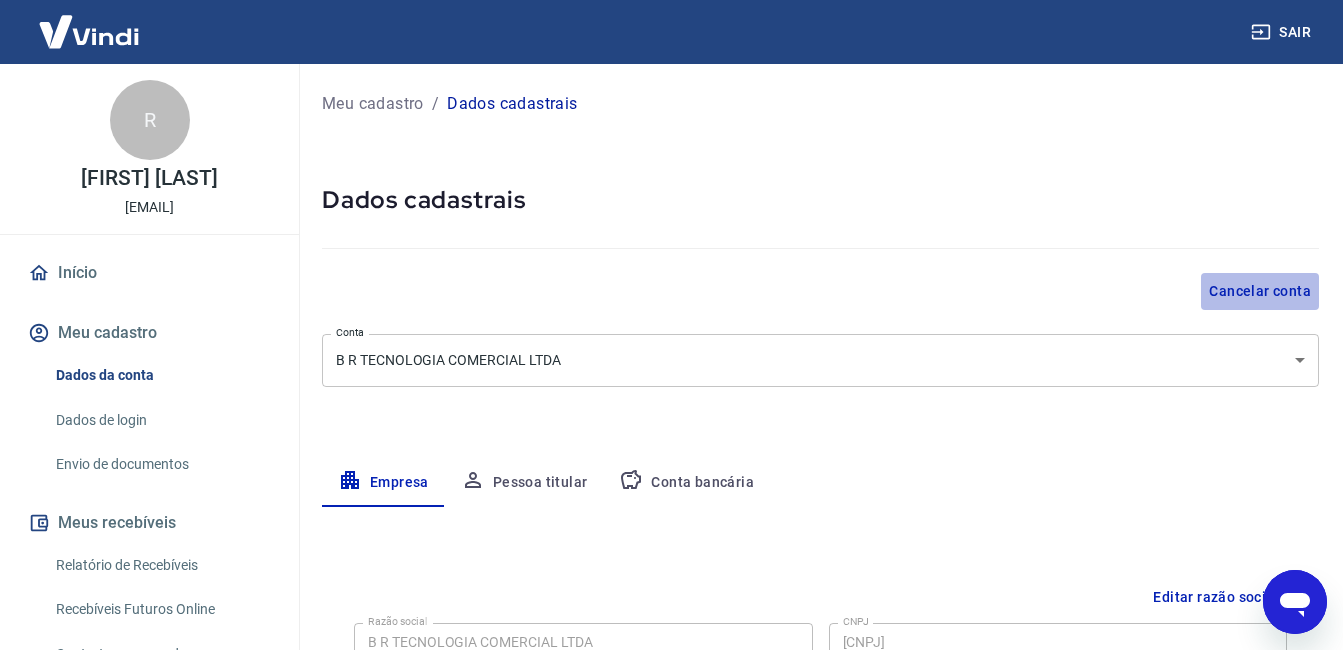 click on "Cancelar conta" at bounding box center [1260, 291] 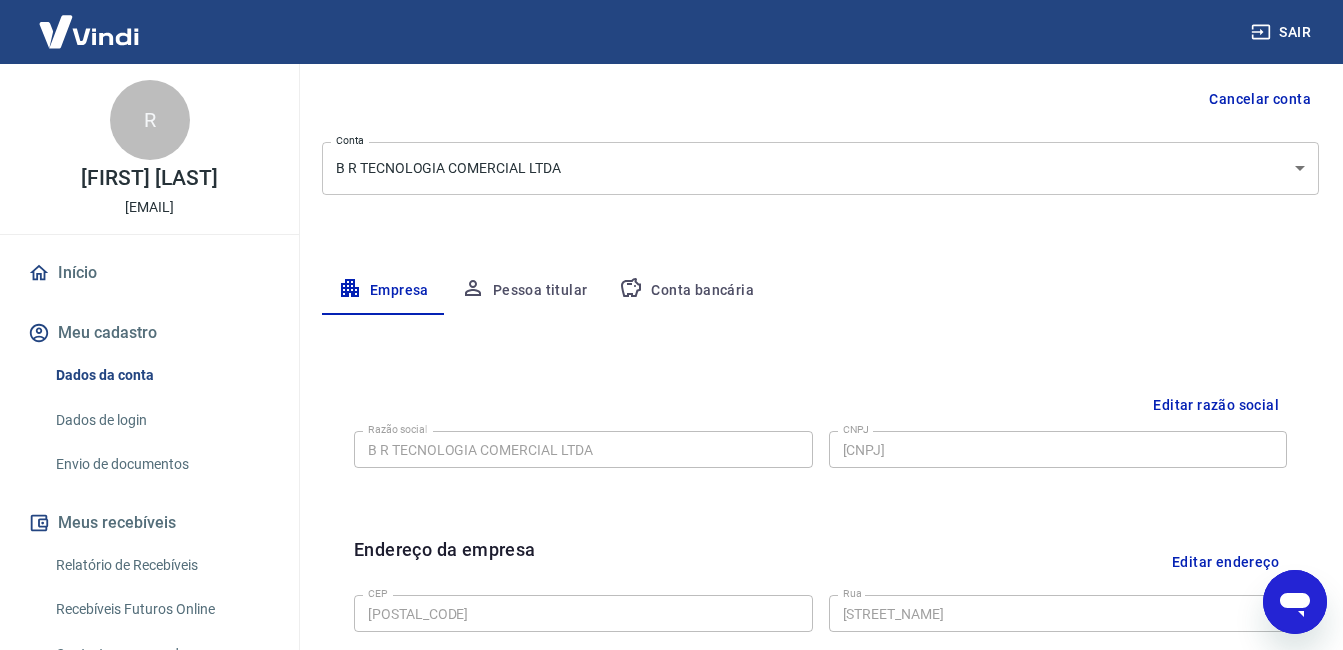 scroll, scrollTop: 0, scrollLeft: 0, axis: both 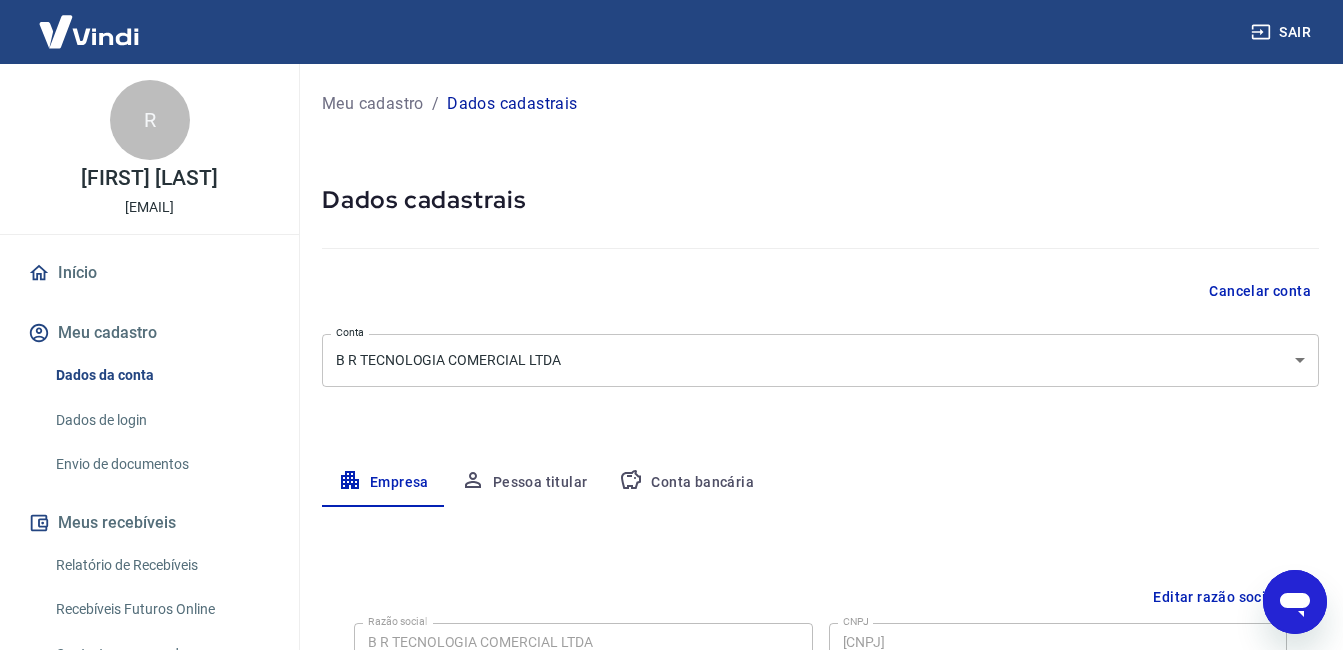 click on "Cancelar conta" at bounding box center [1260, 291] 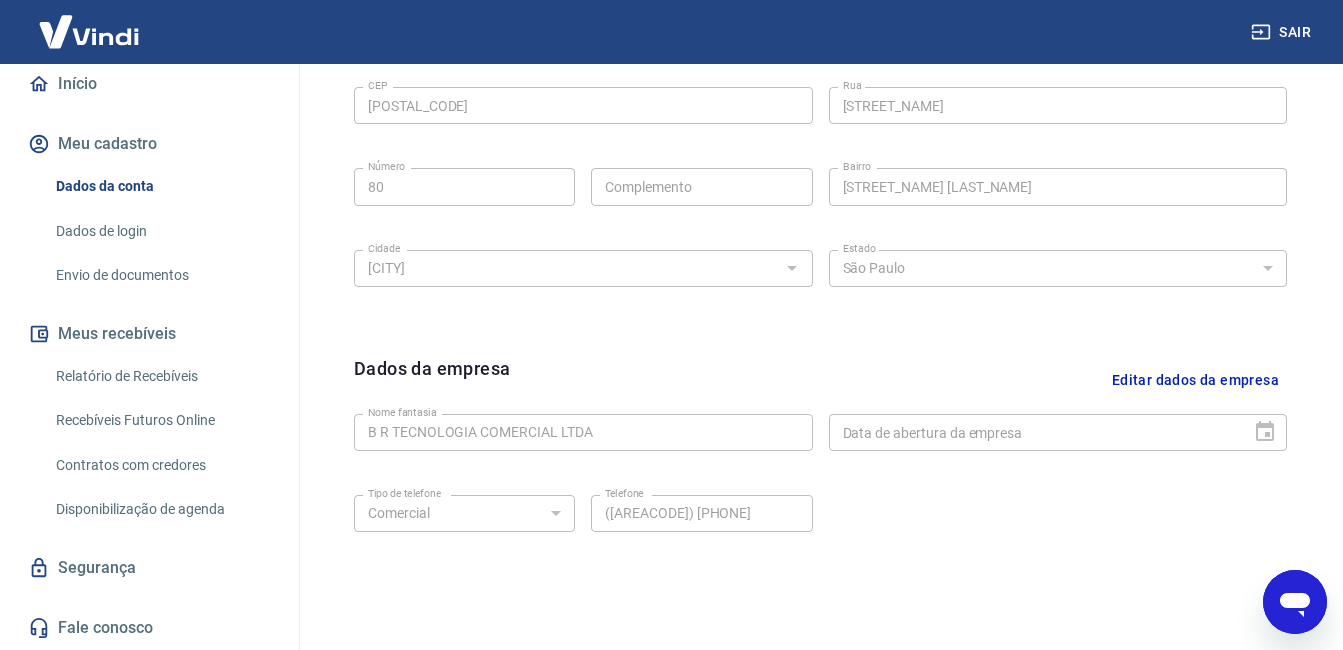 scroll, scrollTop: 792, scrollLeft: 0, axis: vertical 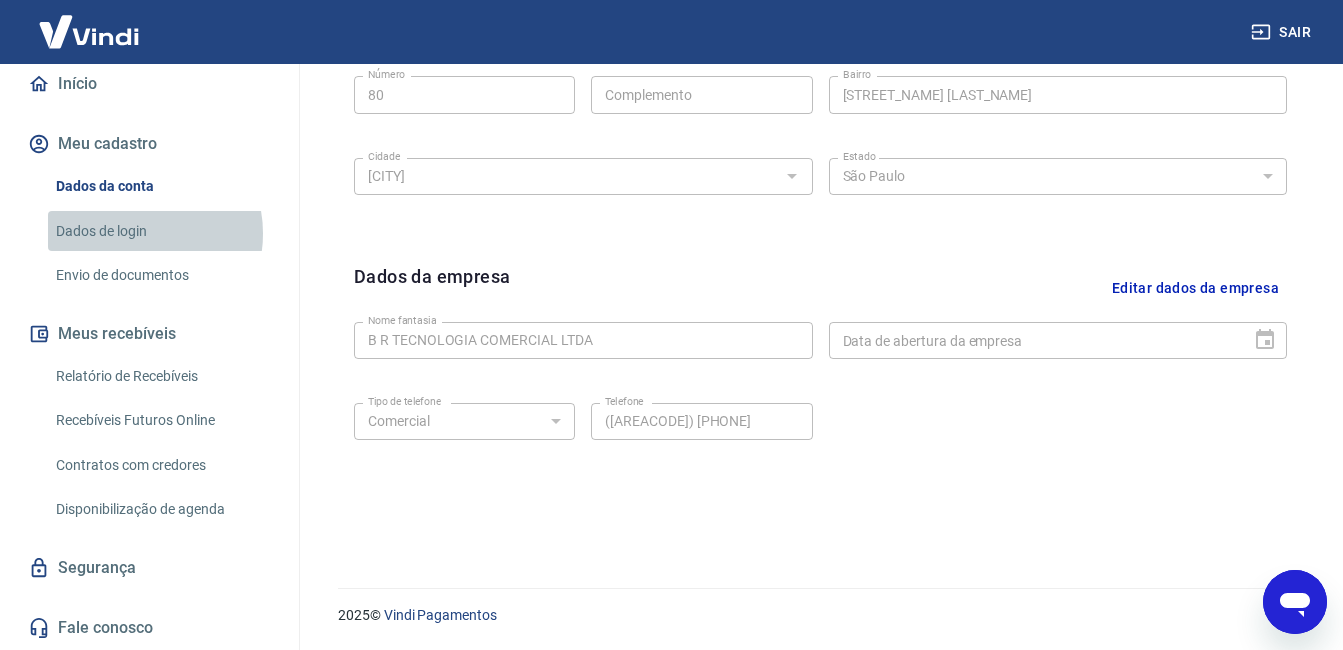 click on "Dados de login" at bounding box center (161, 231) 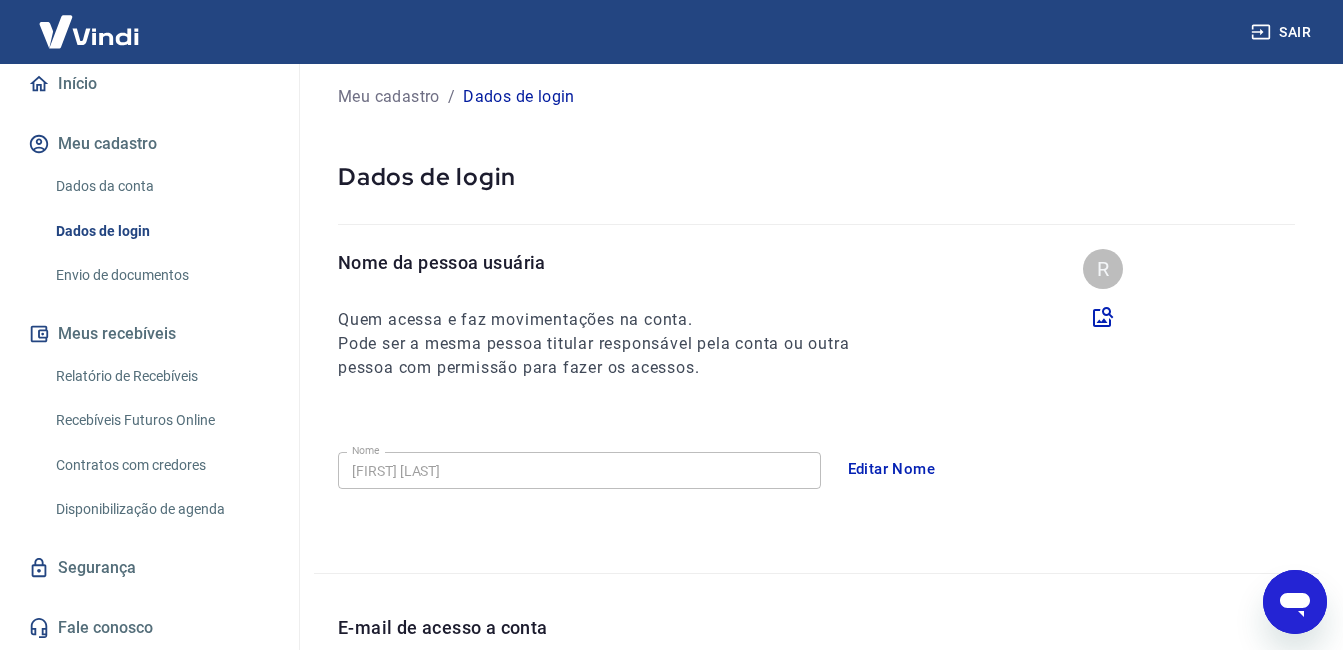 scroll, scrollTop: 0, scrollLeft: 0, axis: both 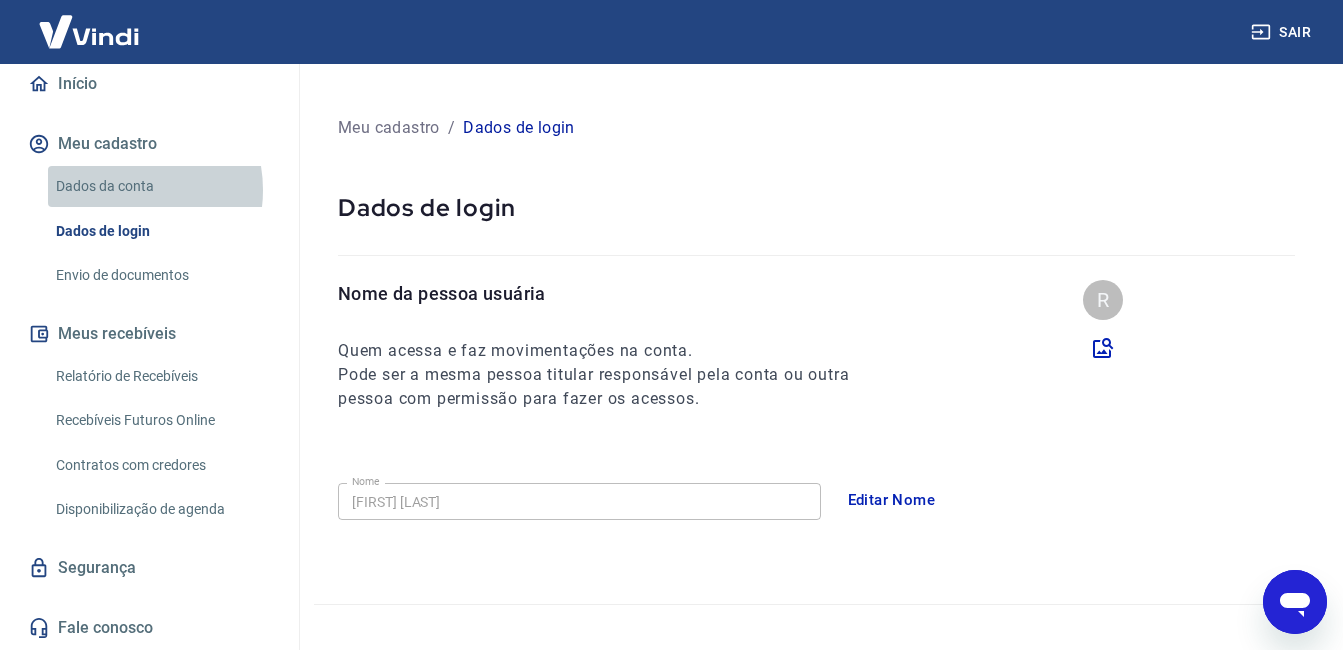 click on "Dados da conta" at bounding box center [161, 186] 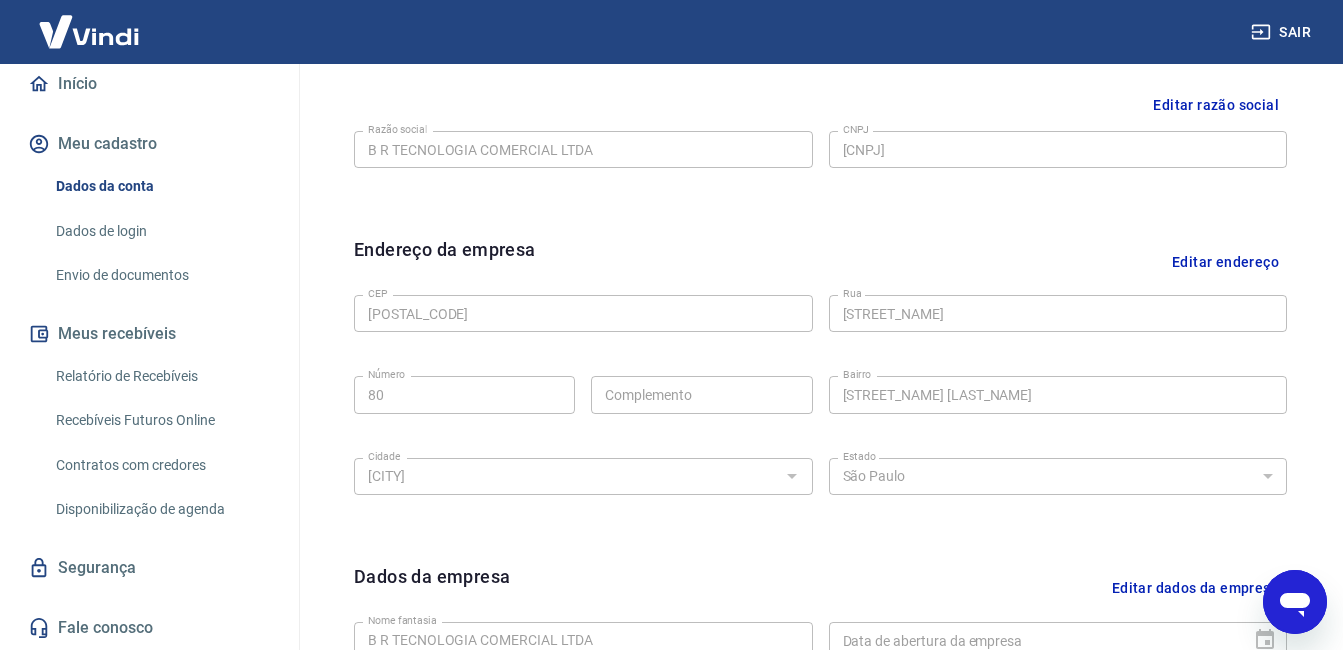 scroll, scrollTop: 292, scrollLeft: 0, axis: vertical 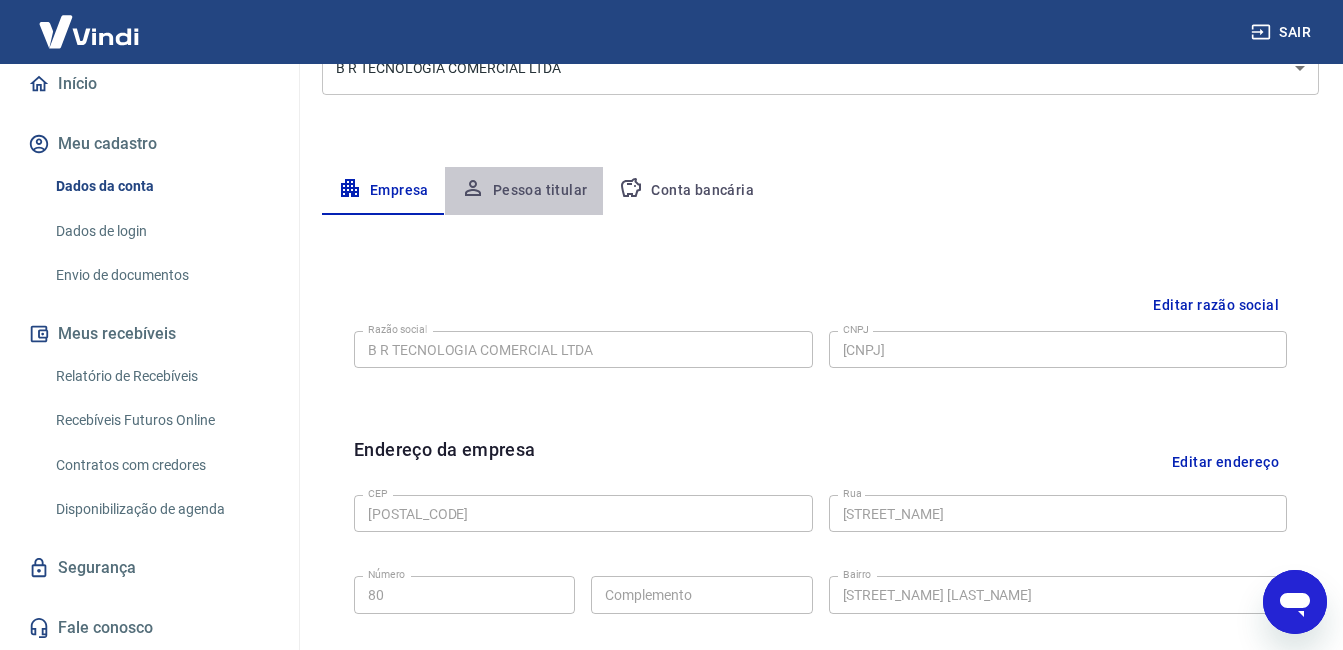 click on "Pessoa titular" at bounding box center [524, 191] 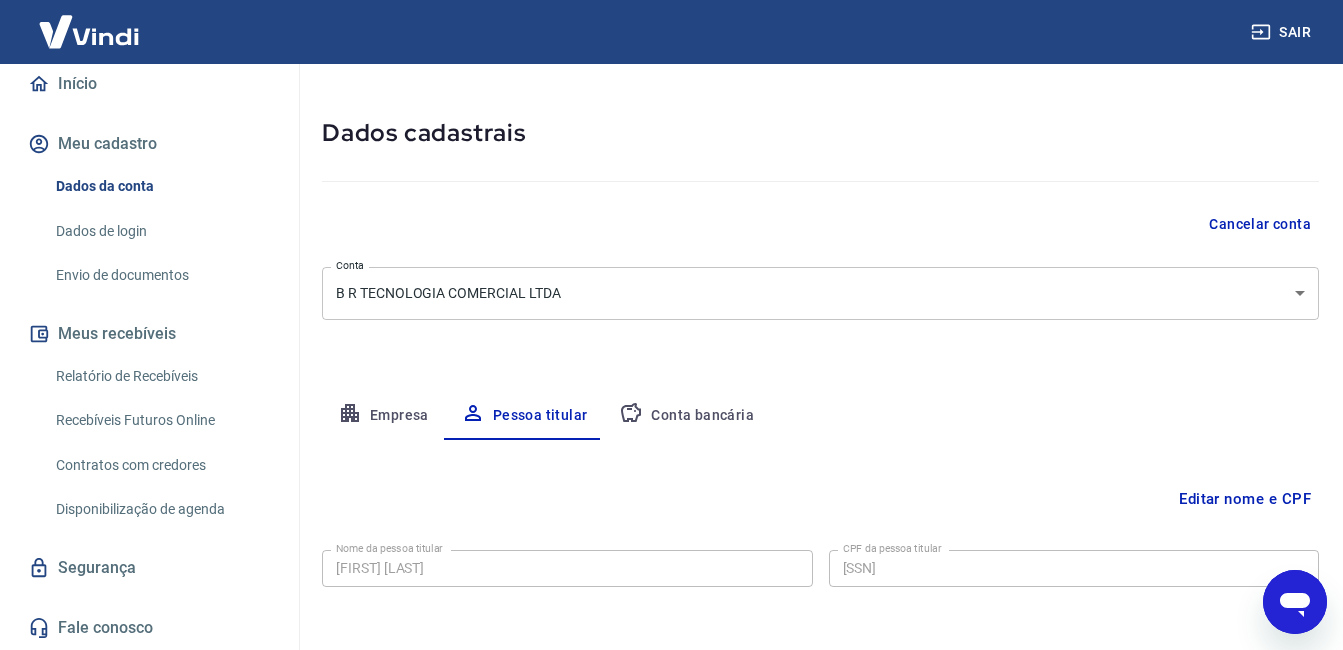 scroll, scrollTop: 150, scrollLeft: 0, axis: vertical 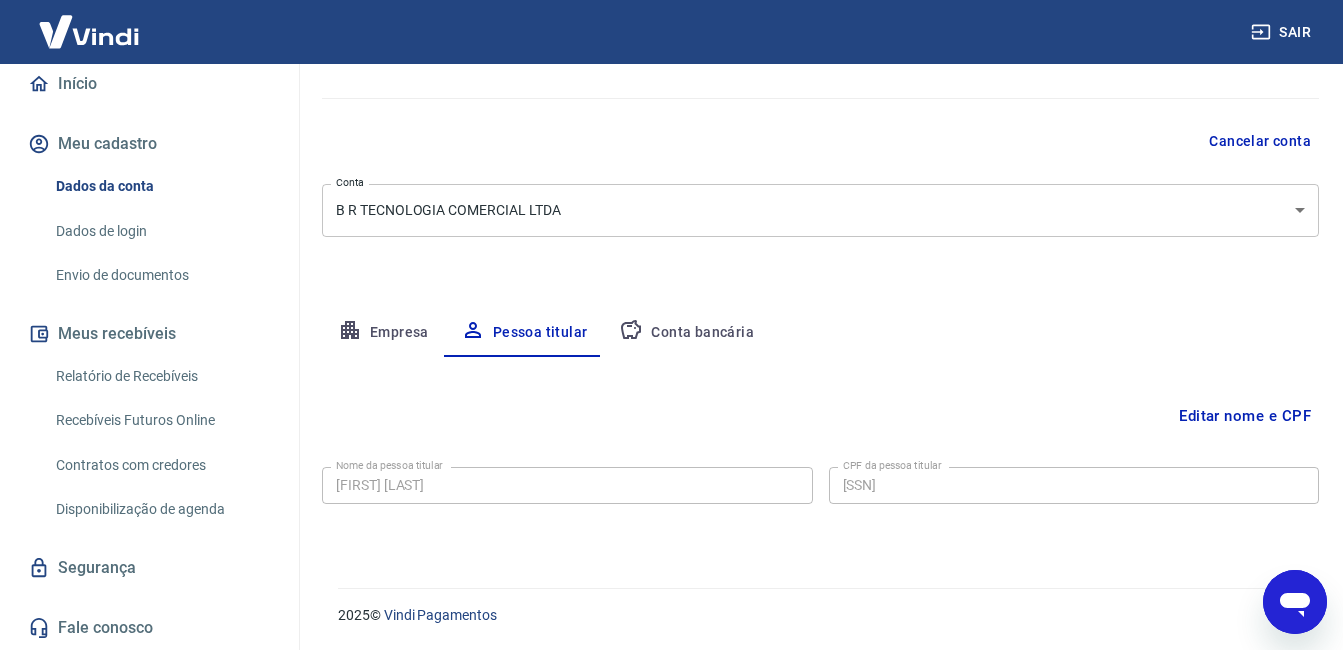 click on "Conta bancária" at bounding box center (686, 333) 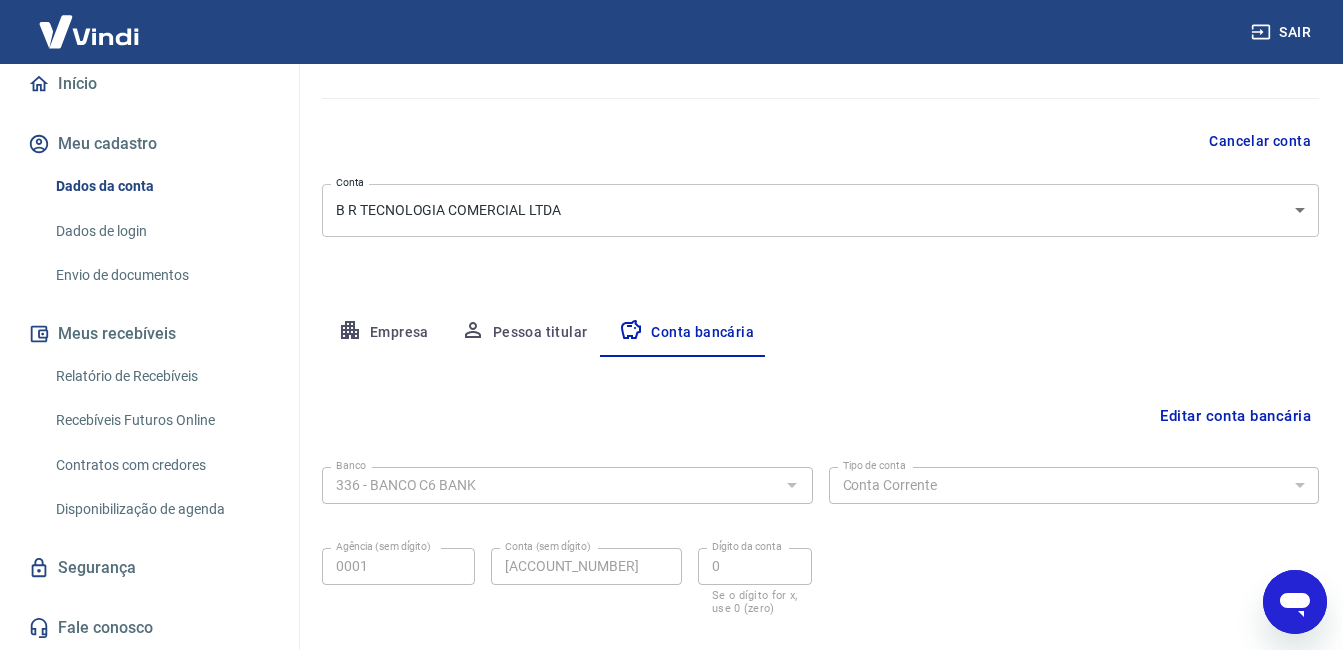 scroll, scrollTop: 250, scrollLeft: 0, axis: vertical 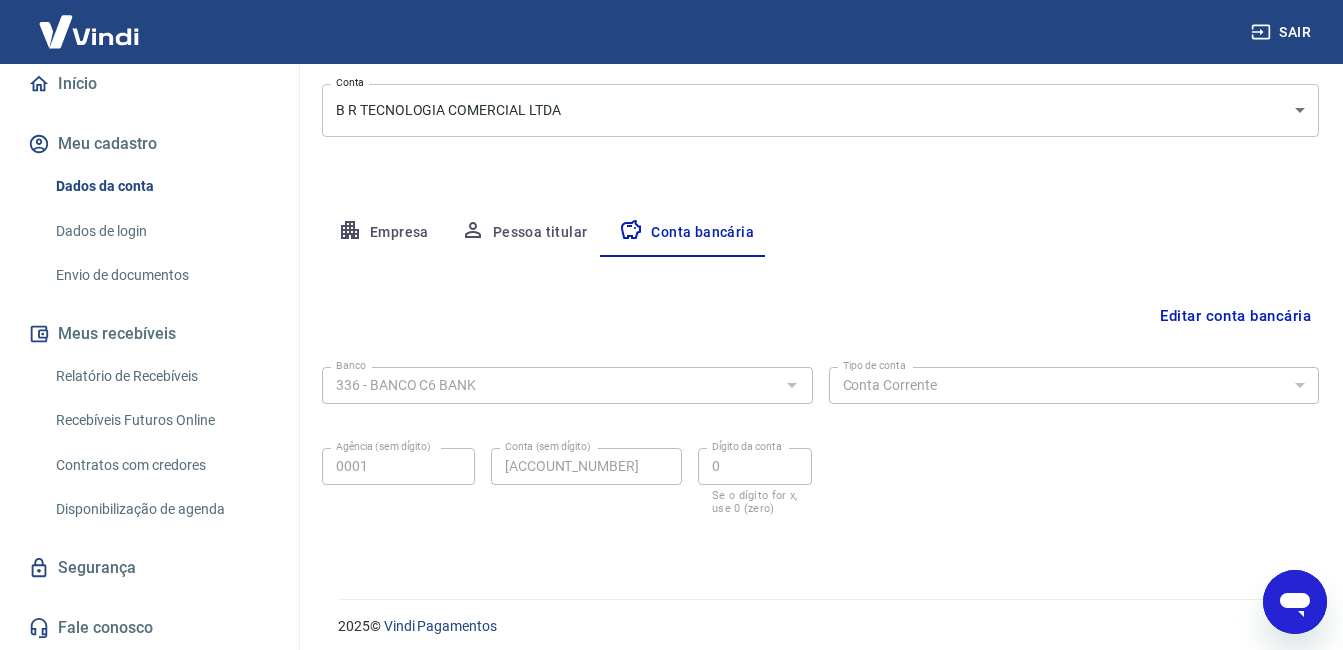 click on "Editar conta bancária" at bounding box center [1235, 316] 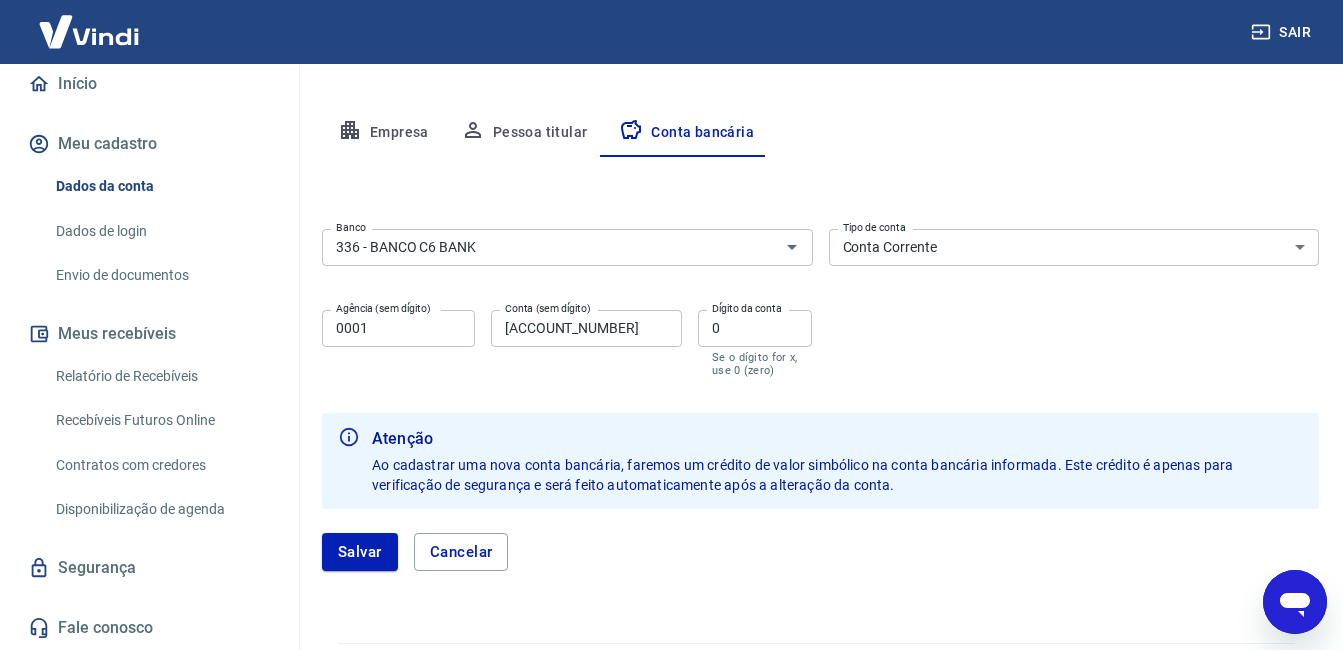 scroll, scrollTop: 250, scrollLeft: 0, axis: vertical 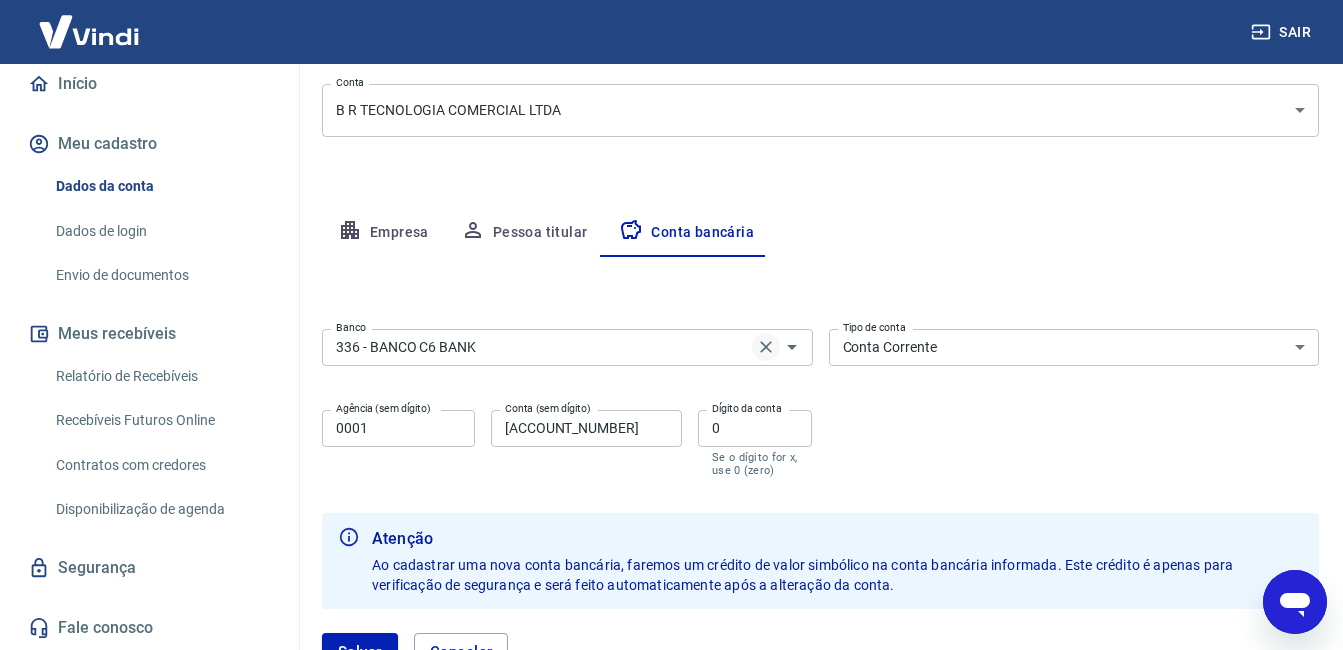 click 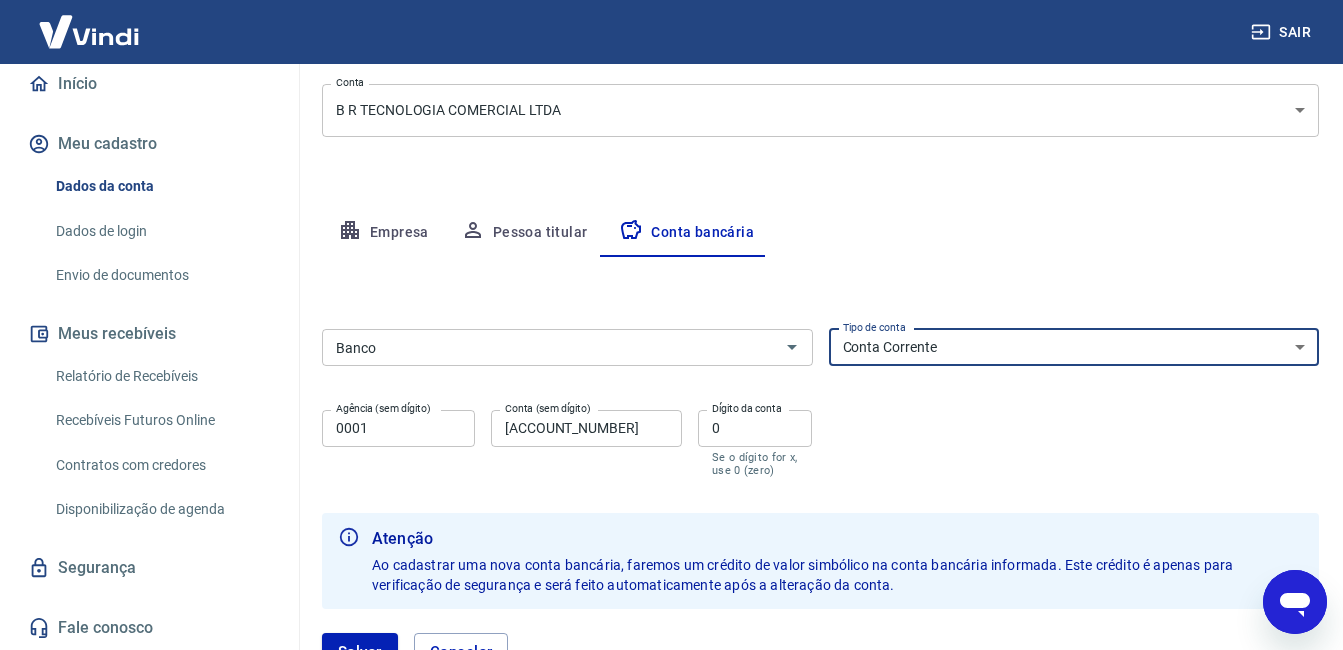 drag, startPoint x: 1195, startPoint y: 351, endPoint x: 1235, endPoint y: 355, distance: 40.1995 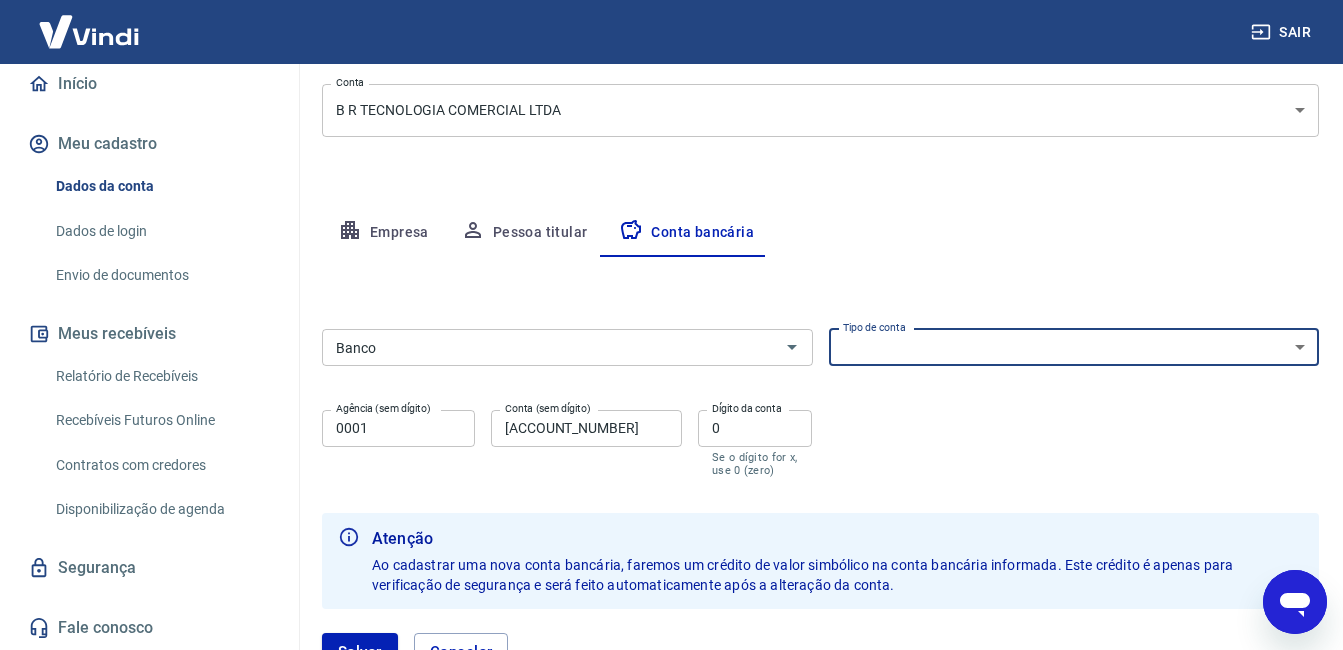 click on "Conta Corrente Conta Poupança" at bounding box center (1074, 347) 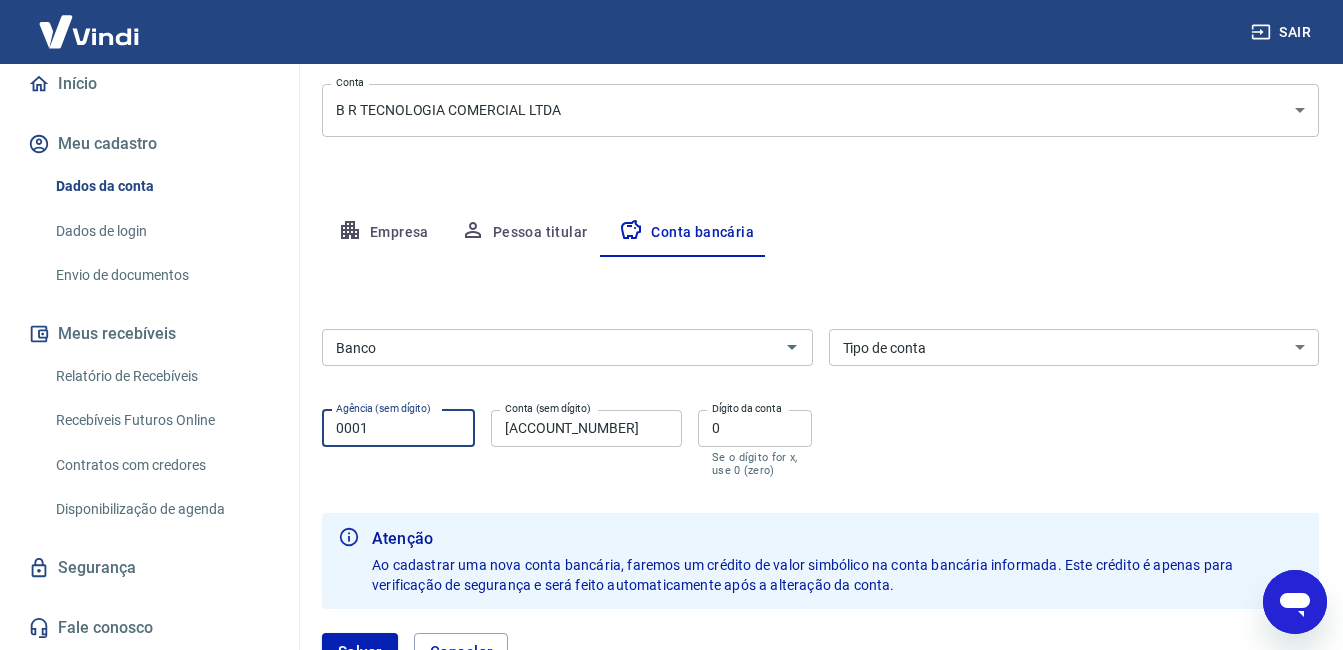 drag, startPoint x: 300, startPoint y: 431, endPoint x: 233, endPoint y: 433, distance: 67.02985 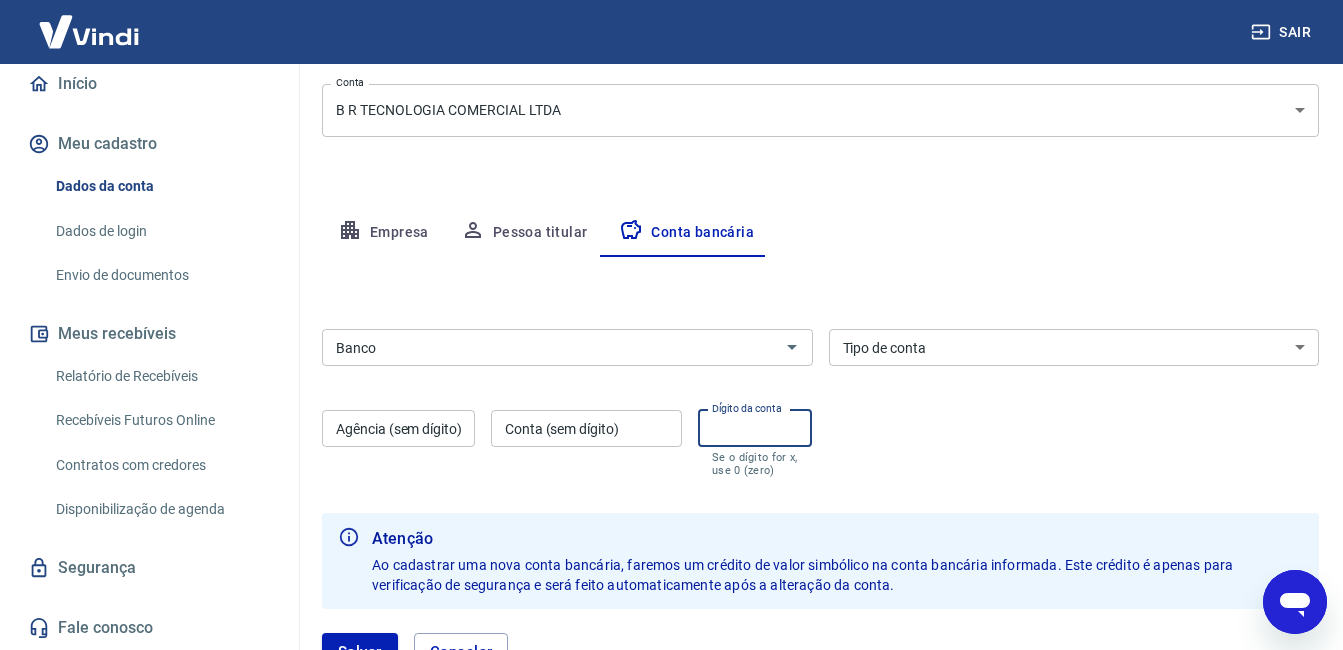 scroll, scrollTop: 405, scrollLeft: 0, axis: vertical 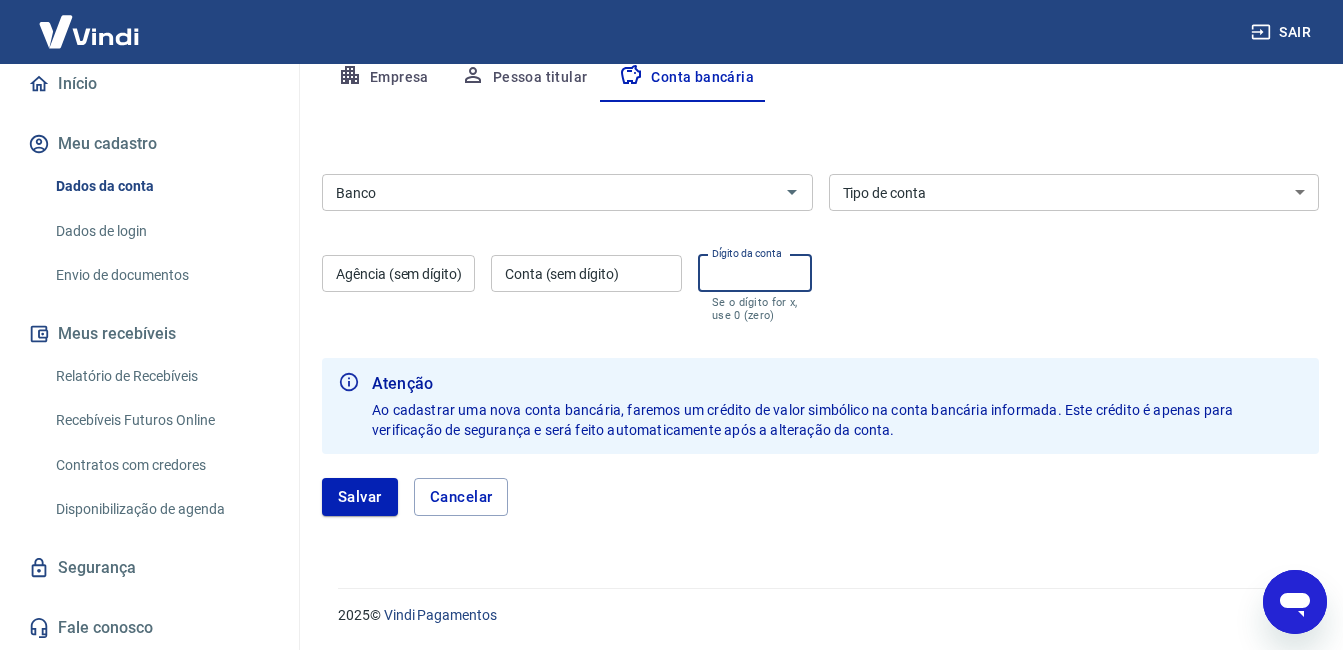 click on "Salvar" at bounding box center [360, 497] 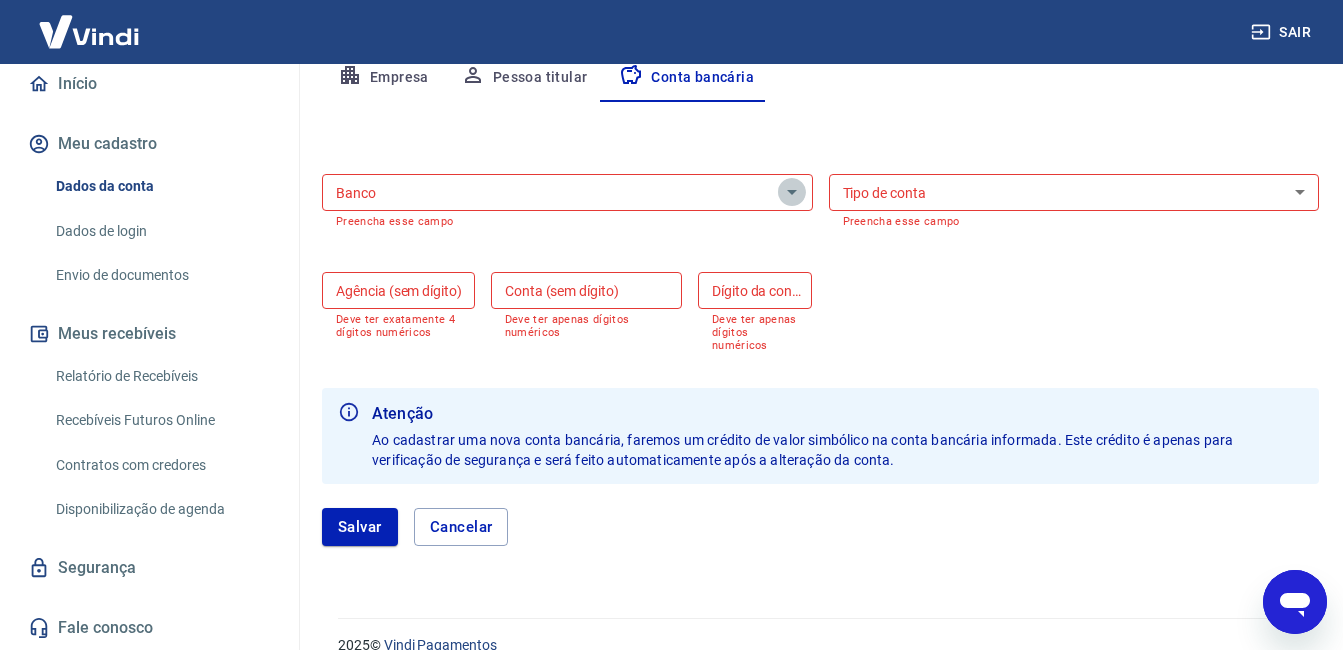 click 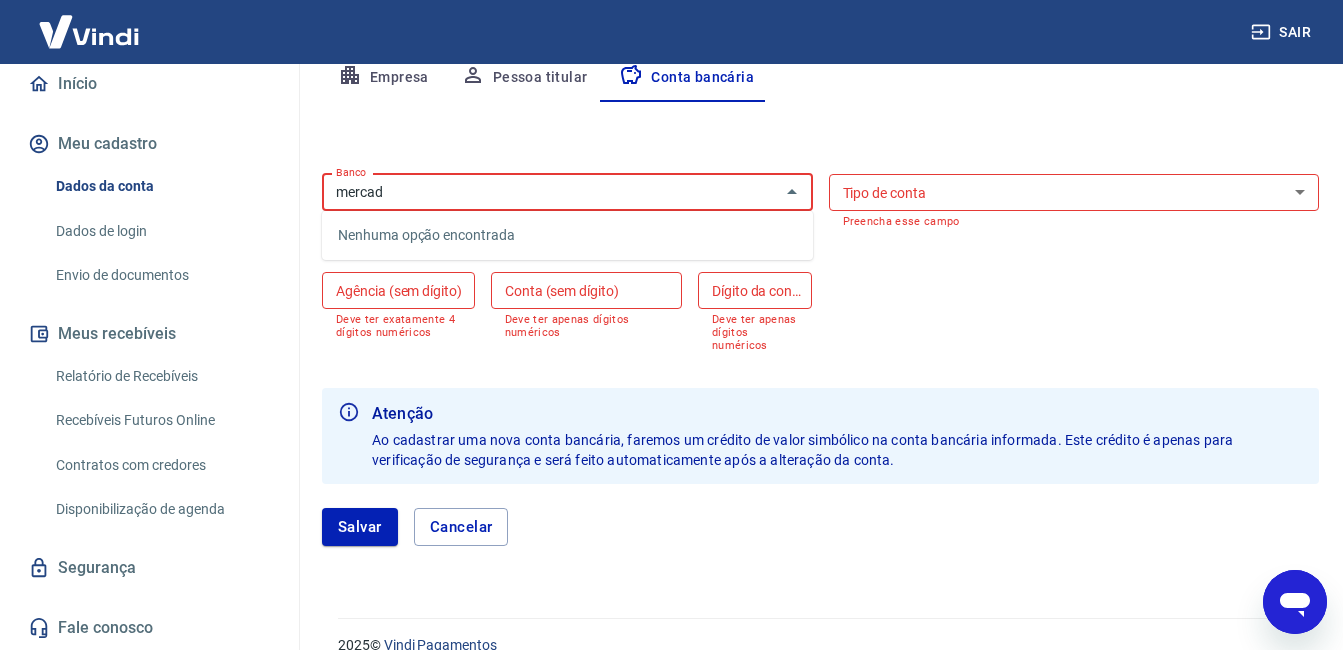 drag, startPoint x: 549, startPoint y: 201, endPoint x: 313, endPoint y: 200, distance: 236.00212 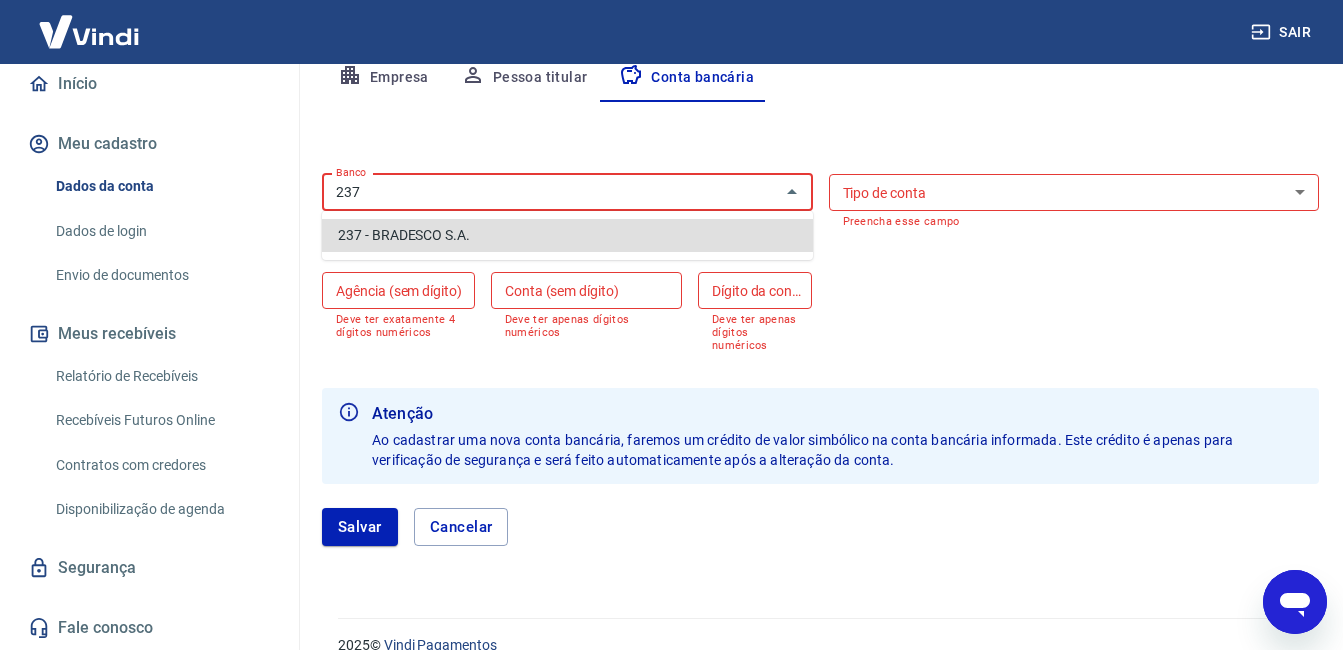 click on "237 - BRADESCO S.A." at bounding box center (567, 235) 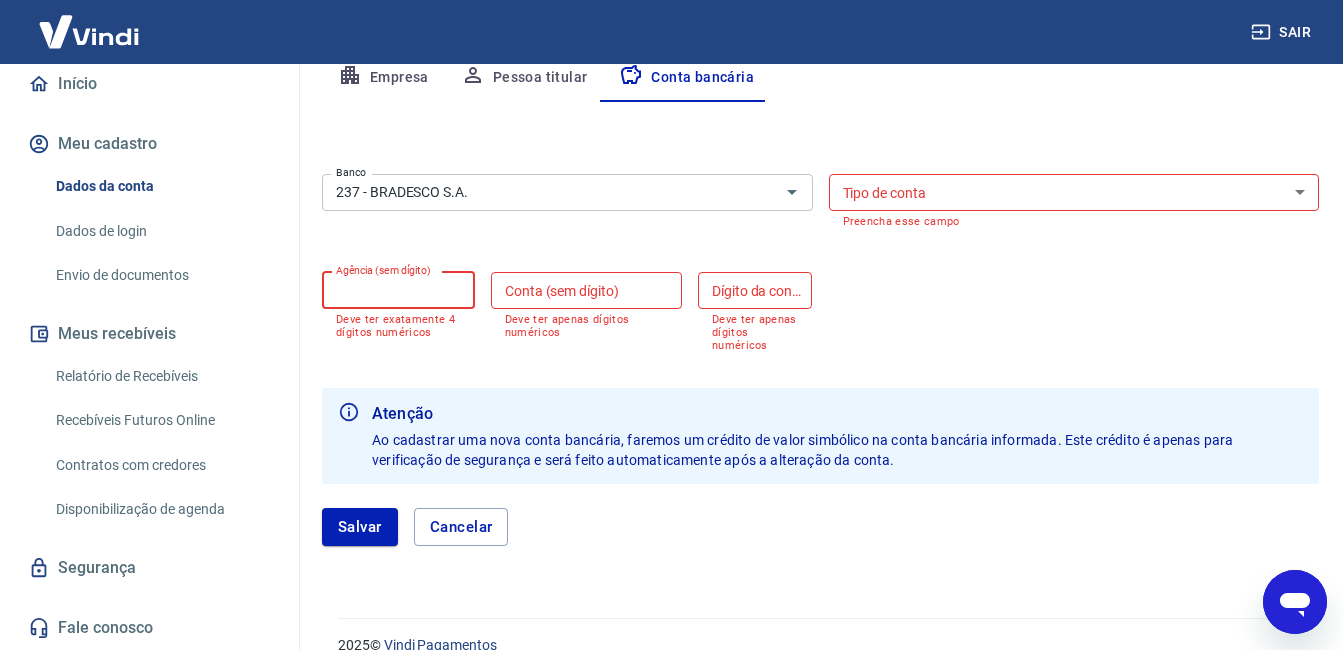 click on "Agência (sem dígito)" at bounding box center [398, 290] 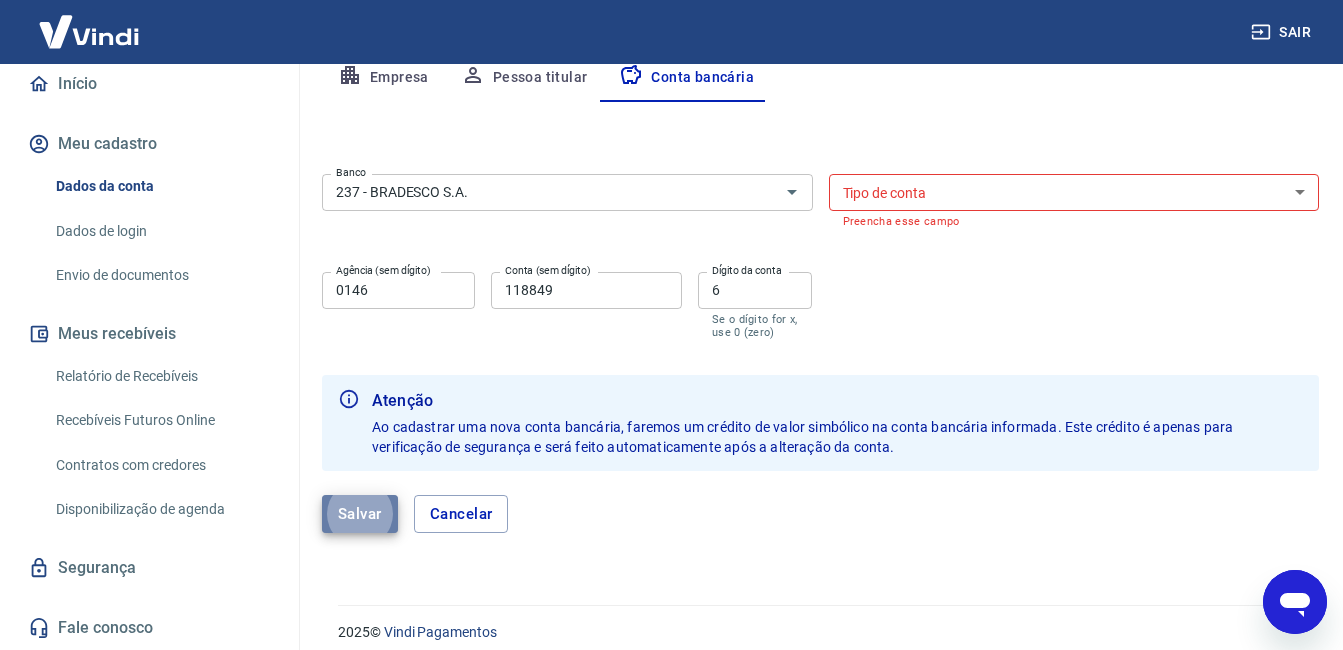 click on "Salvar" at bounding box center (360, 514) 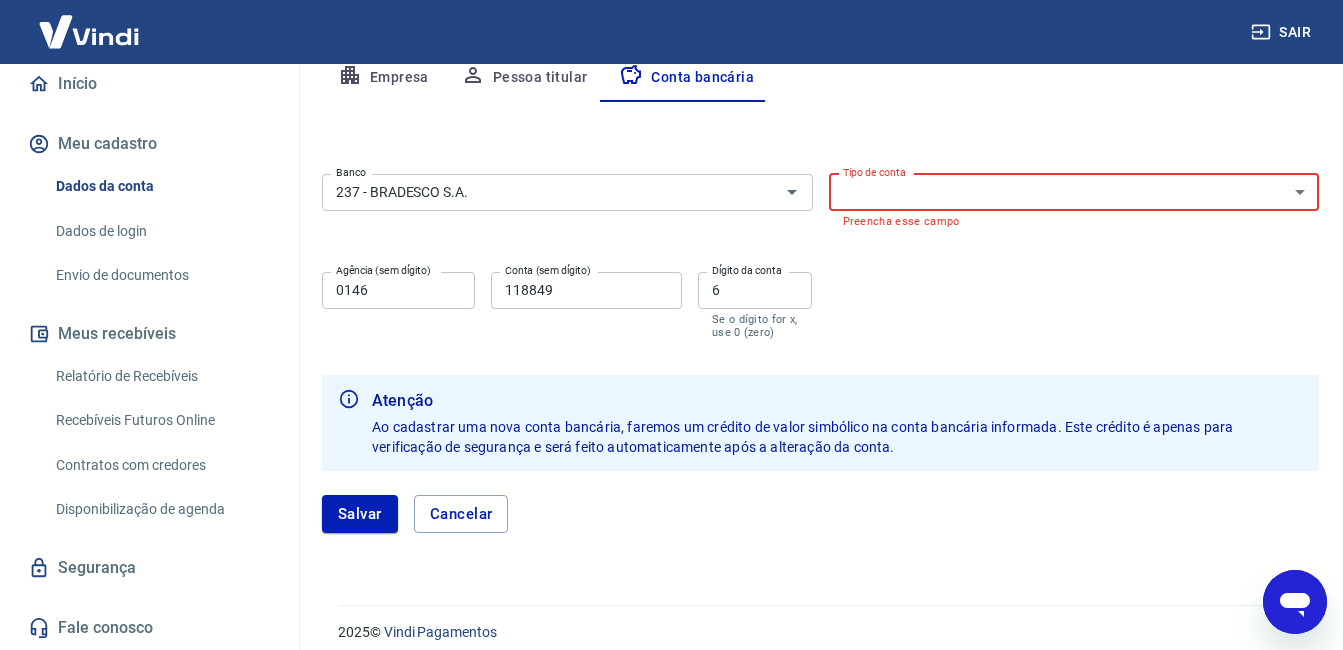 click on "Conta Corrente Conta Poupança" at bounding box center (1074, 192) 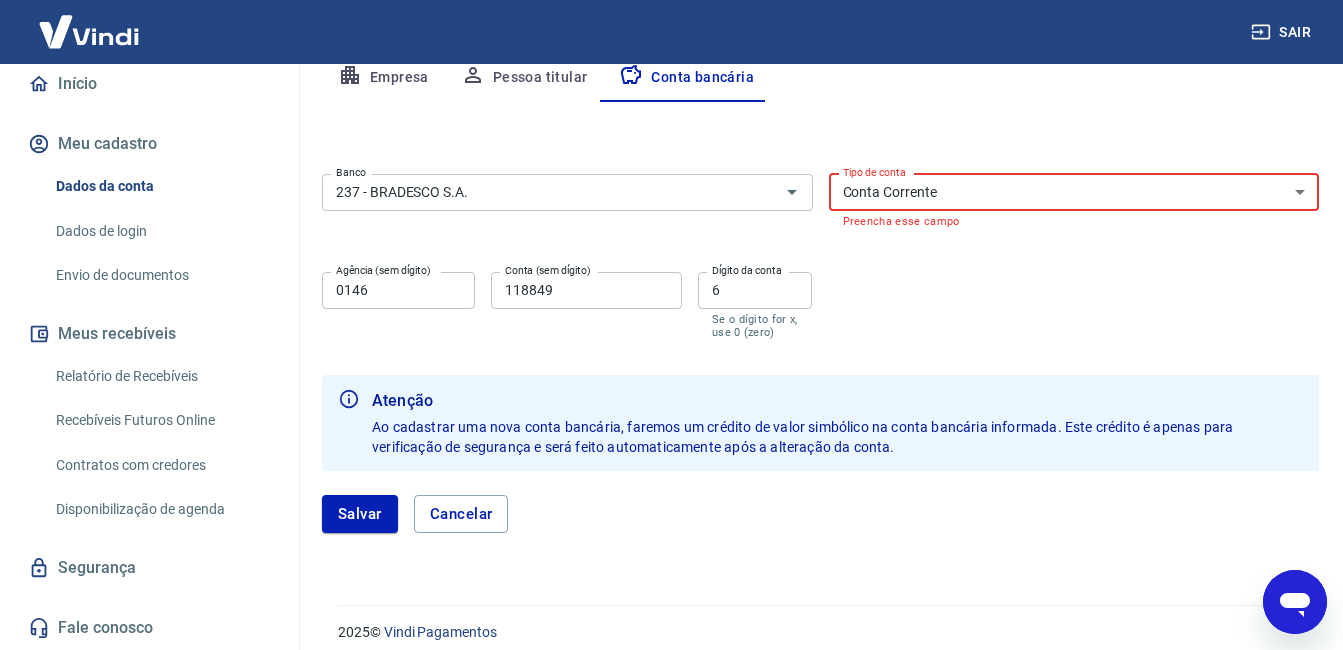 click on "Conta Corrente Conta Poupança" at bounding box center [1074, 192] 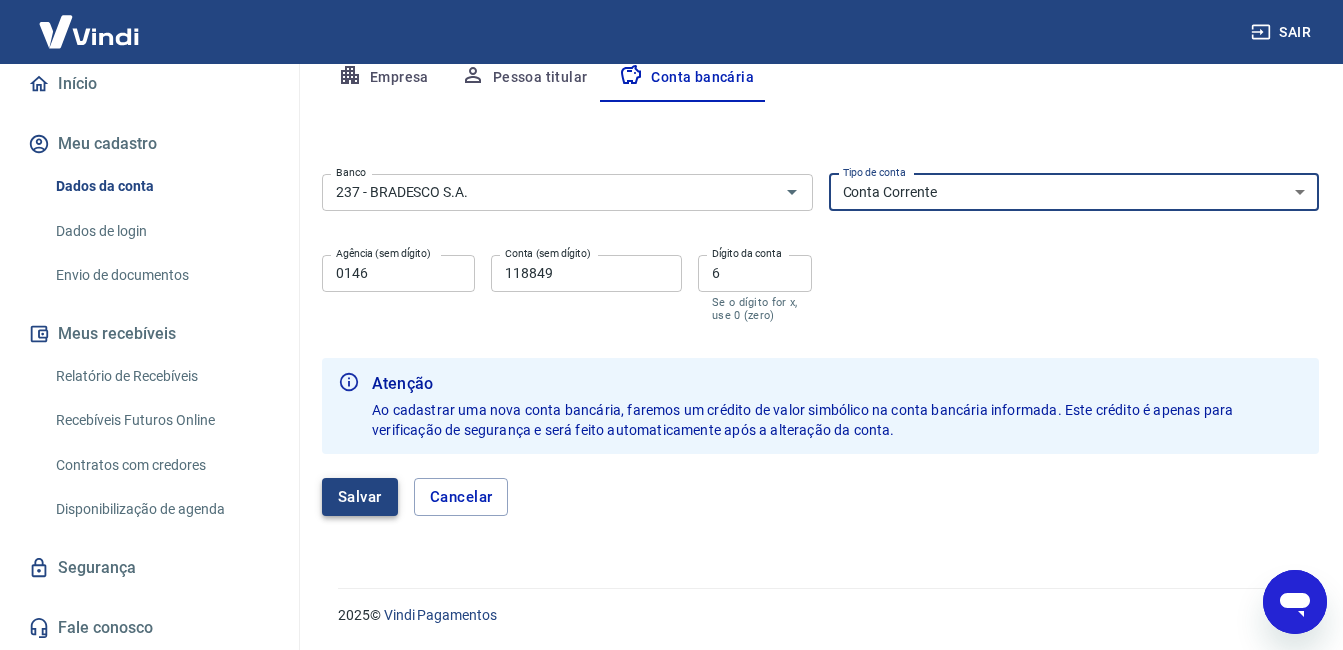 click on "Salvar" at bounding box center (360, 497) 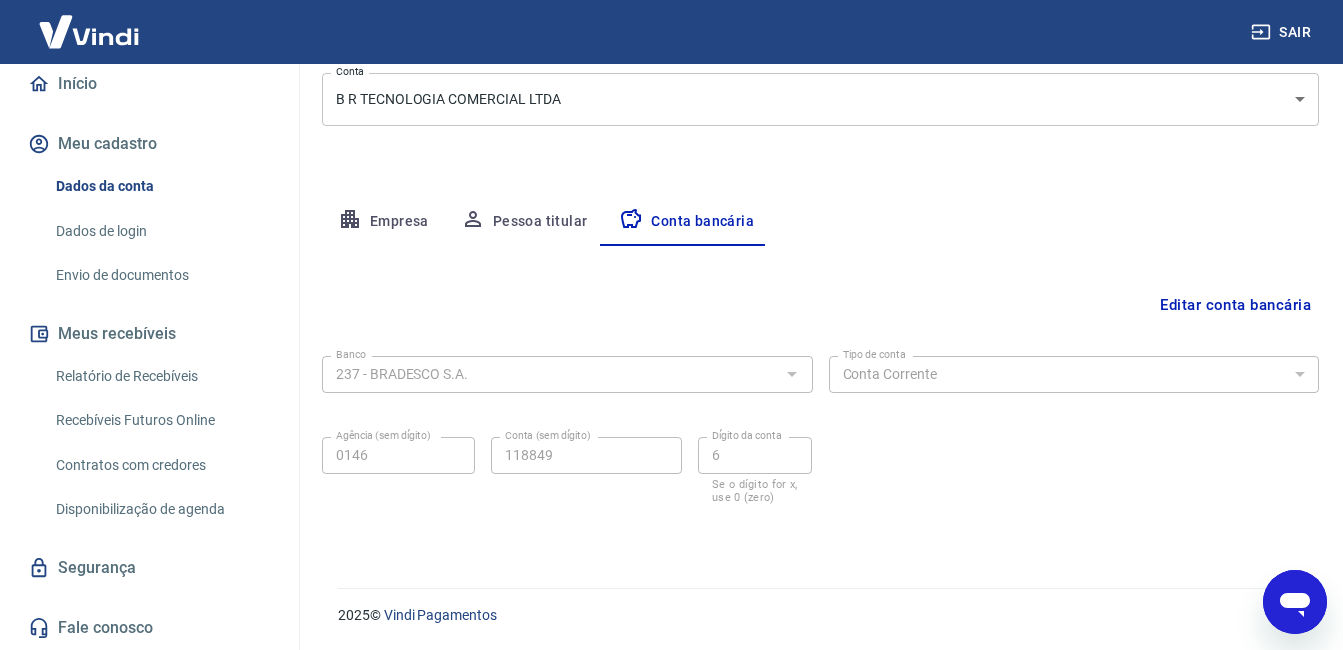 scroll, scrollTop: 0, scrollLeft: 0, axis: both 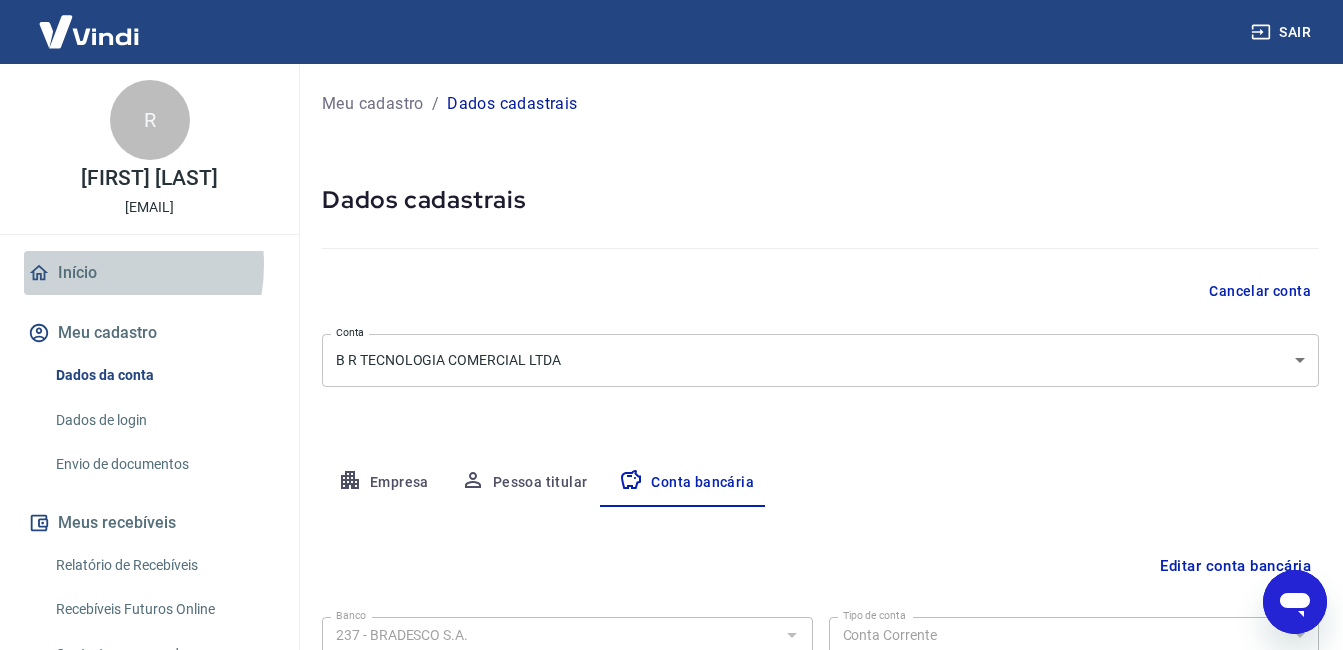 click on "Início" at bounding box center (149, 273) 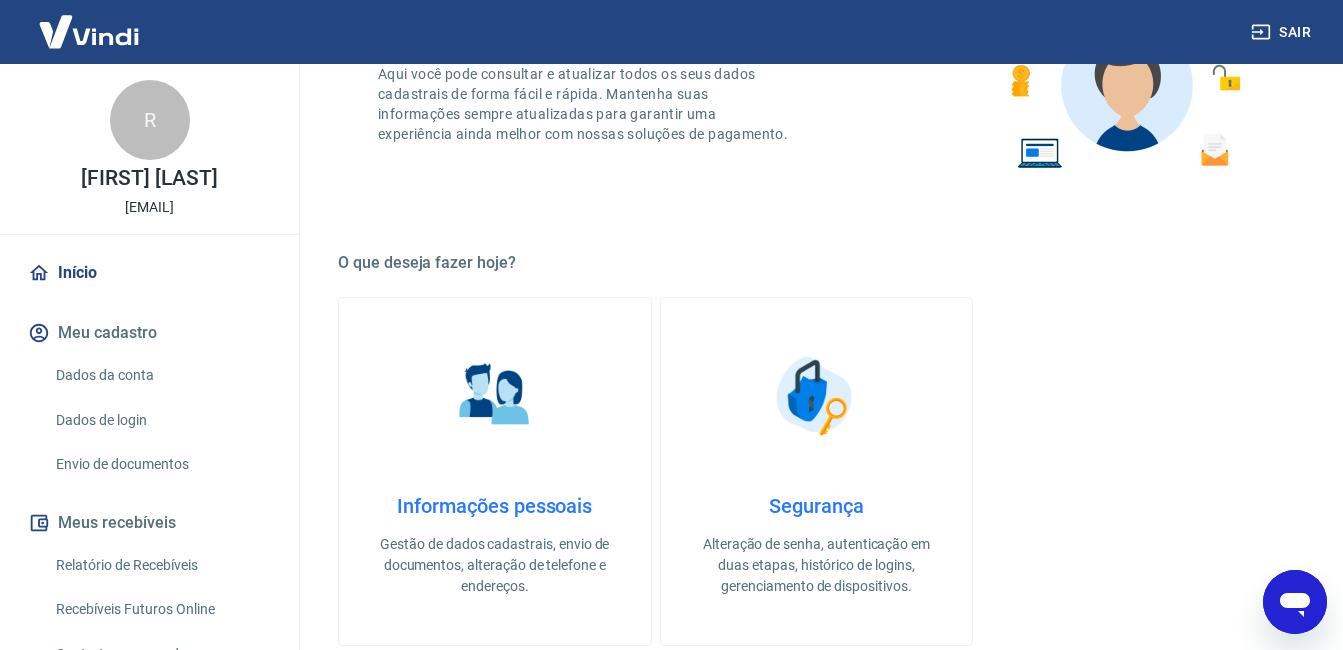 scroll, scrollTop: 80, scrollLeft: 0, axis: vertical 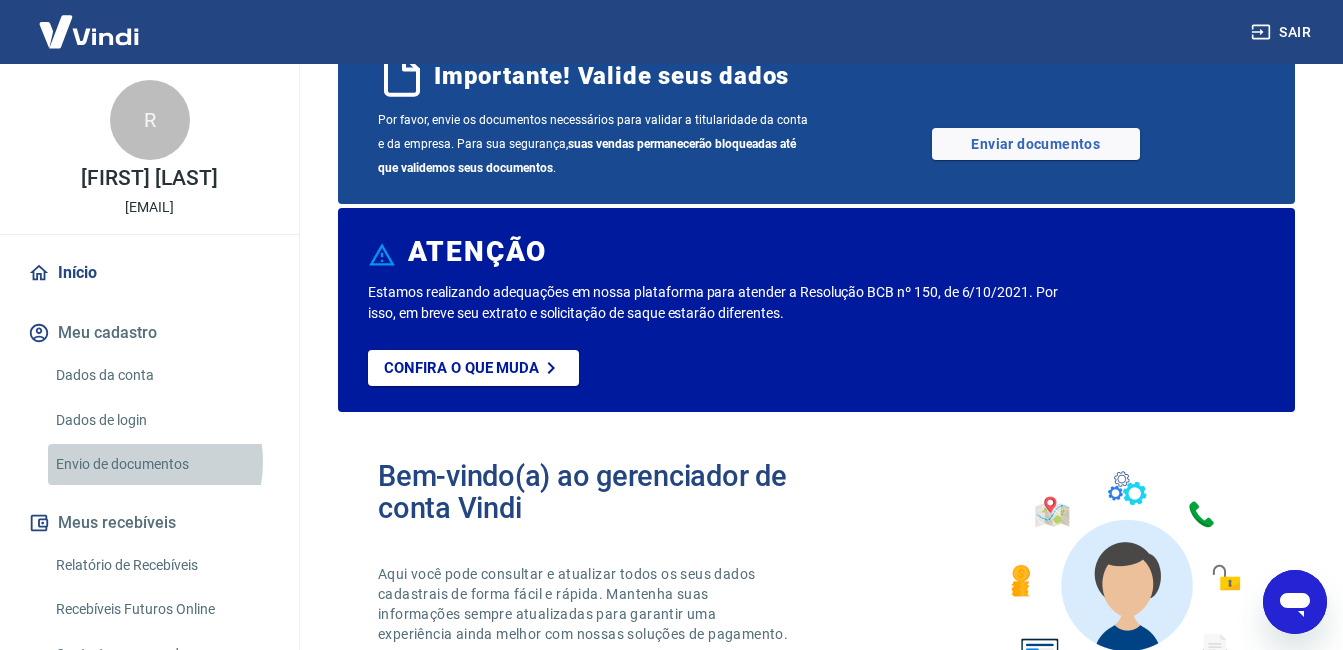 click on "Envio de documentos" at bounding box center [161, 464] 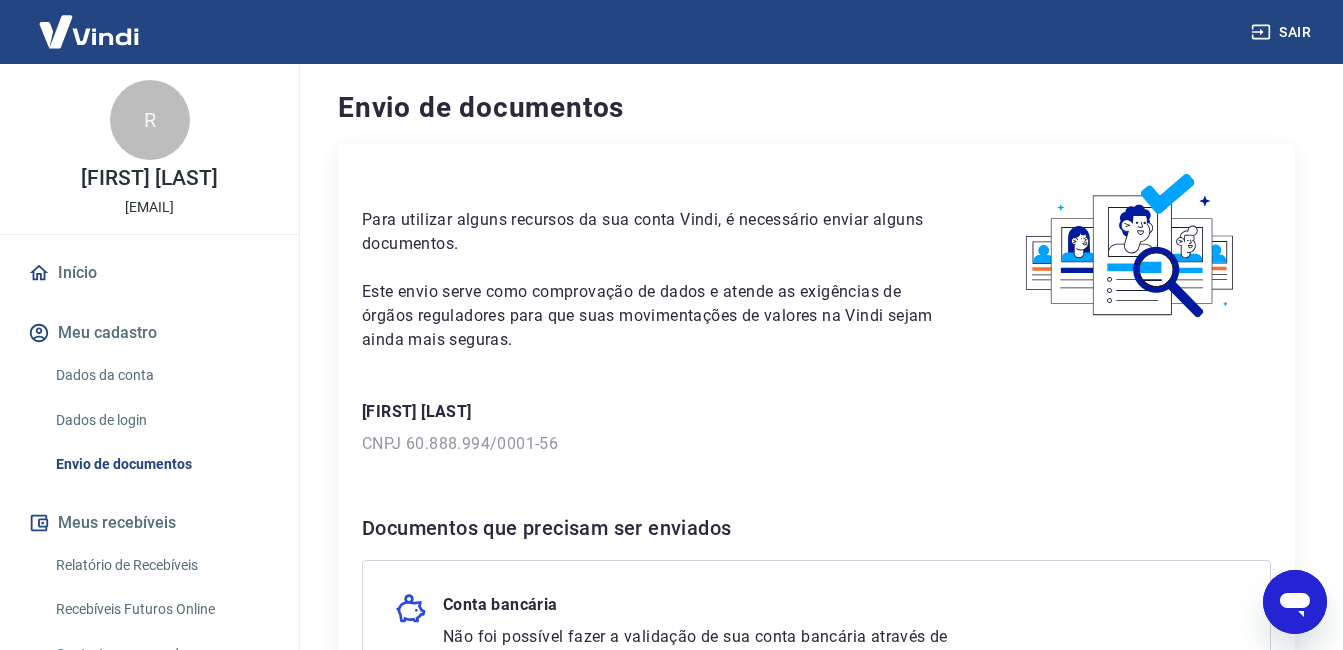 scroll, scrollTop: 350, scrollLeft: 0, axis: vertical 